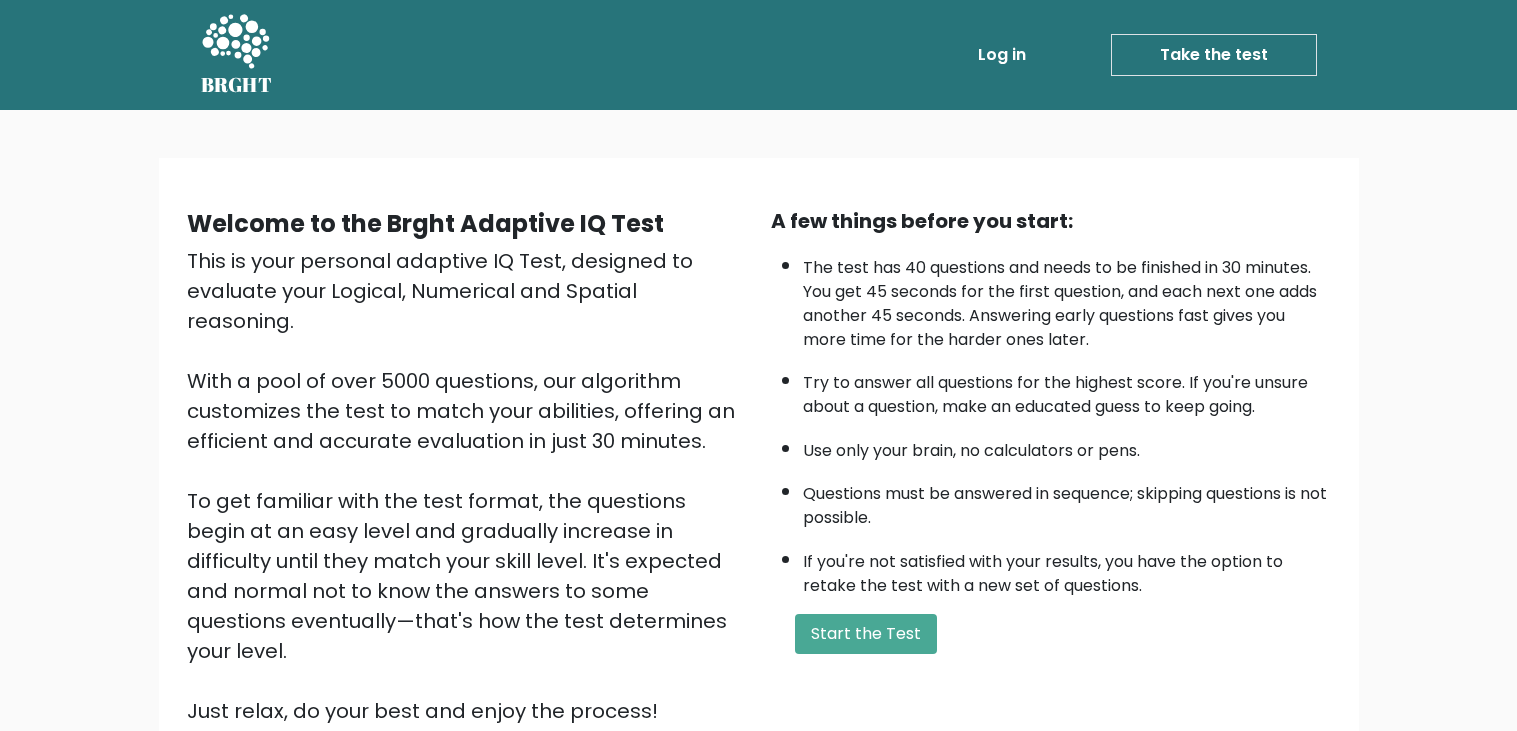 scroll, scrollTop: 0, scrollLeft: 0, axis: both 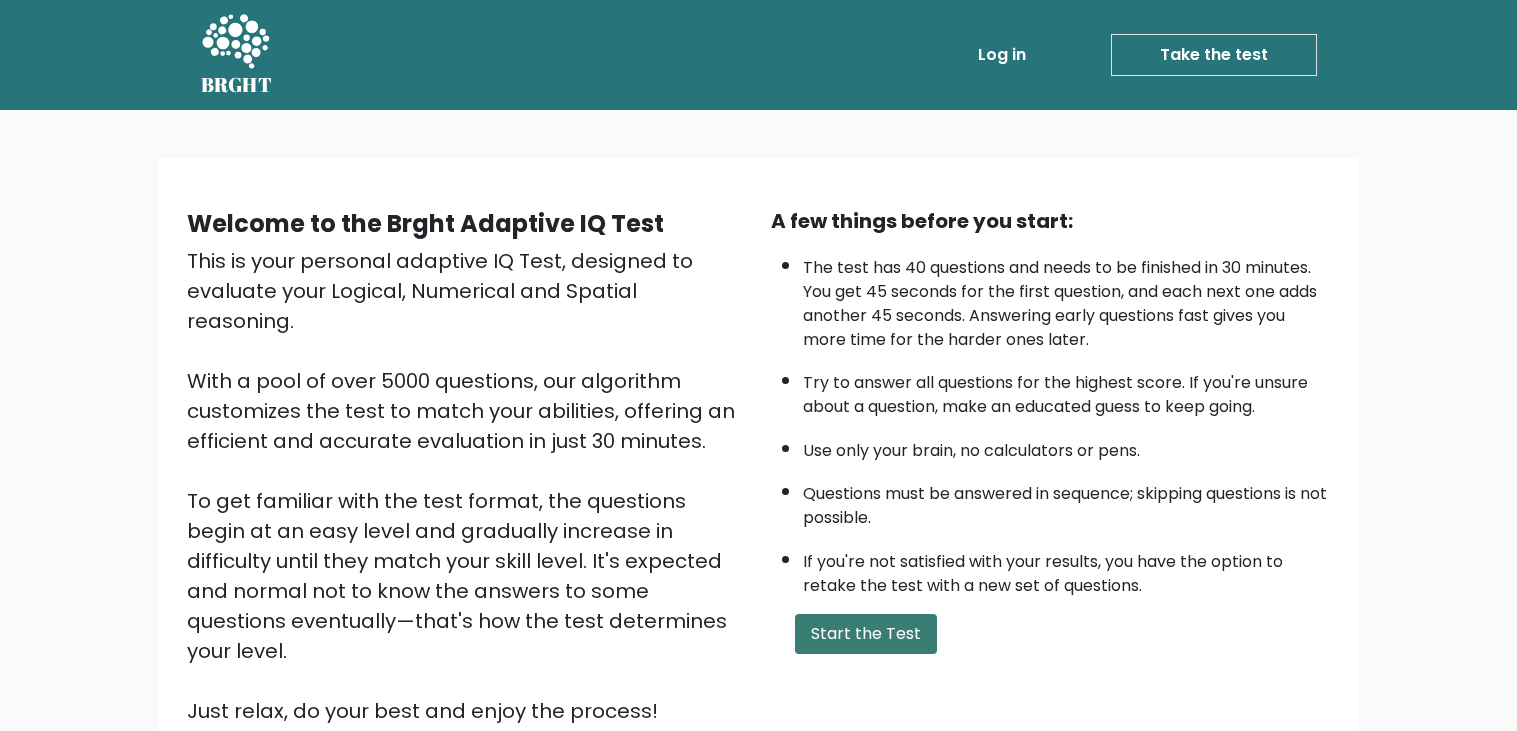 click on "Start the Test" at bounding box center (866, 634) 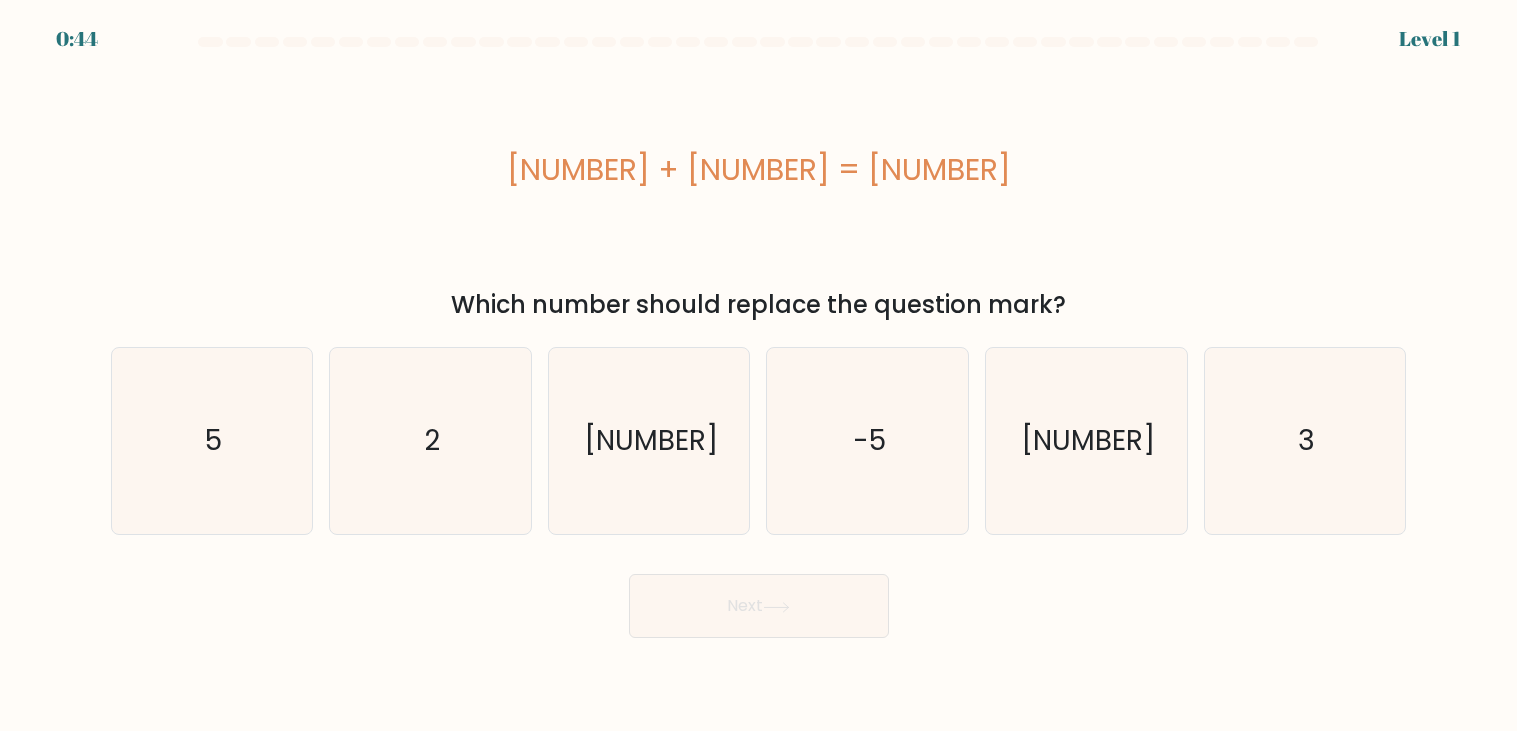 scroll, scrollTop: 0, scrollLeft: 0, axis: both 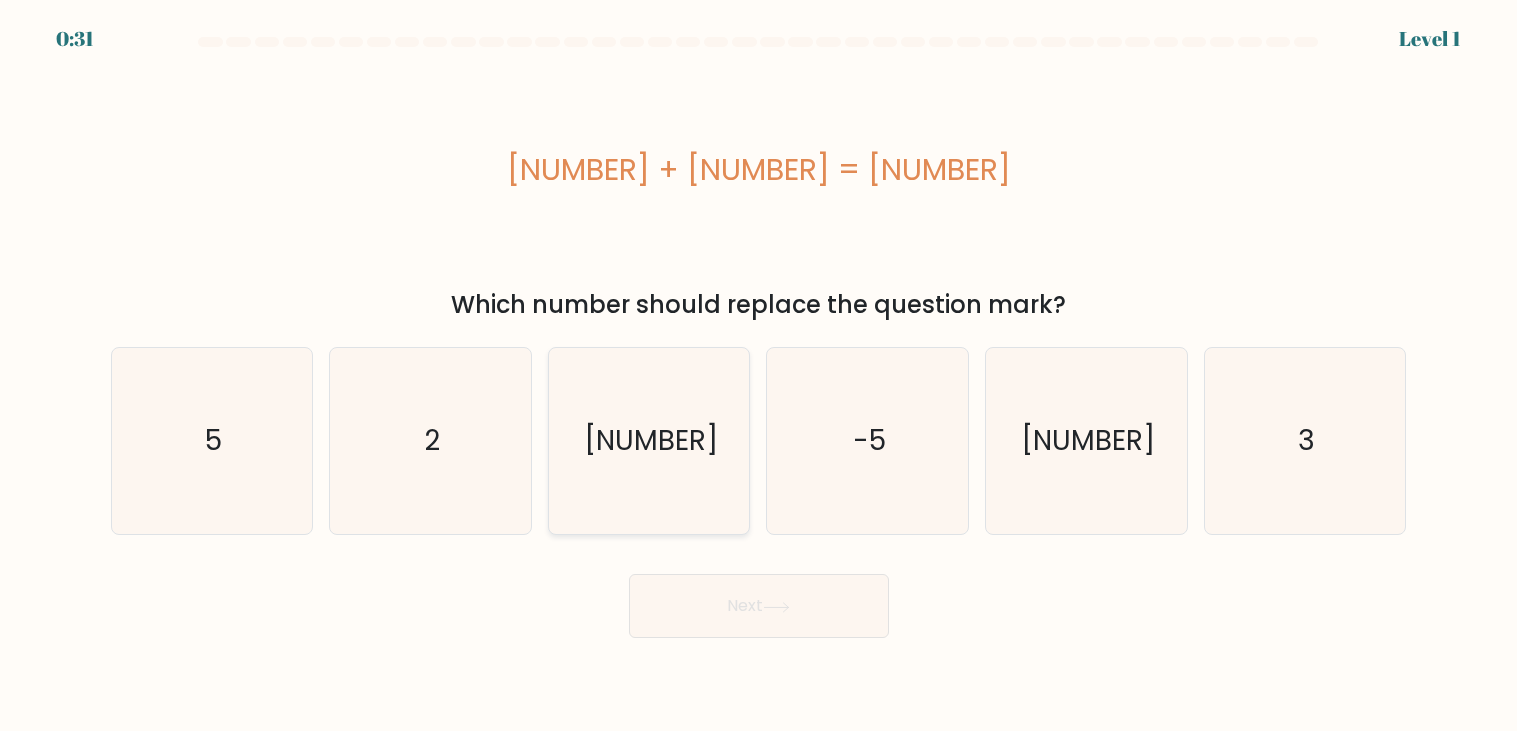 click on "[NUMBER]" at bounding box center [649, 441] 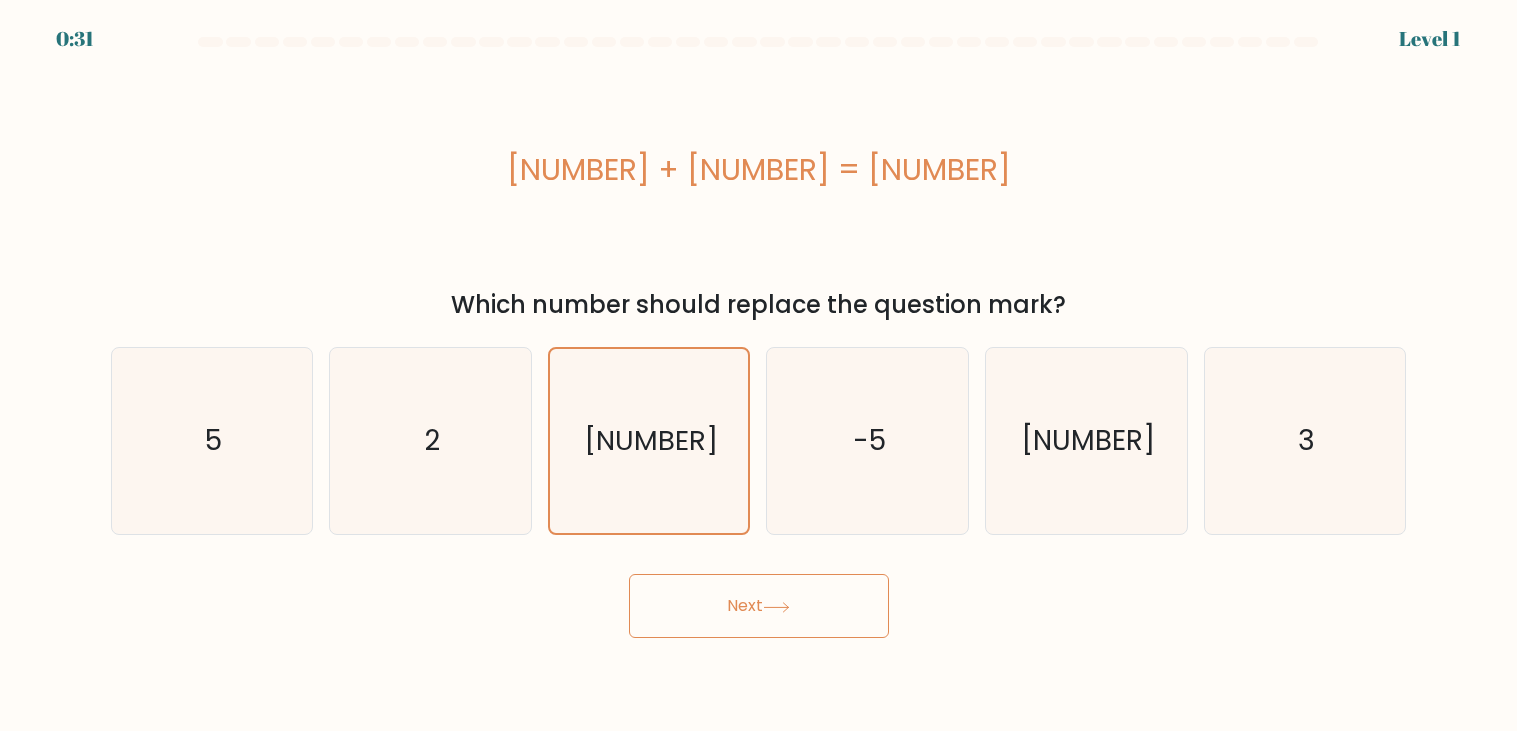 click on "Next" at bounding box center [759, 606] 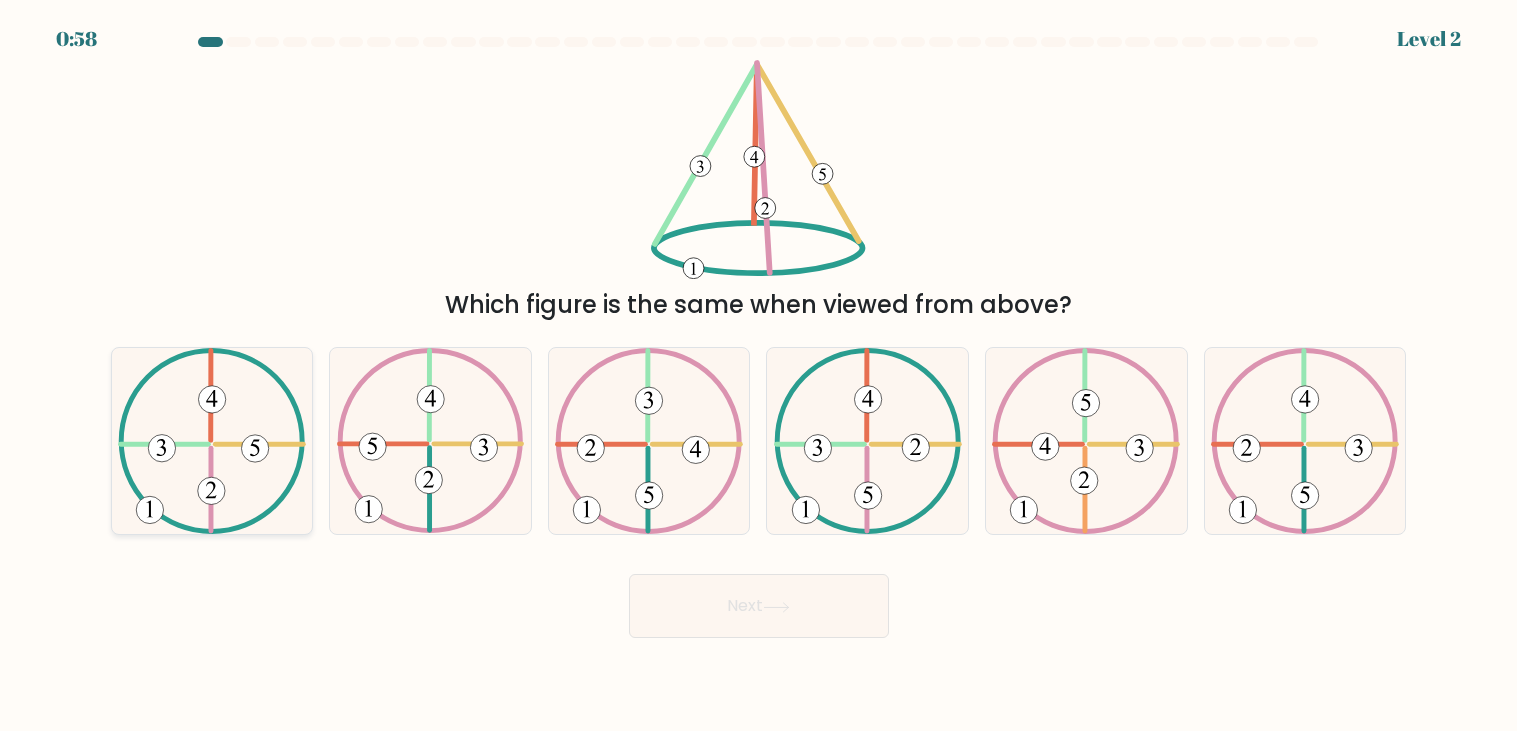 click at bounding box center (212, 441) 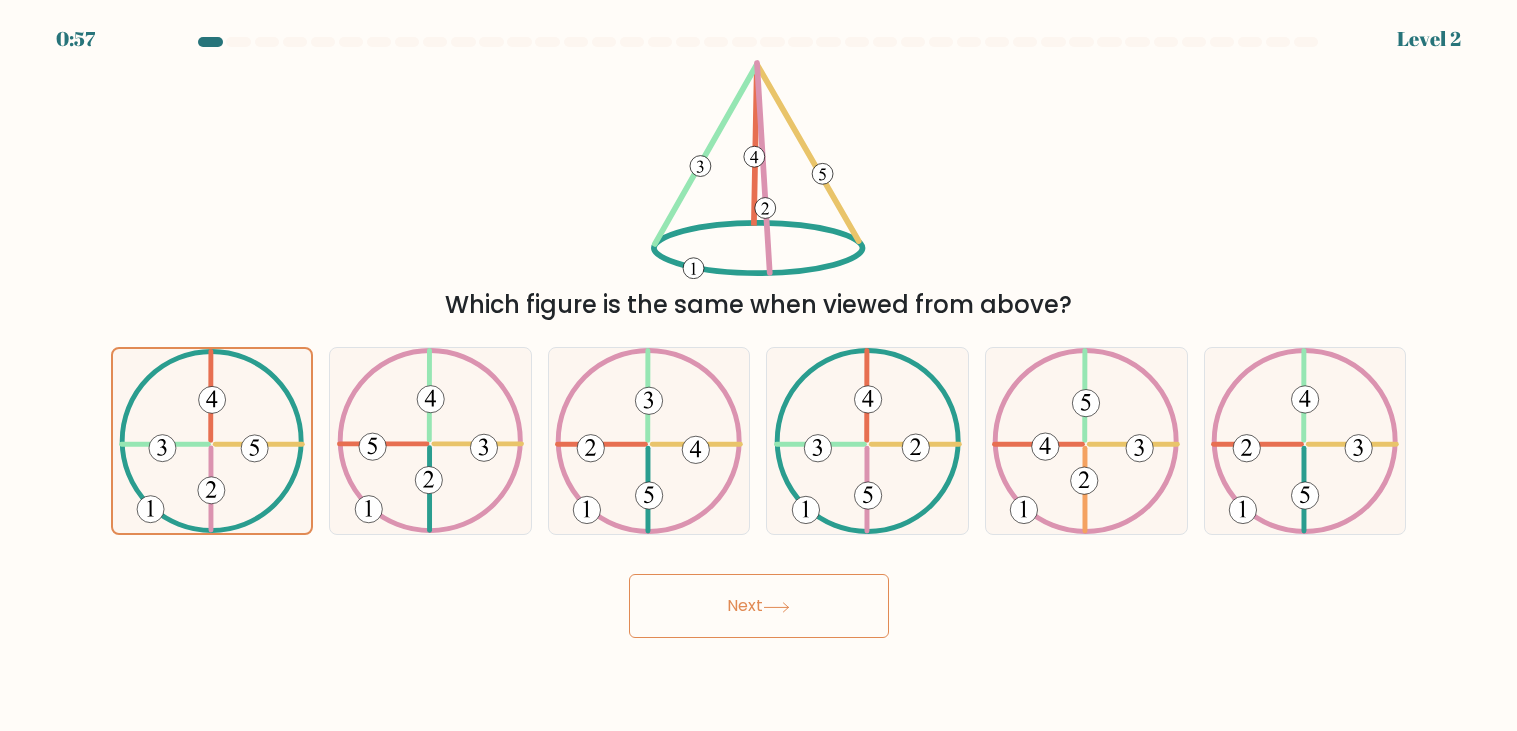 click on "Next" at bounding box center [759, 606] 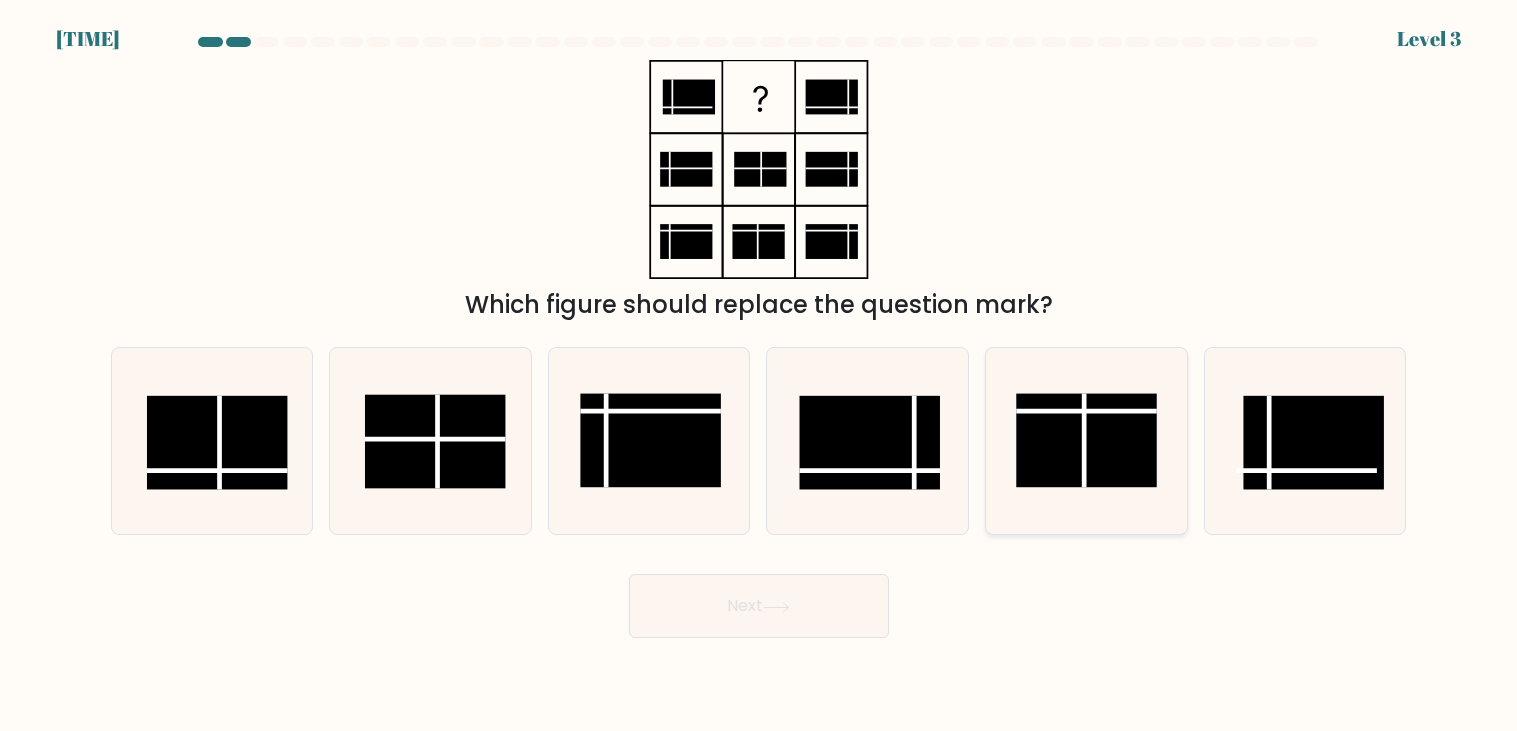 click at bounding box center [1087, 441] 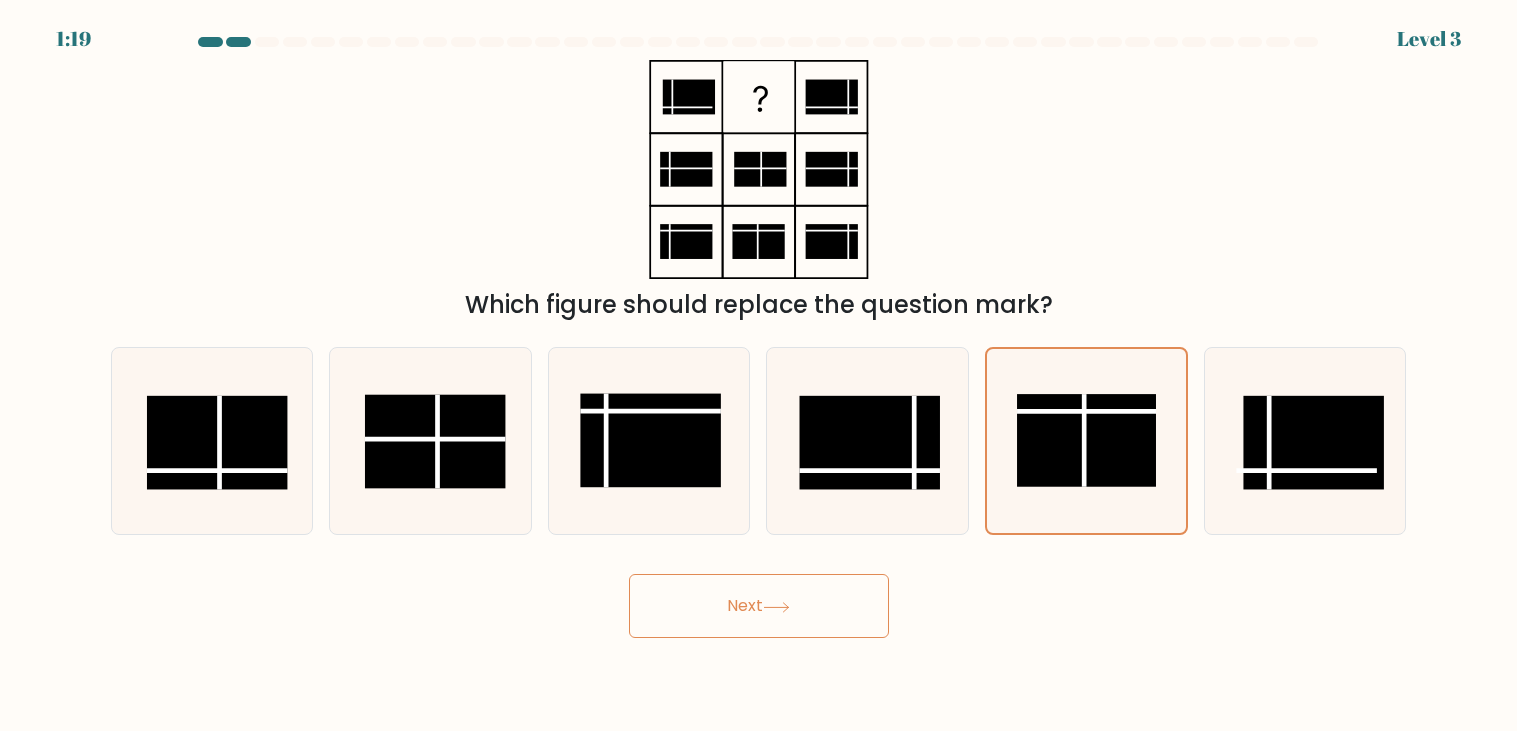 click on "Next" at bounding box center (759, 606) 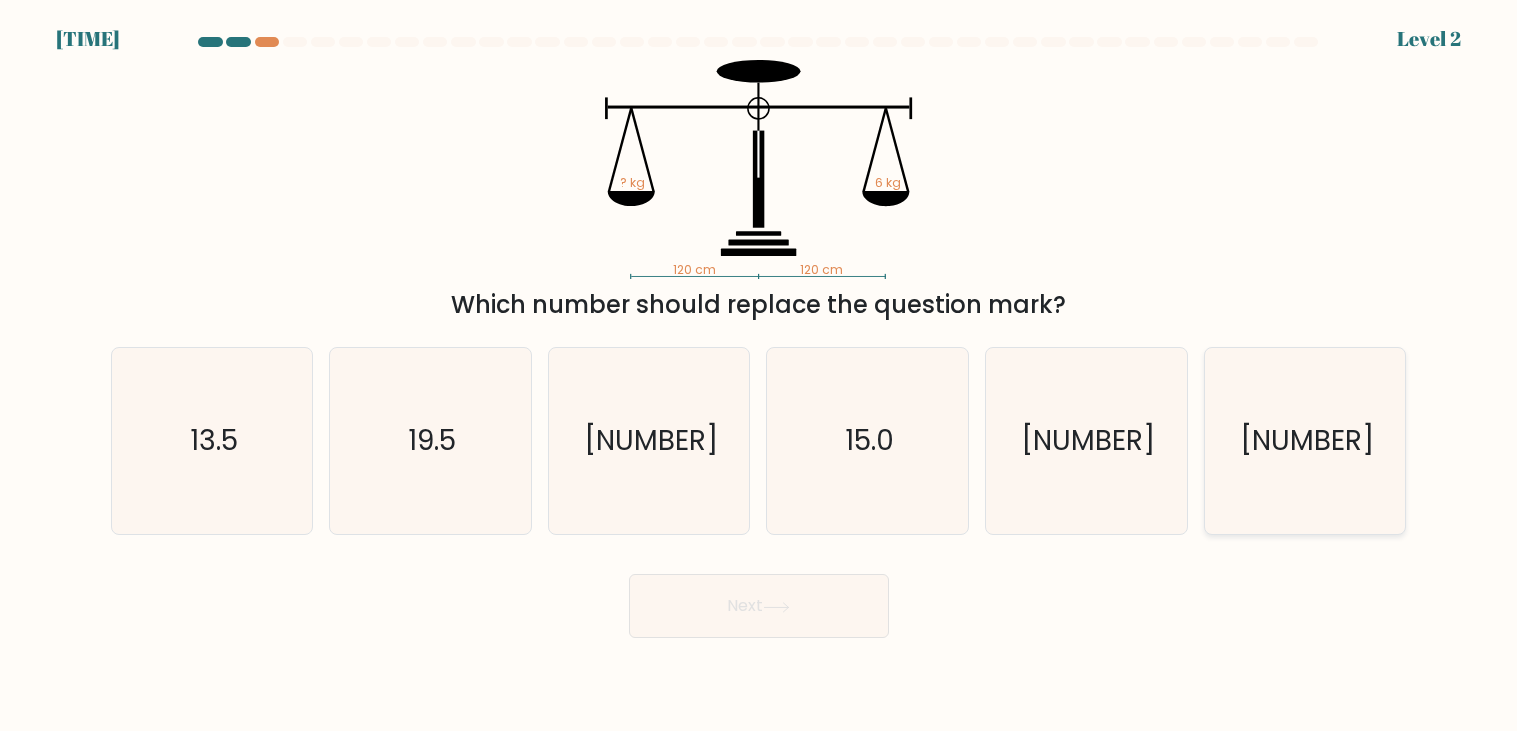 click on "[NUMBER]" at bounding box center [1305, 441] 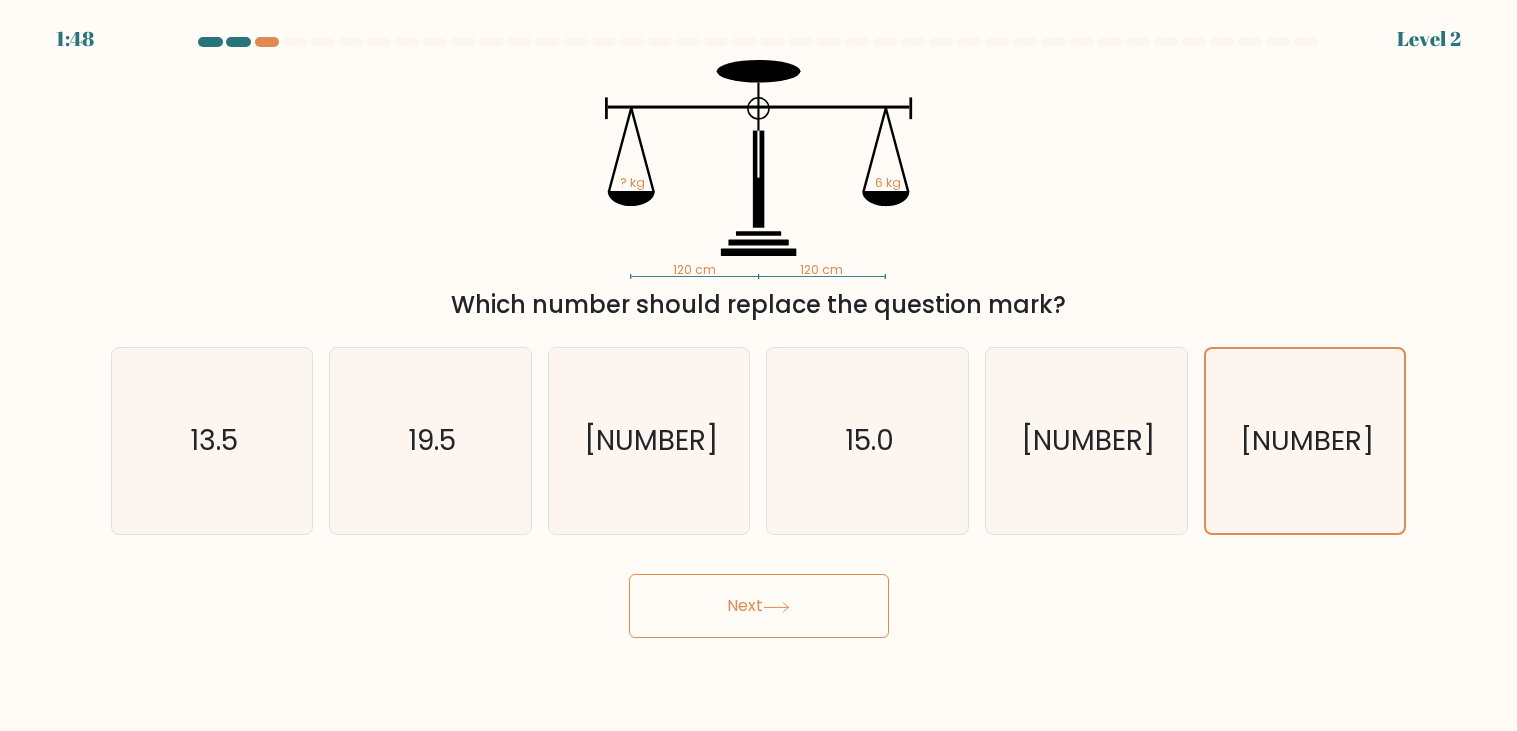 click on "Next" at bounding box center (759, 606) 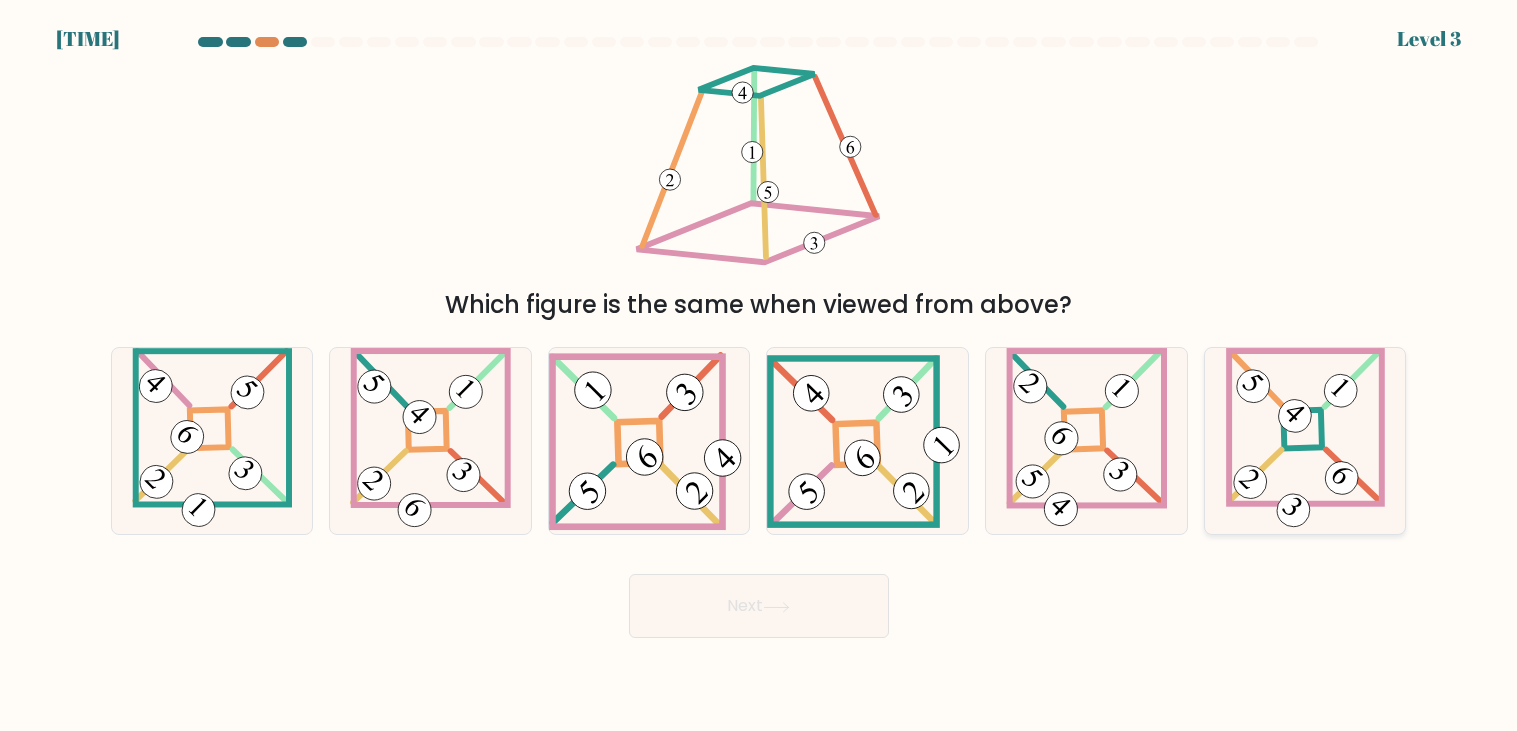 click at bounding box center (1302, 429) 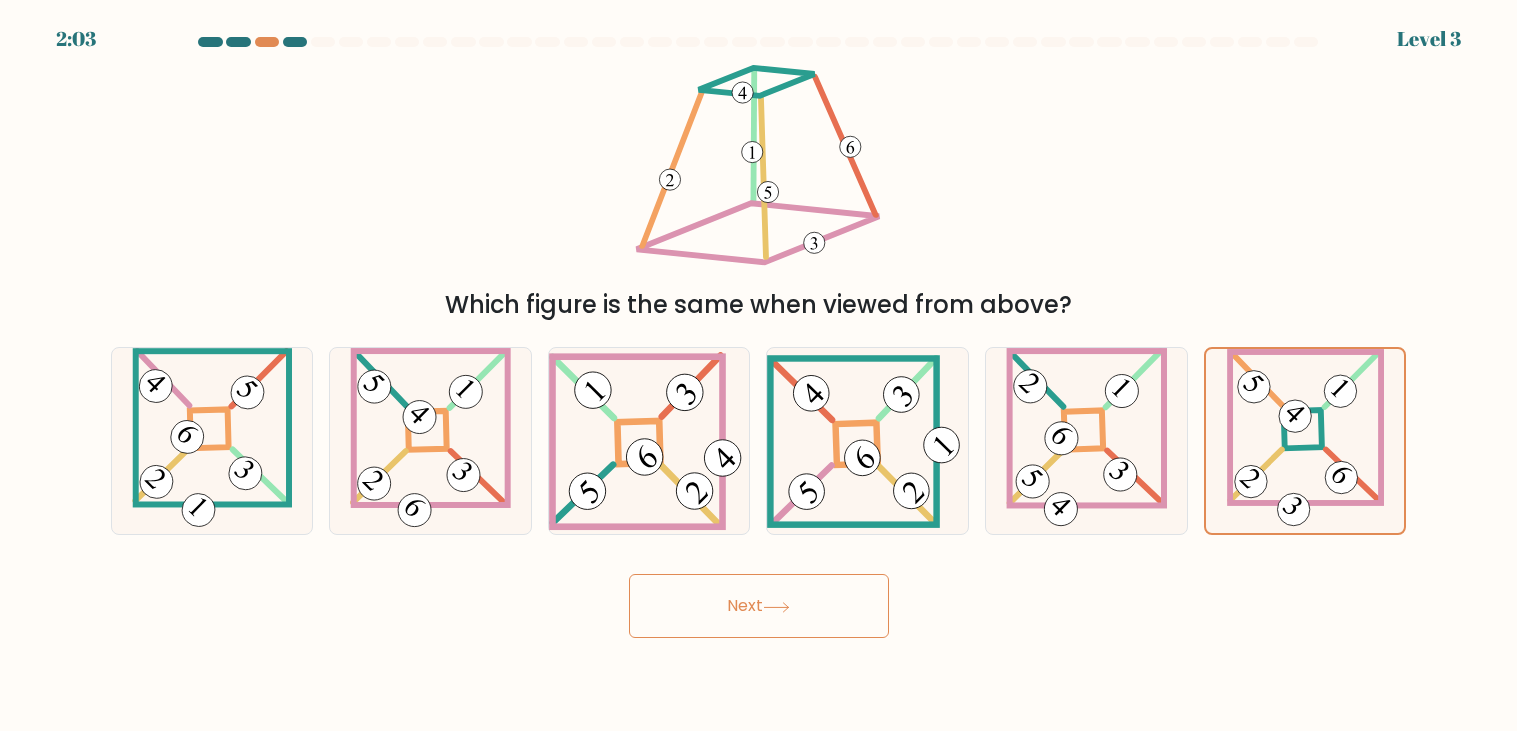 click on "Next" at bounding box center [759, 606] 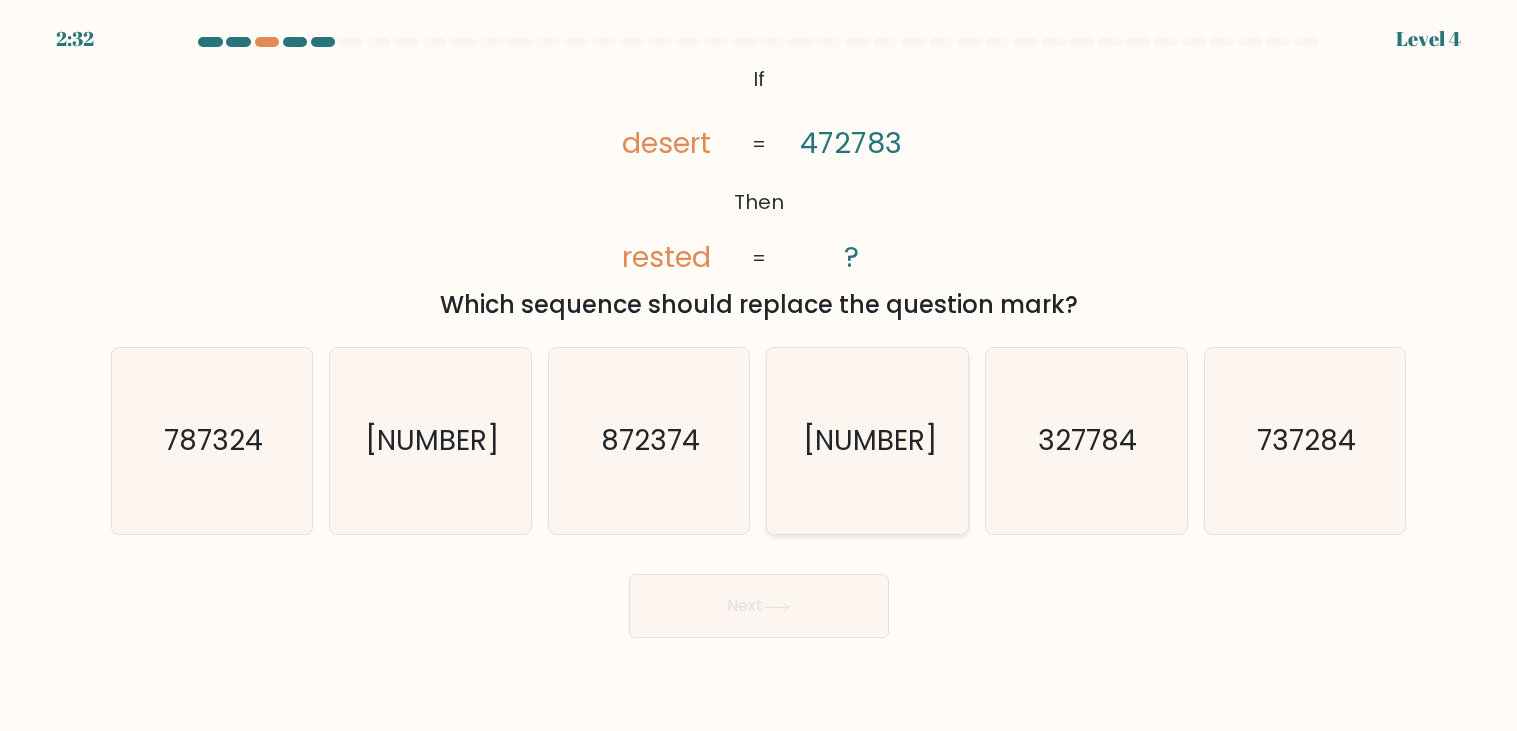 click on "[NUMBER]" at bounding box center (870, 441) 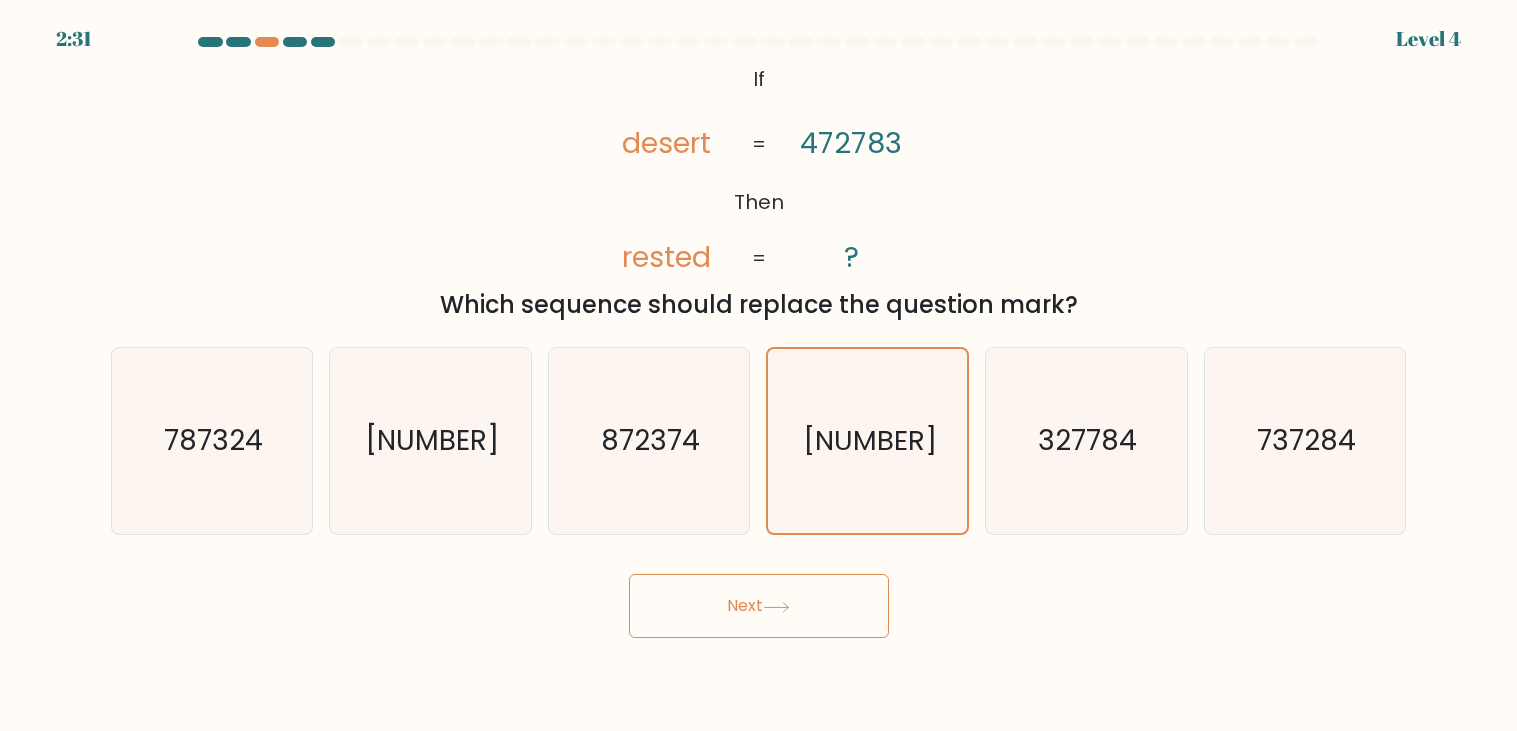 click on "Next" at bounding box center (759, 606) 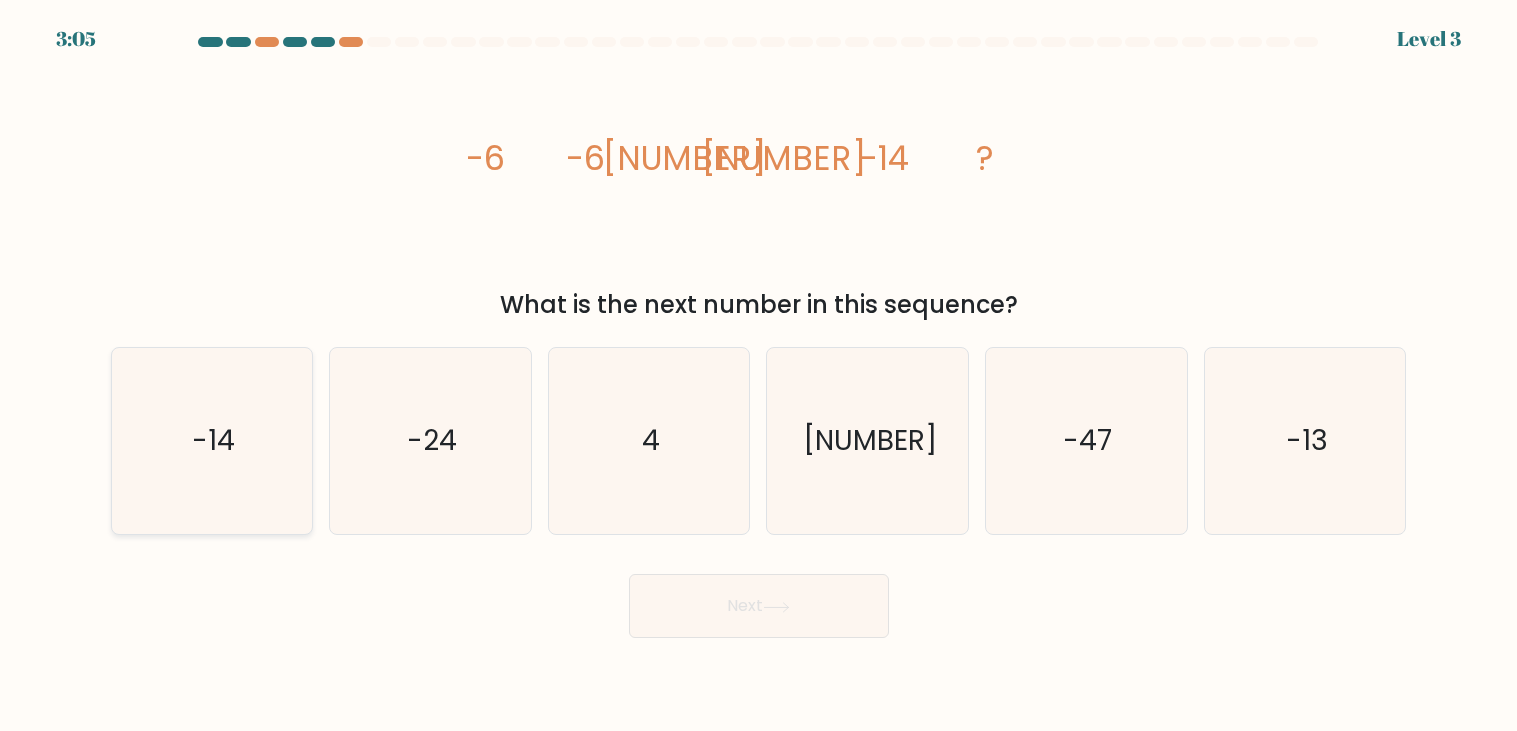 click on "-14" at bounding box center [212, 441] 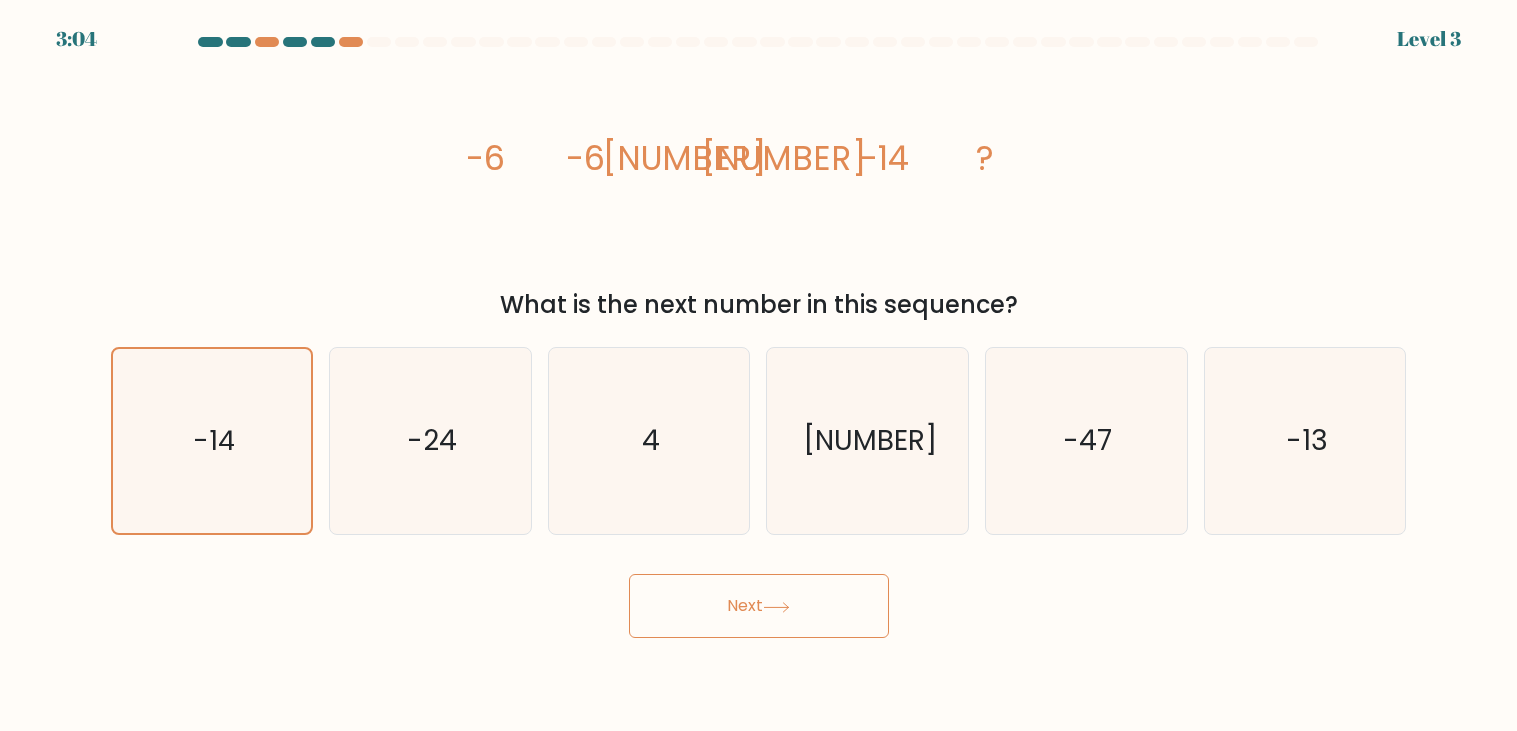click on "Next" at bounding box center (759, 606) 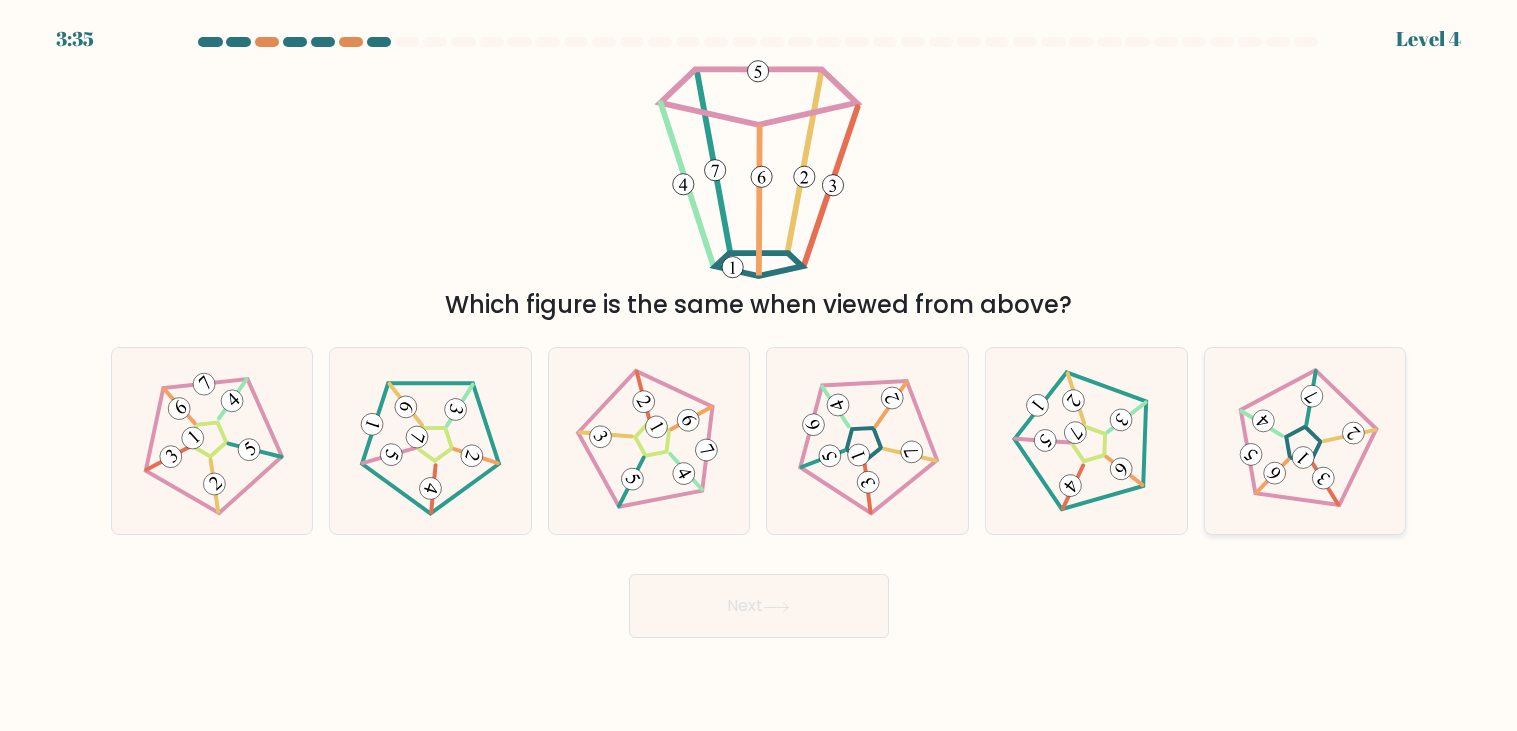 click at bounding box center [1305, 441] 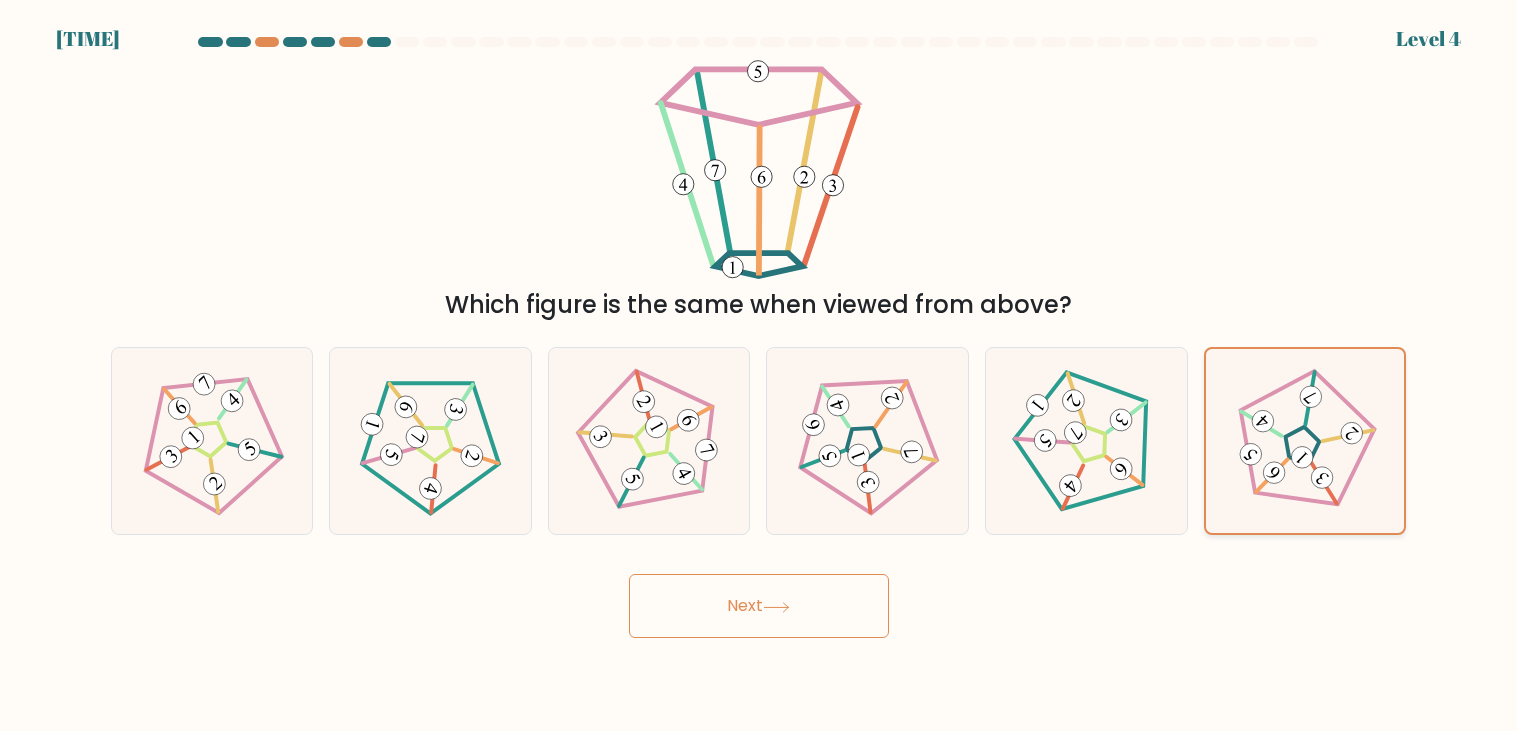click at bounding box center [1304, 441] 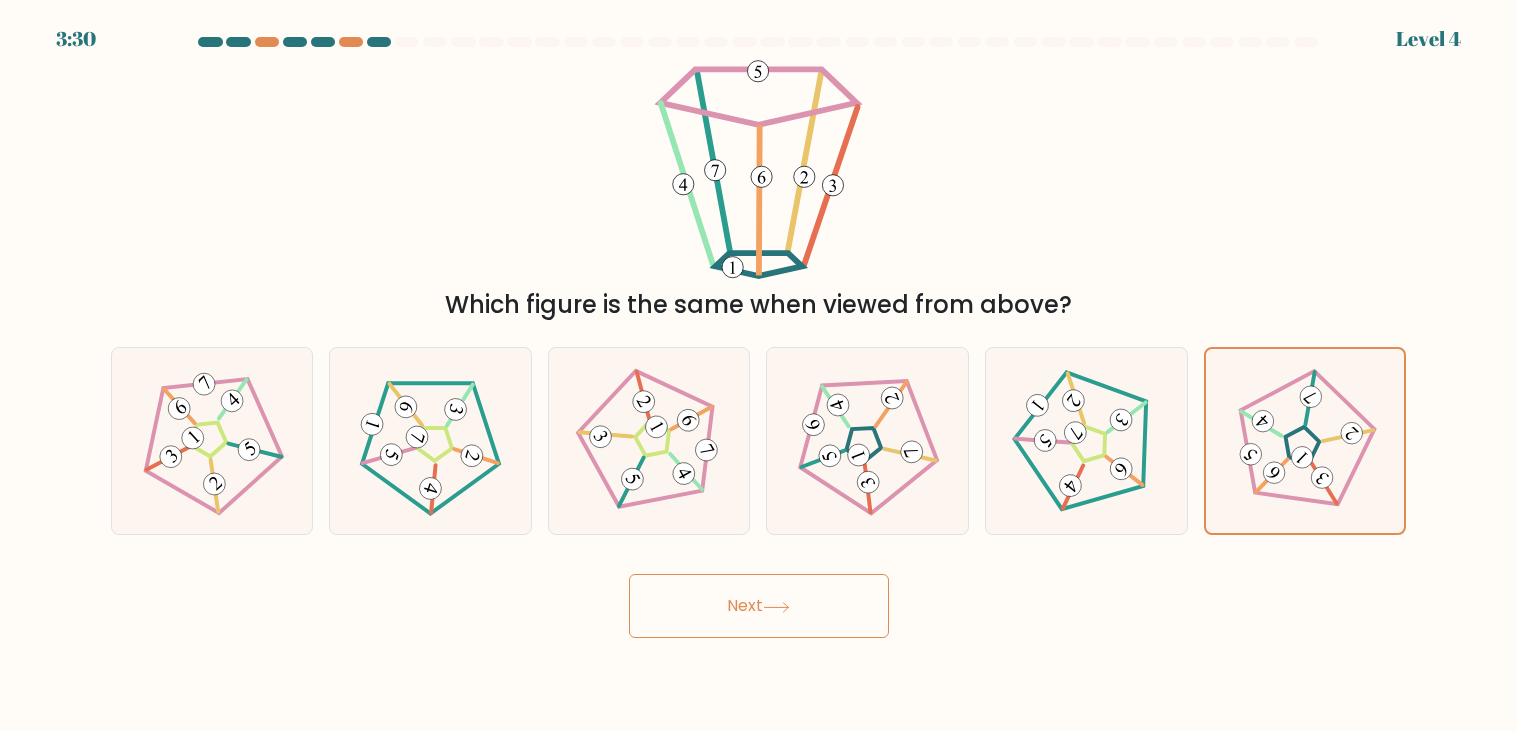 click on "Next" at bounding box center [759, 606] 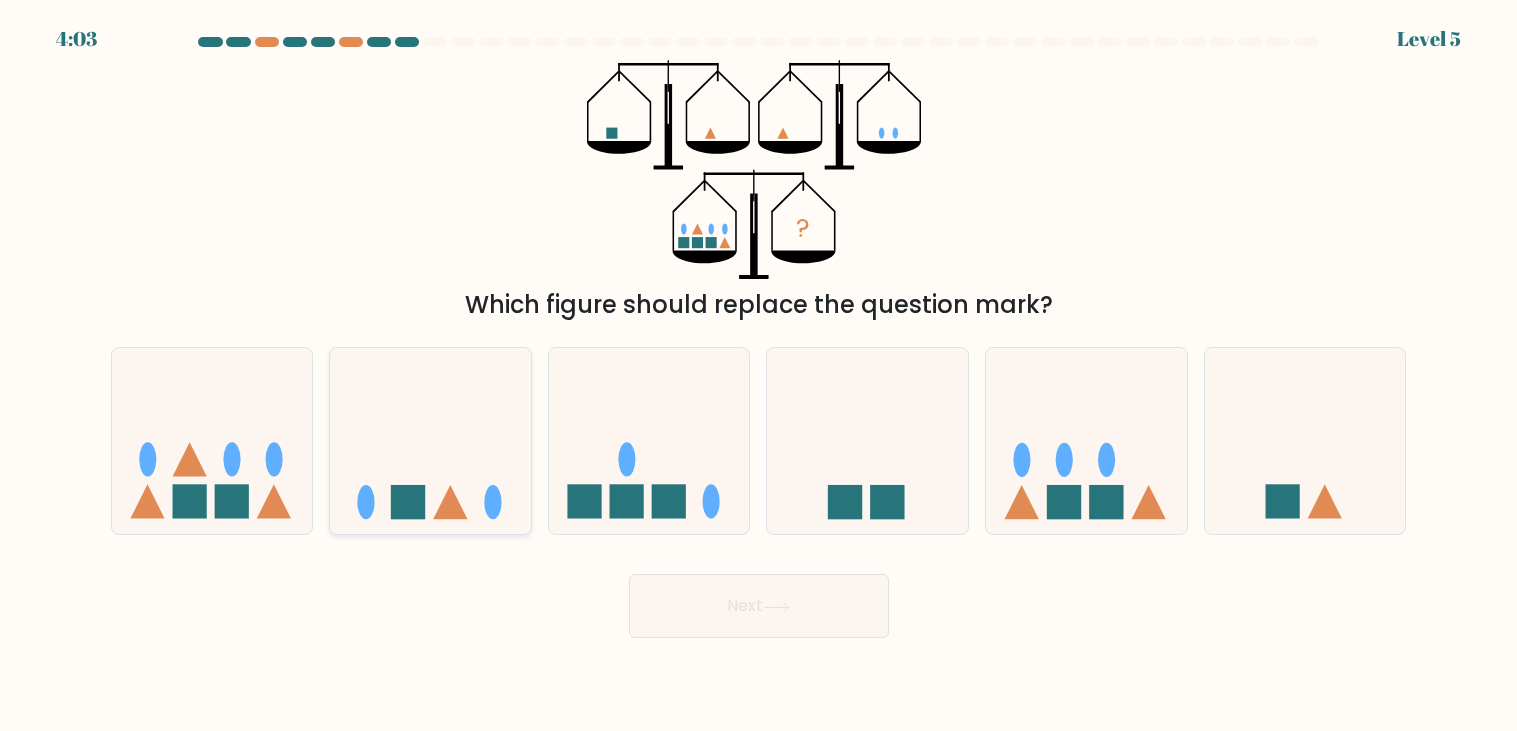 click at bounding box center (430, 441) 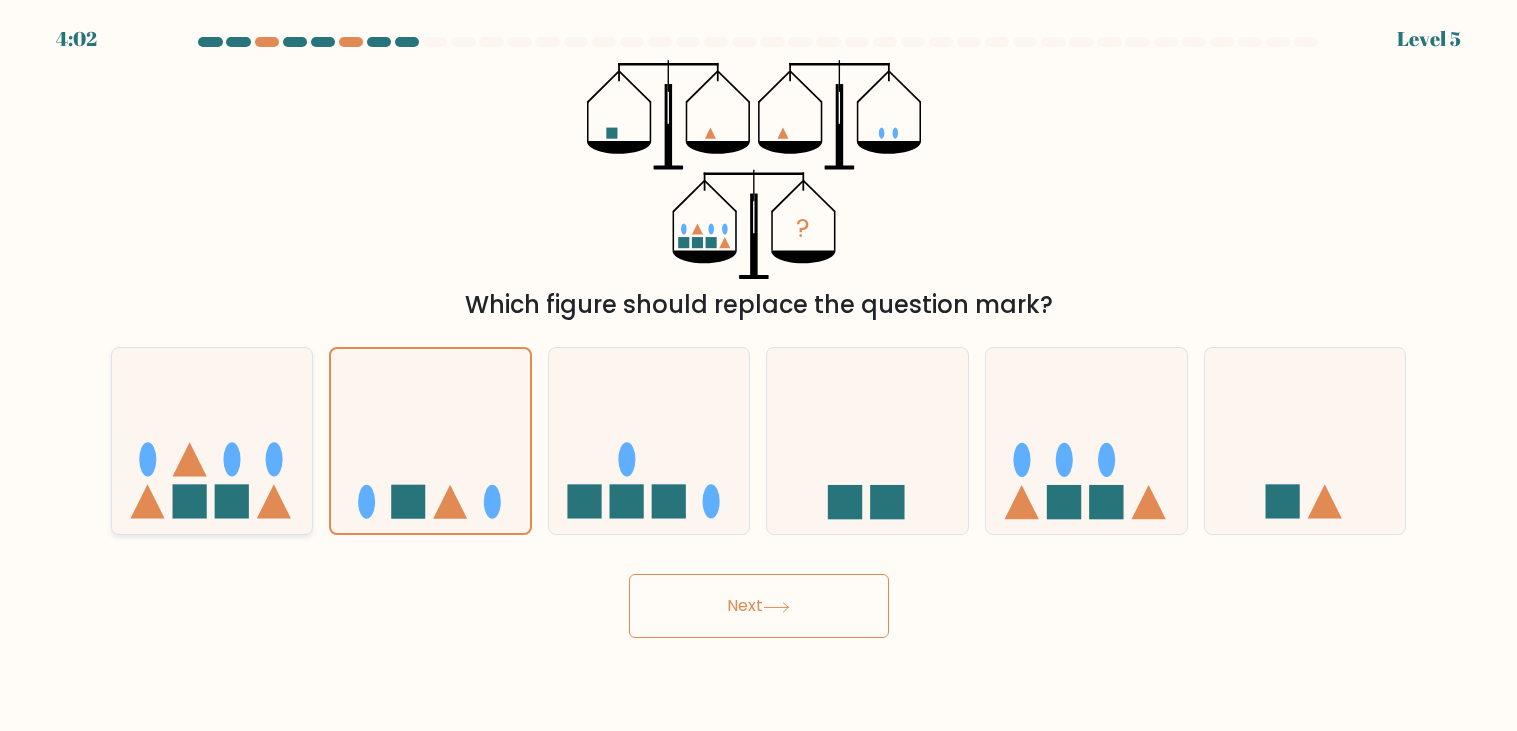 click at bounding box center [212, 441] 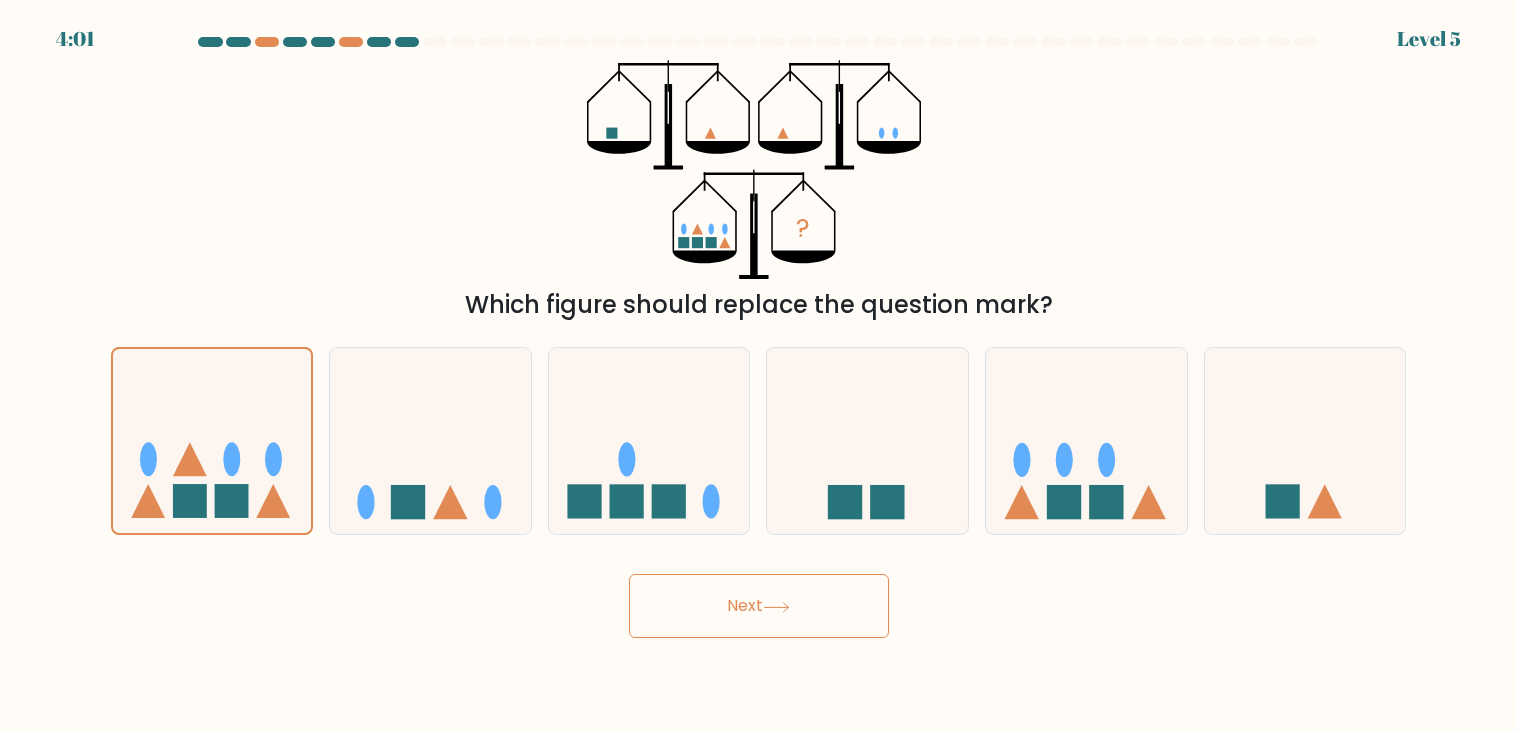 click on "Next" at bounding box center (759, 606) 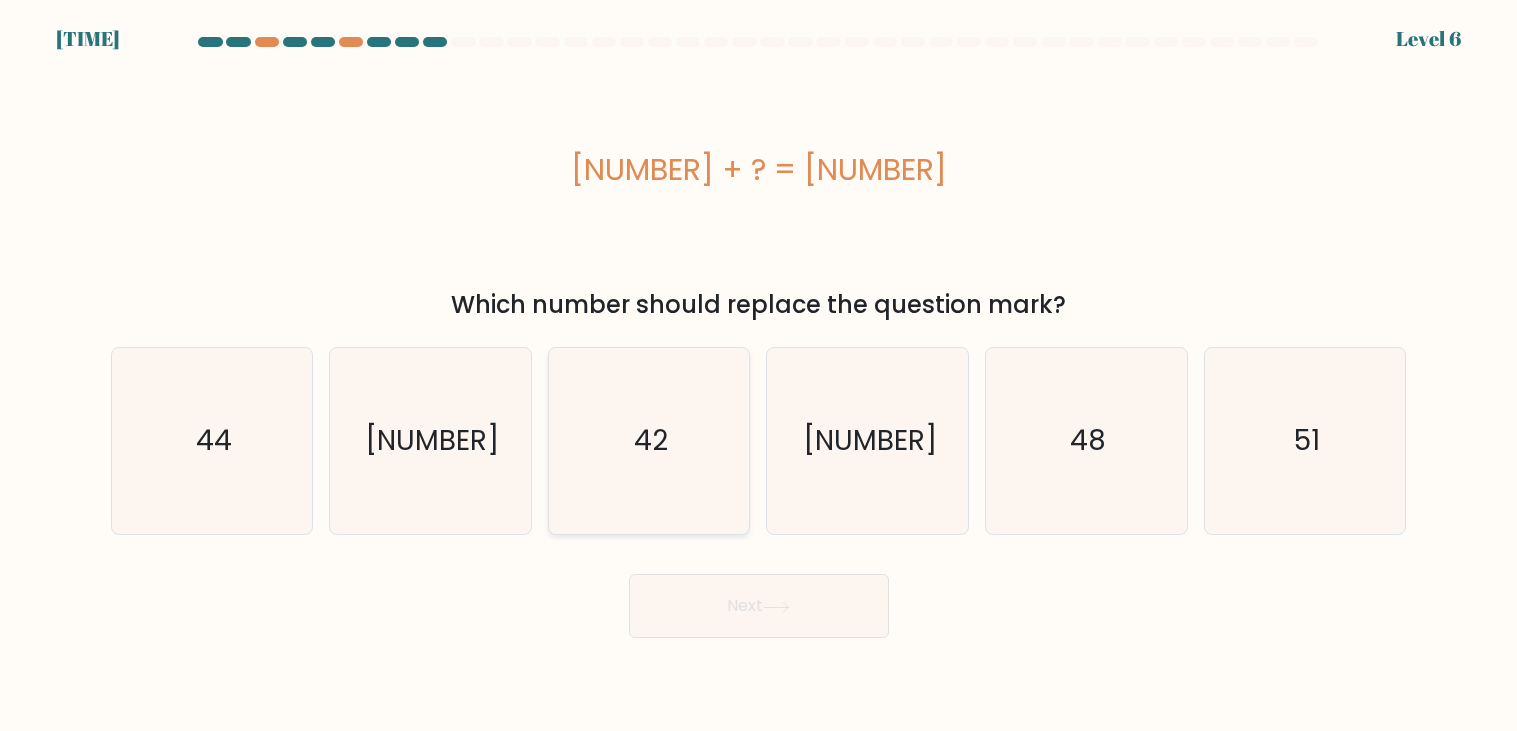 click on "42" at bounding box center [649, 441] 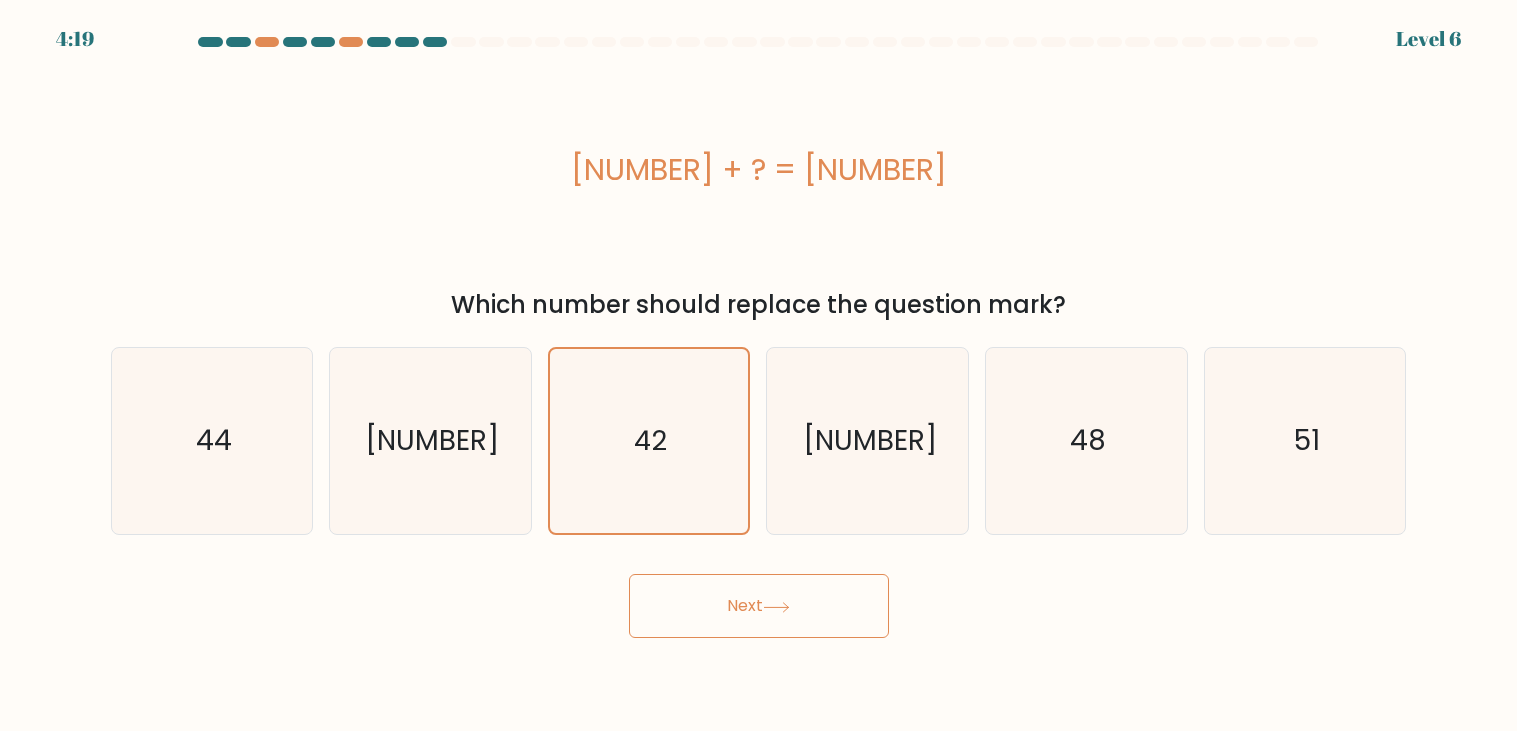 click on "Next" at bounding box center [759, 606] 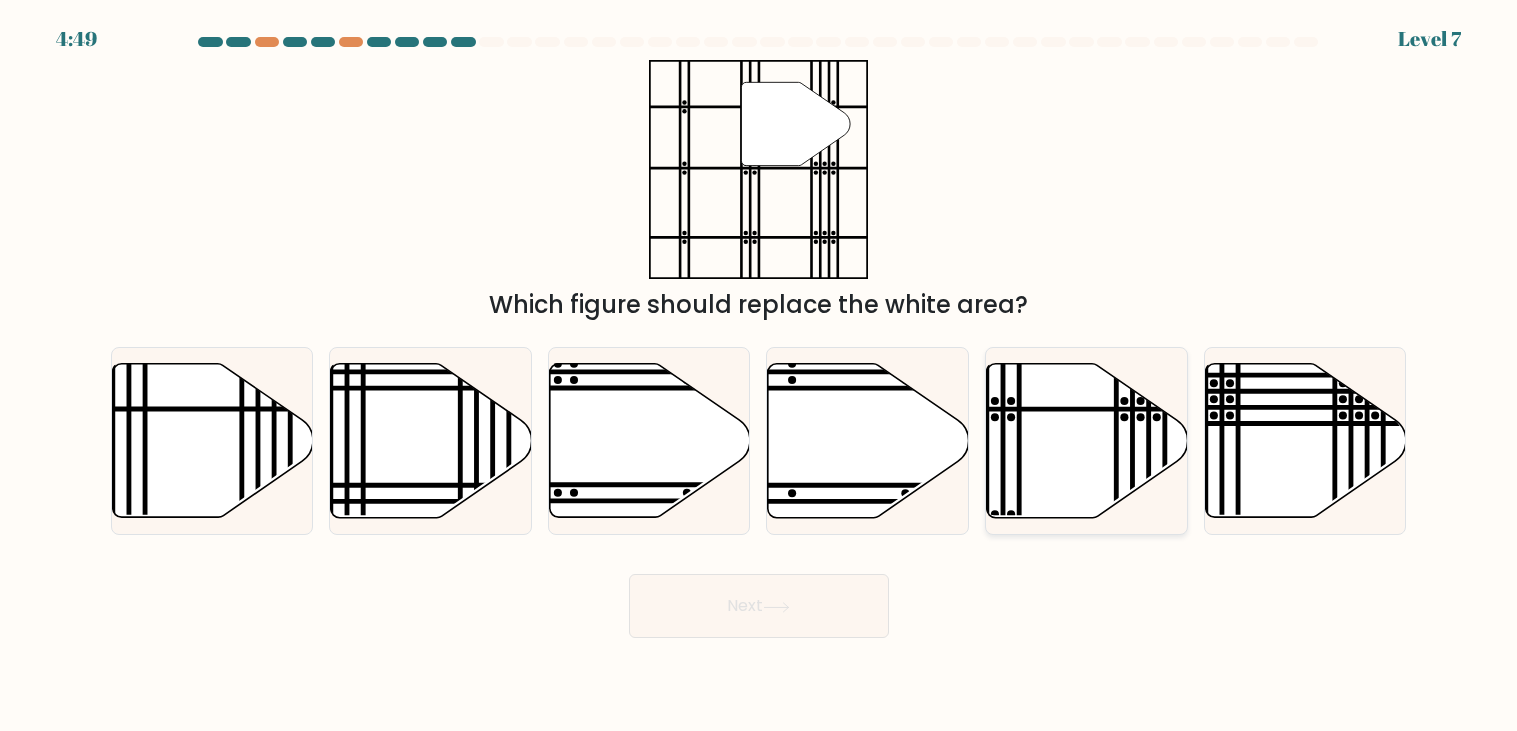 click at bounding box center [1087, 441] 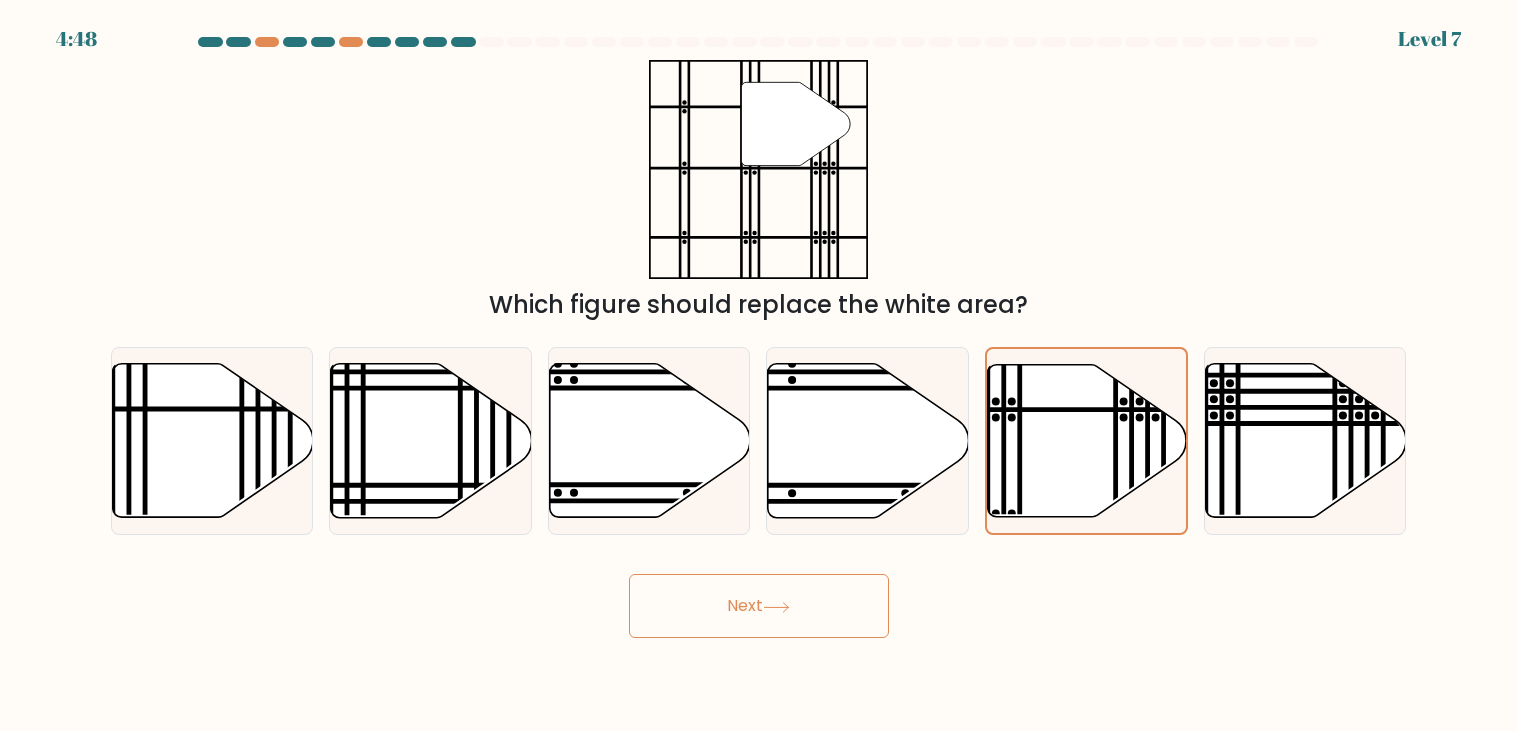 click on "Next" at bounding box center (759, 606) 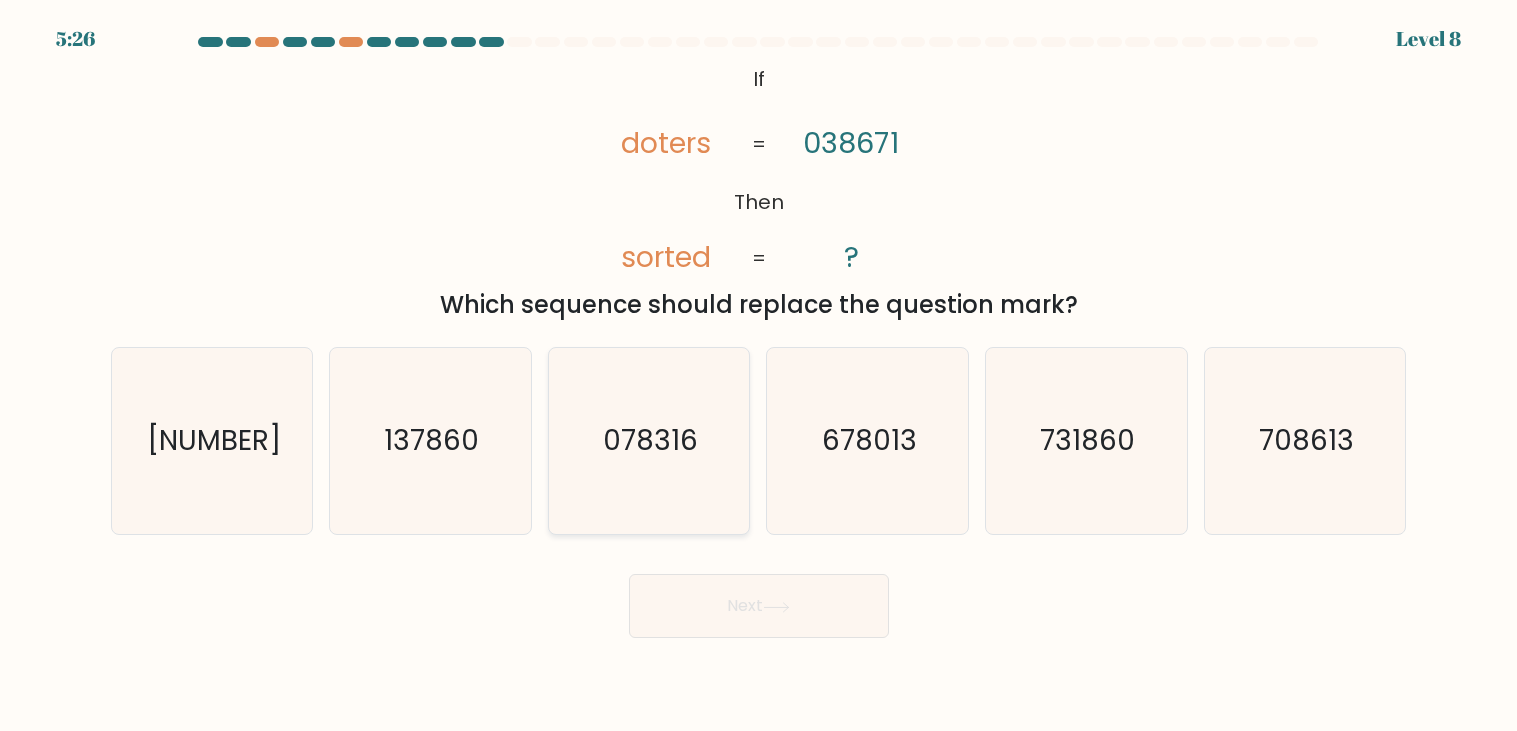 click on "078316" at bounding box center (649, 441) 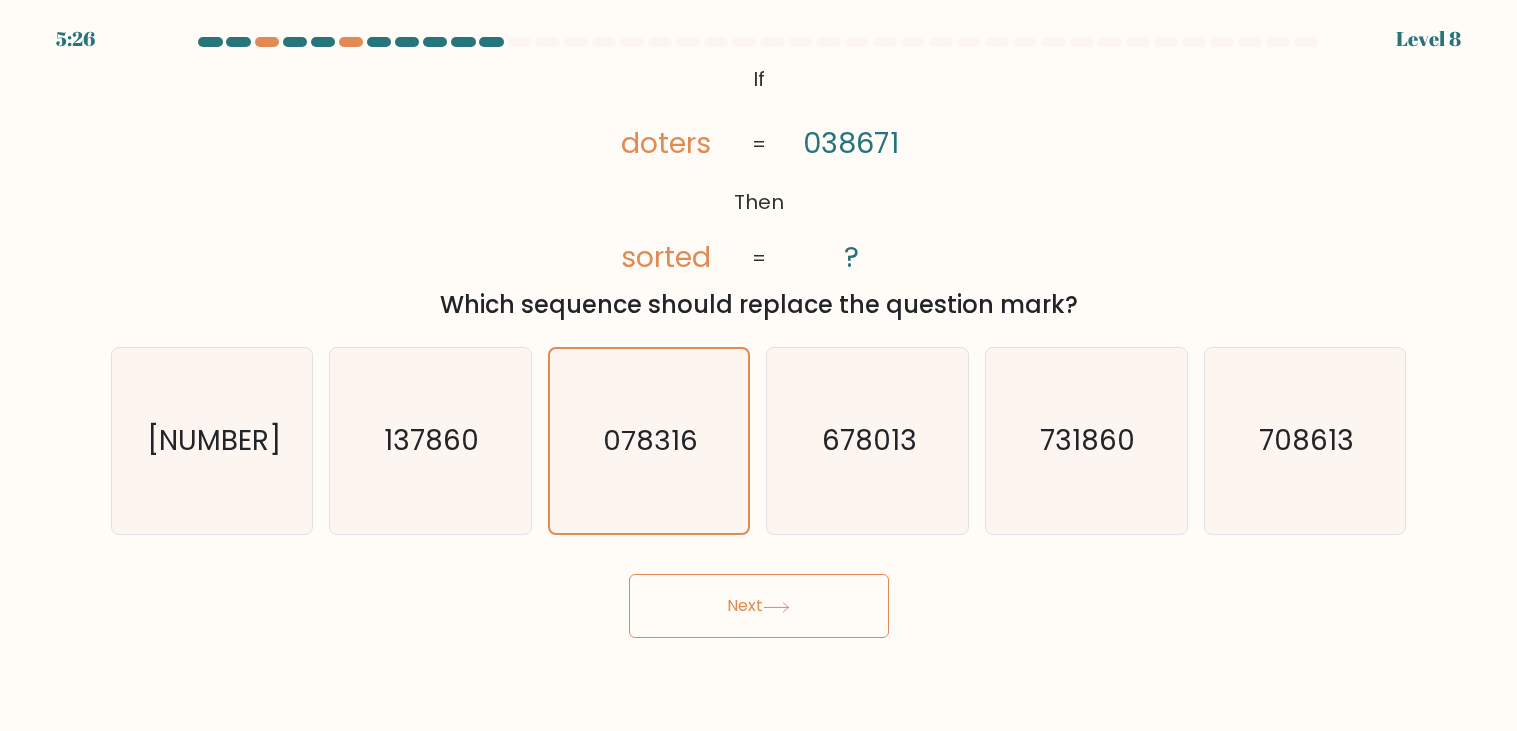 click on "Next" at bounding box center (759, 606) 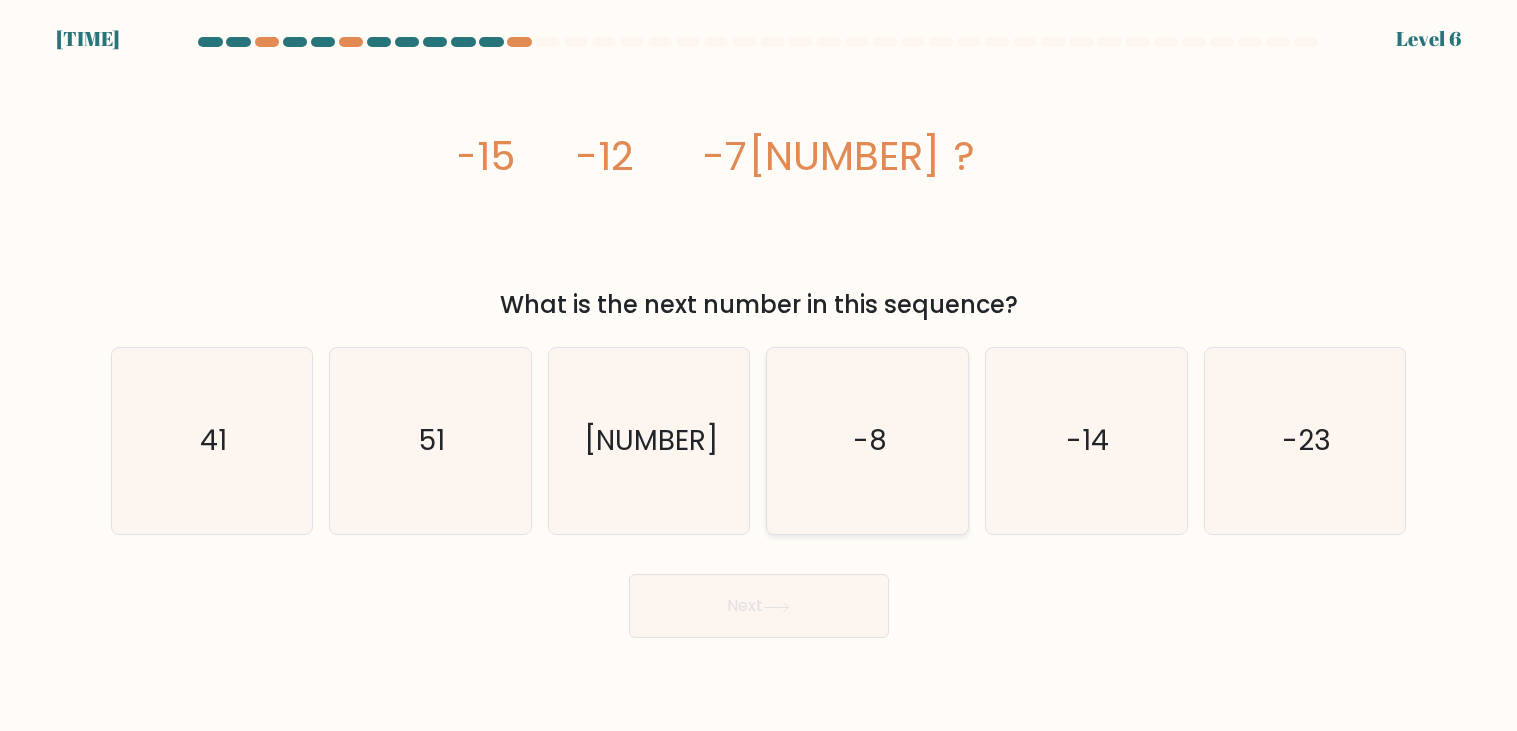 click on "-8" at bounding box center (870, 441) 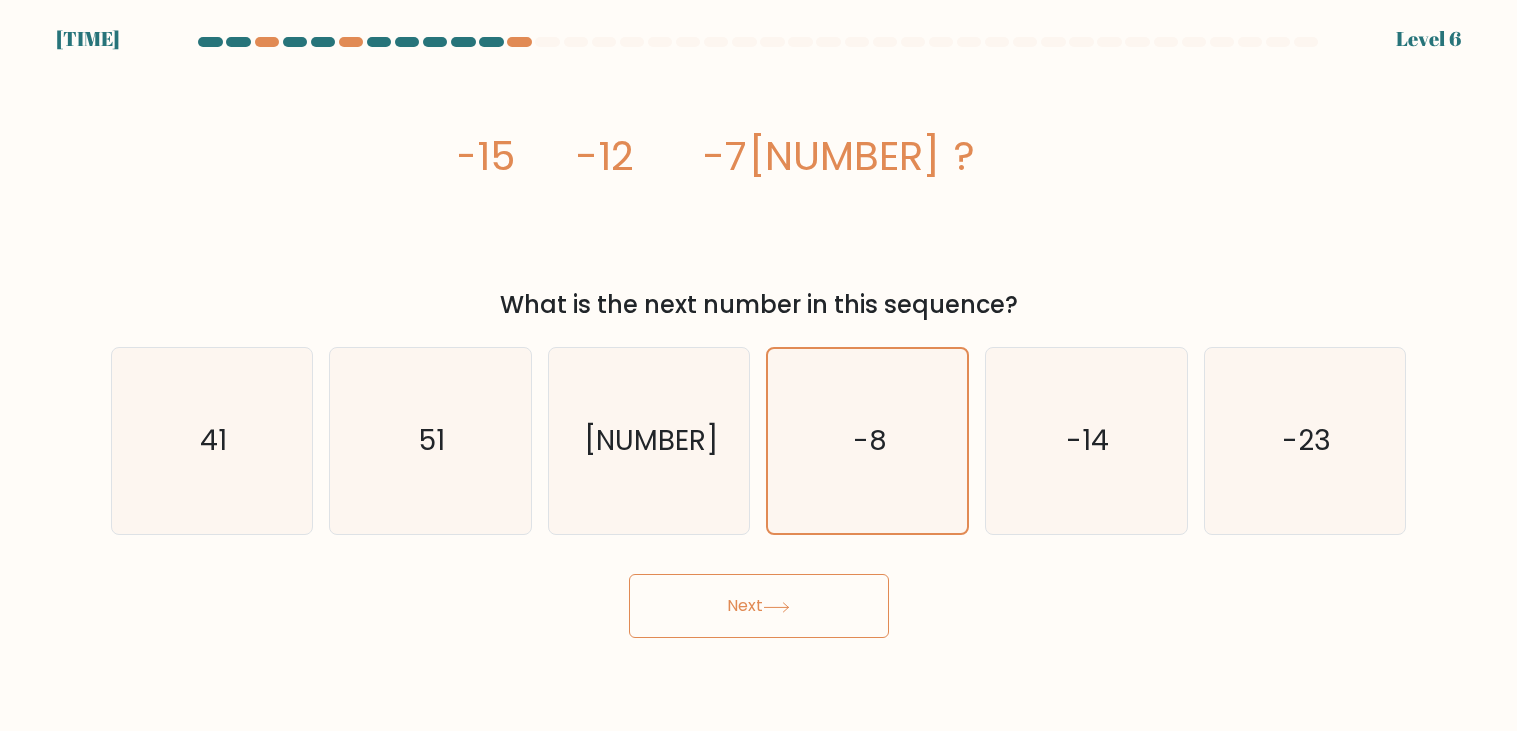 click on "Next" at bounding box center [759, 606] 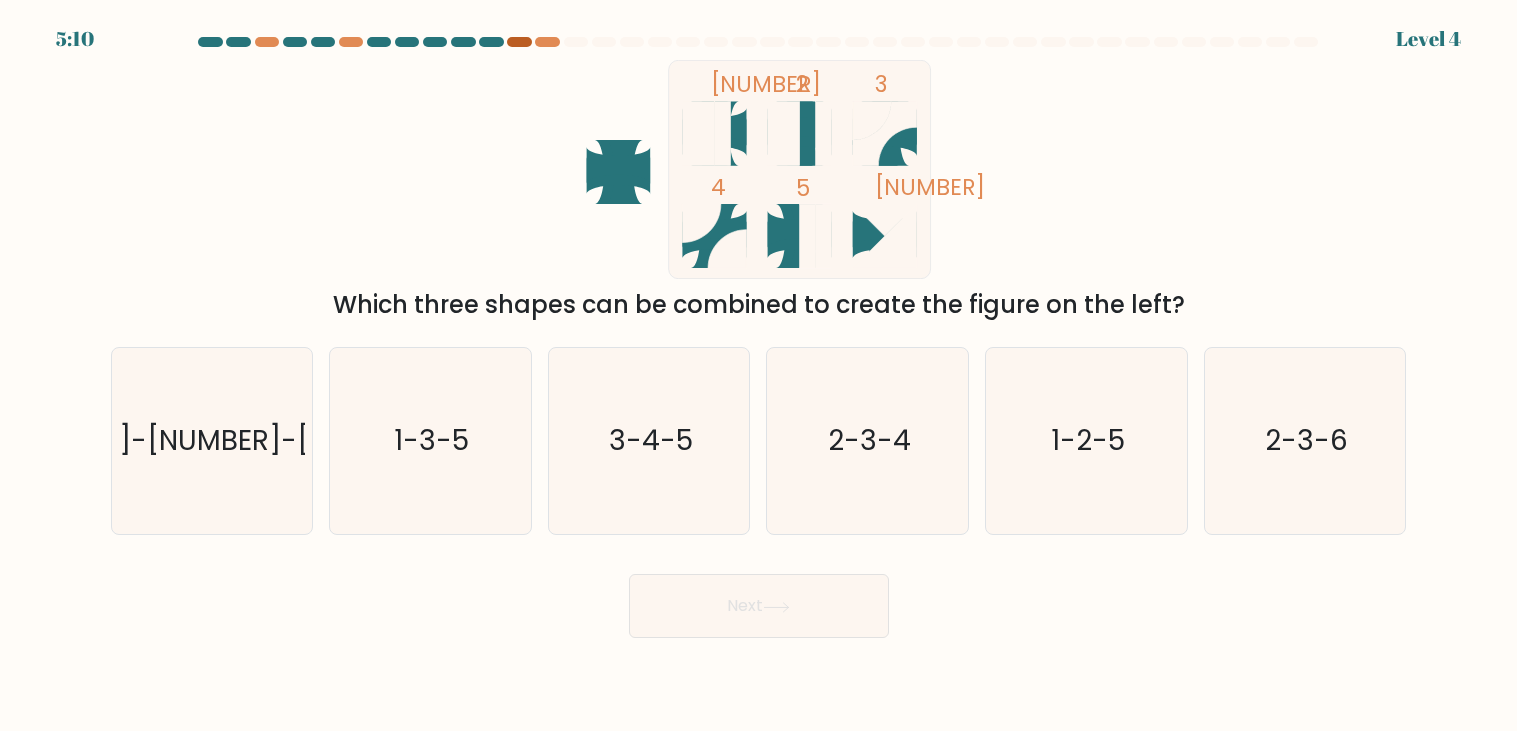 click at bounding box center [519, 42] 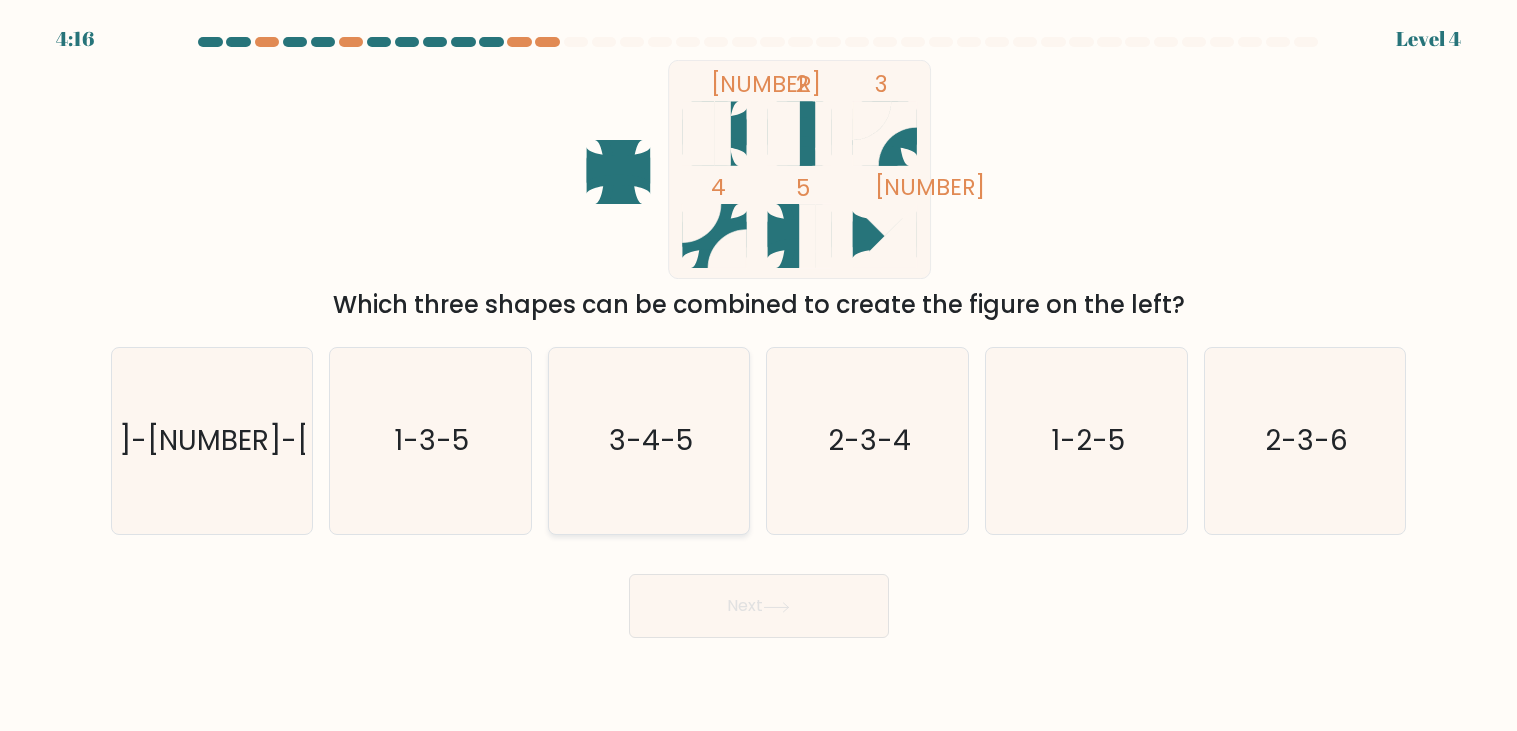click on "3-4-5" at bounding box center [649, 441] 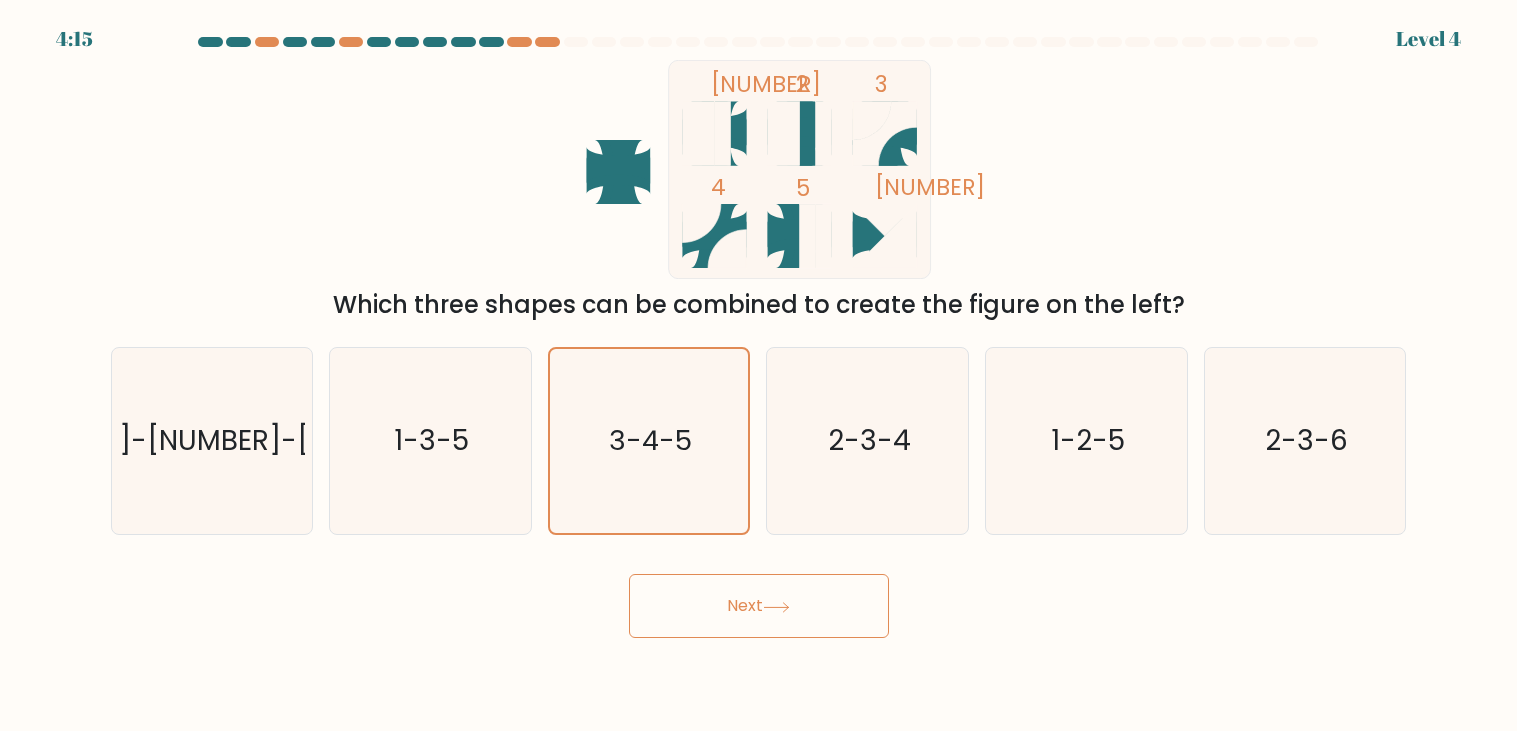 click at bounding box center (776, 606) 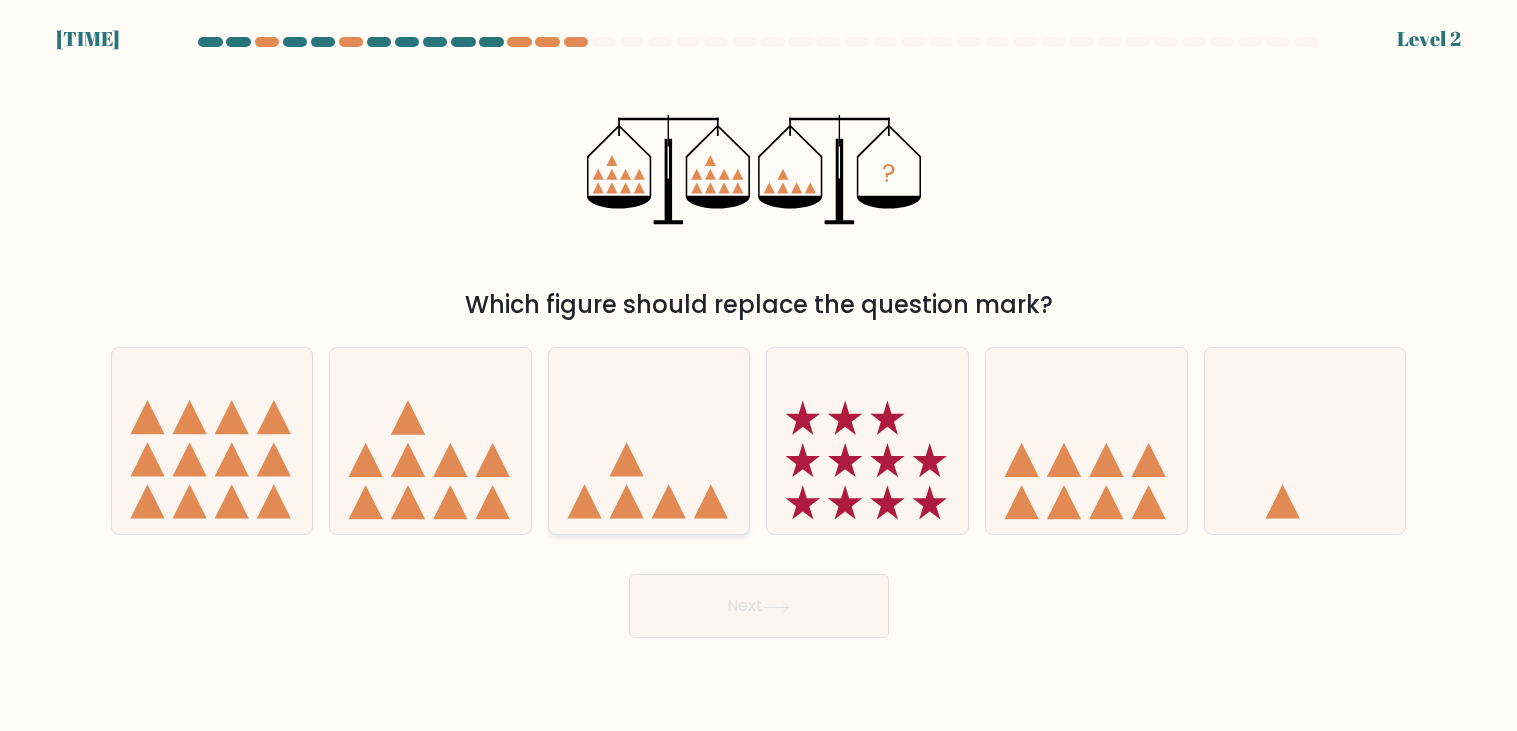 click at bounding box center (649, 441) 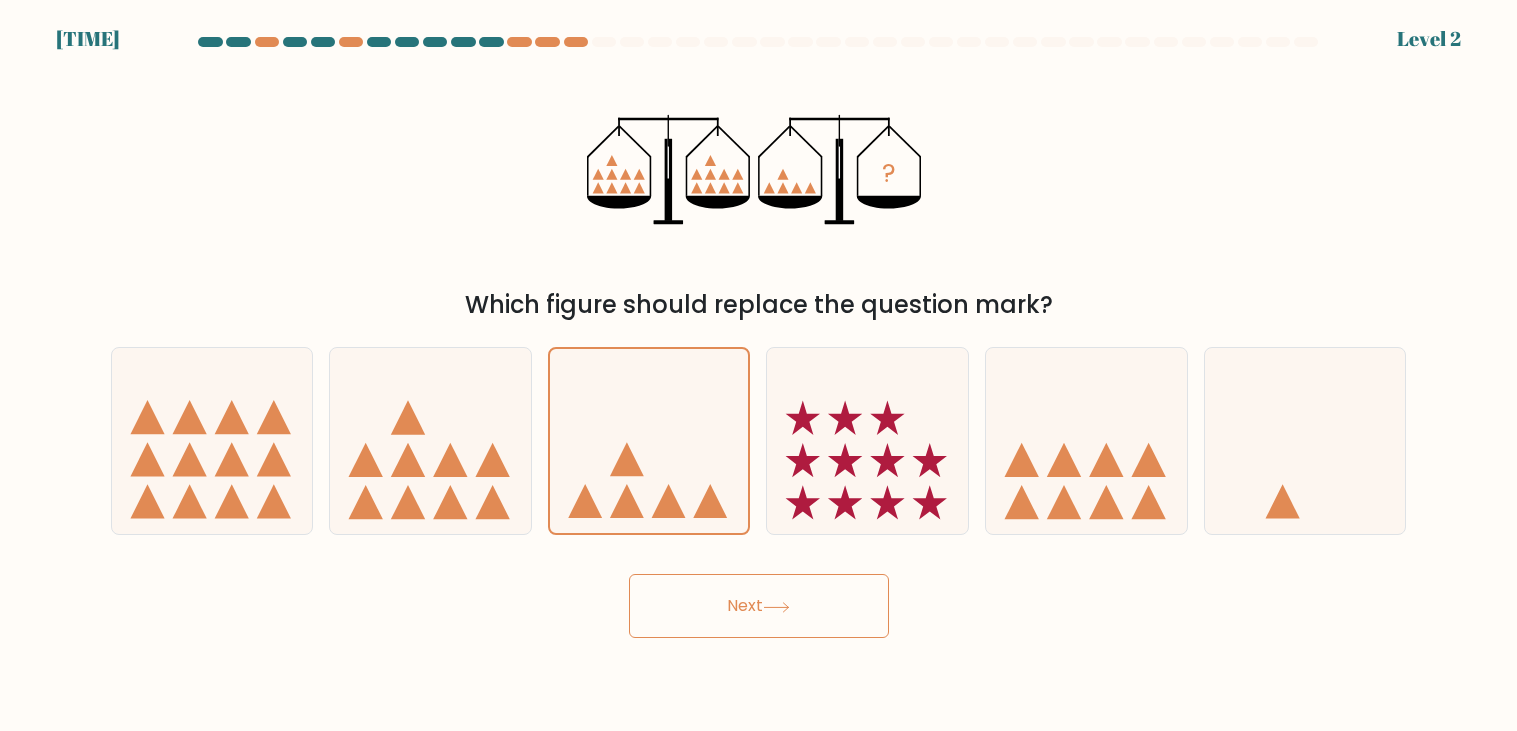 click at bounding box center [776, 607] 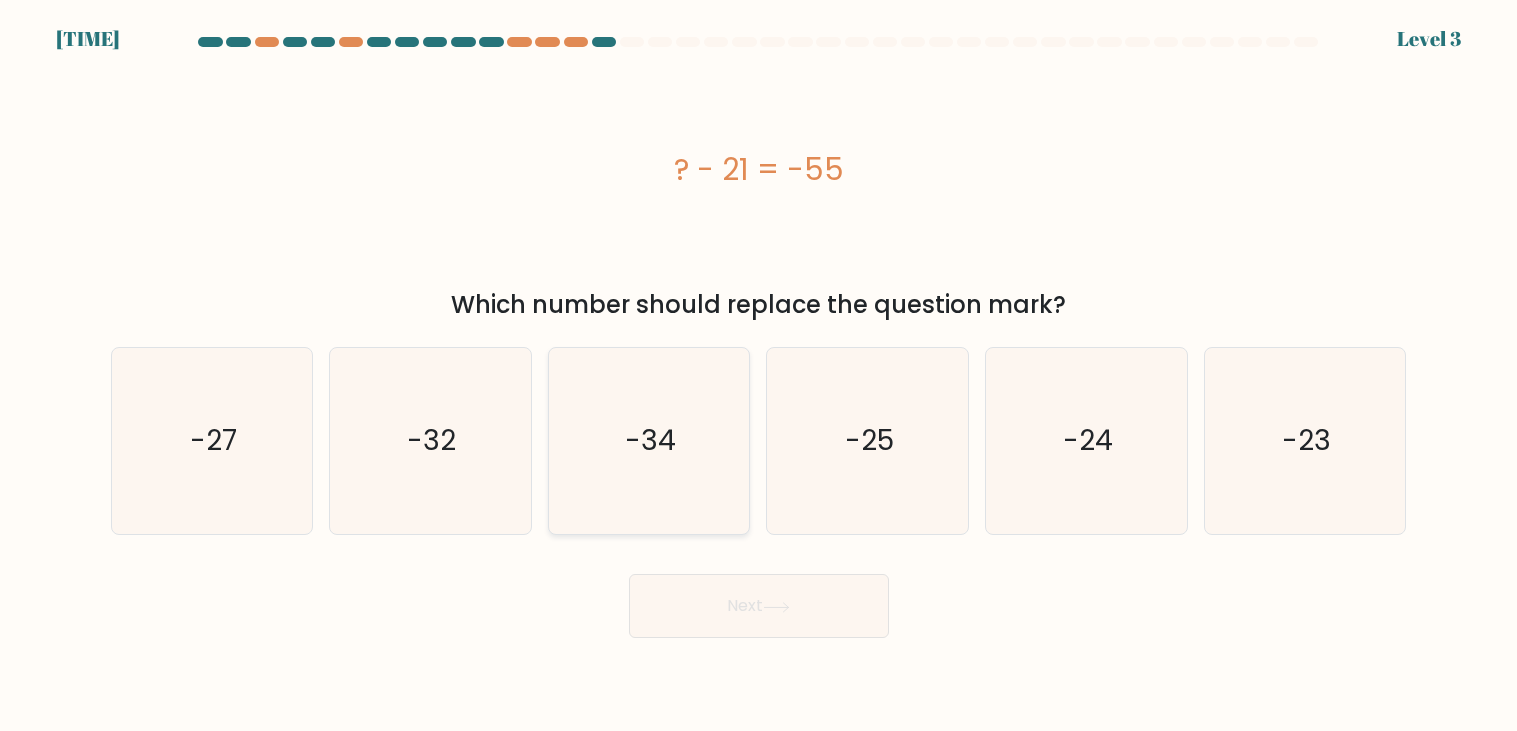click on "-34" at bounding box center [649, 441] 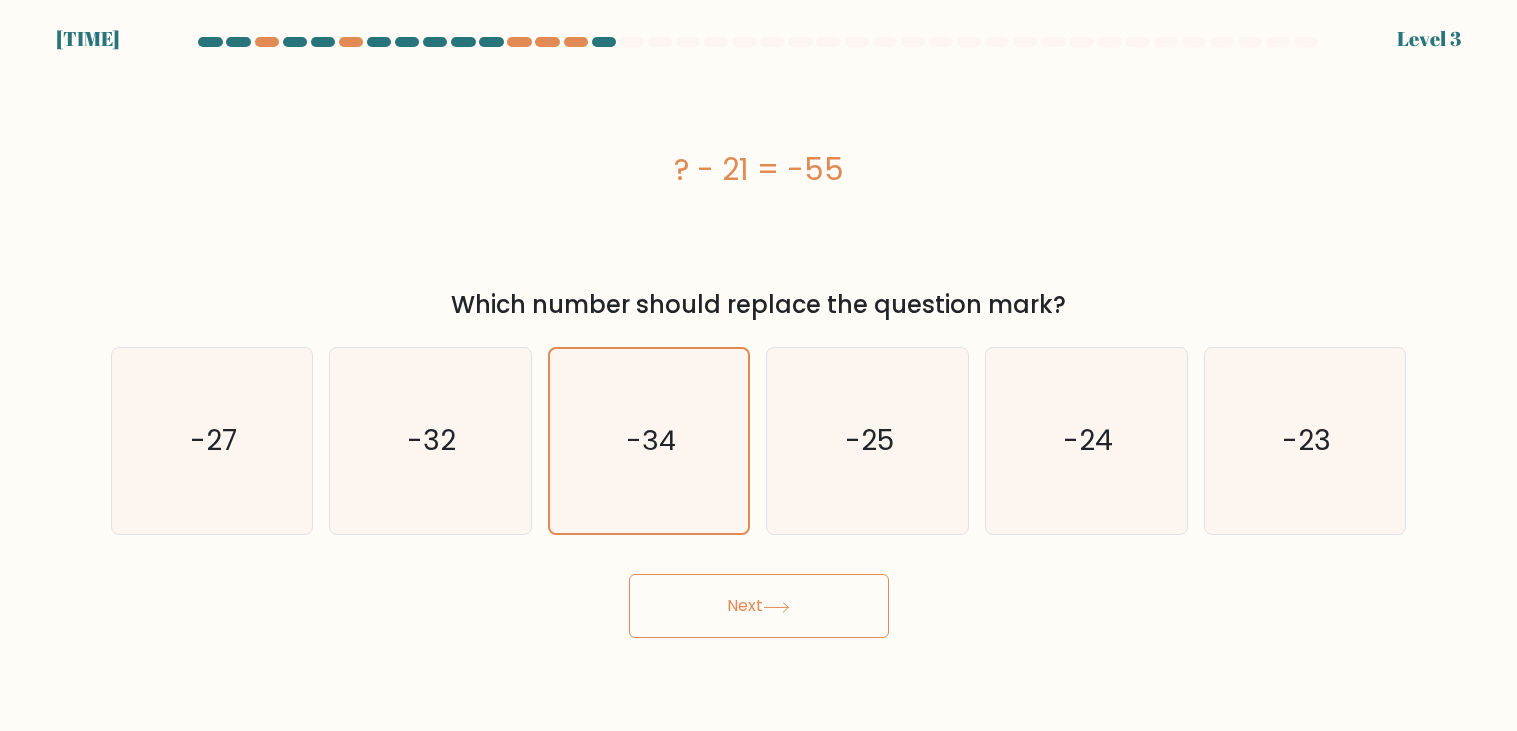 click on "4:53
Level 3
a." at bounding box center (758, 365) 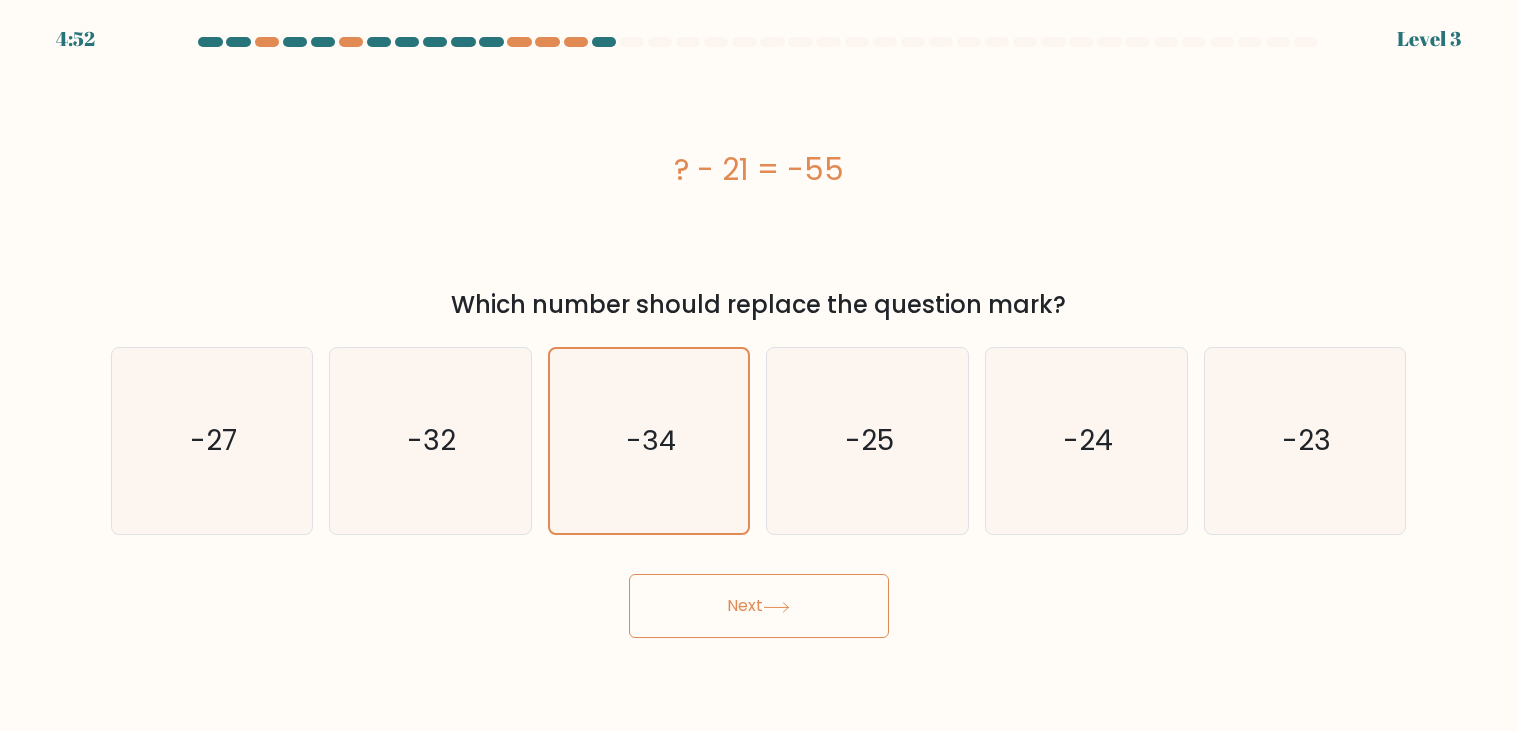 click on "Next" at bounding box center [759, 606] 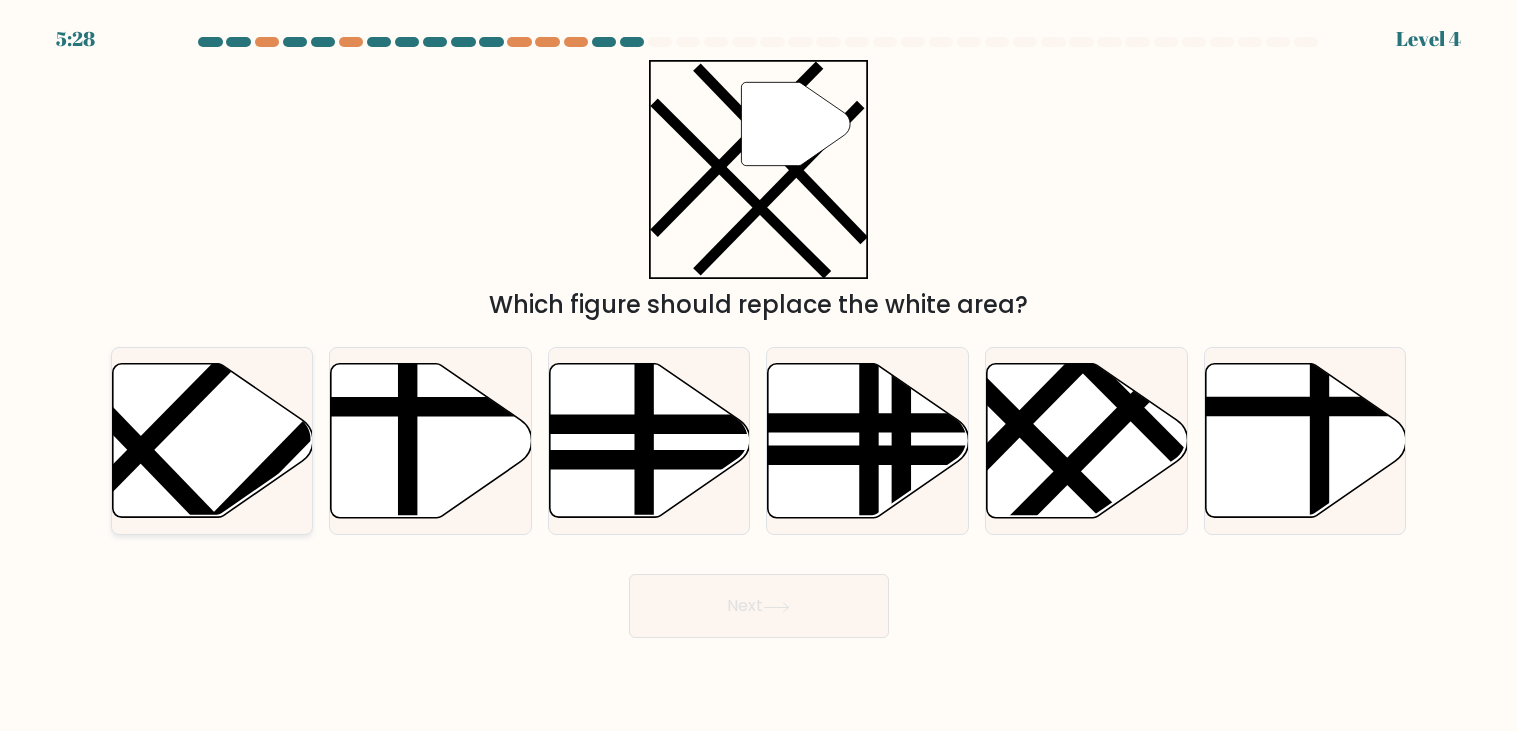 click at bounding box center (212, 441) 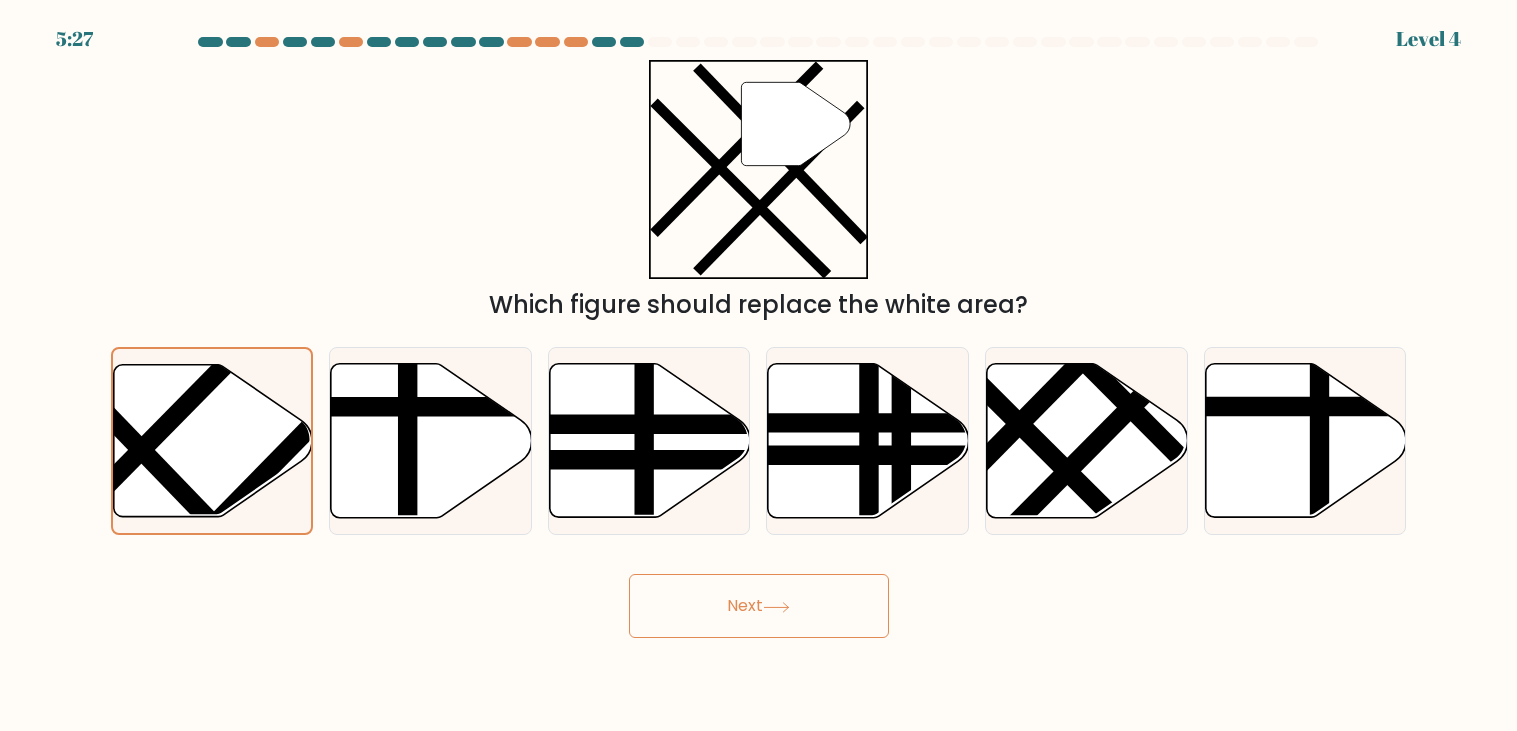 click on "Next" at bounding box center [759, 606] 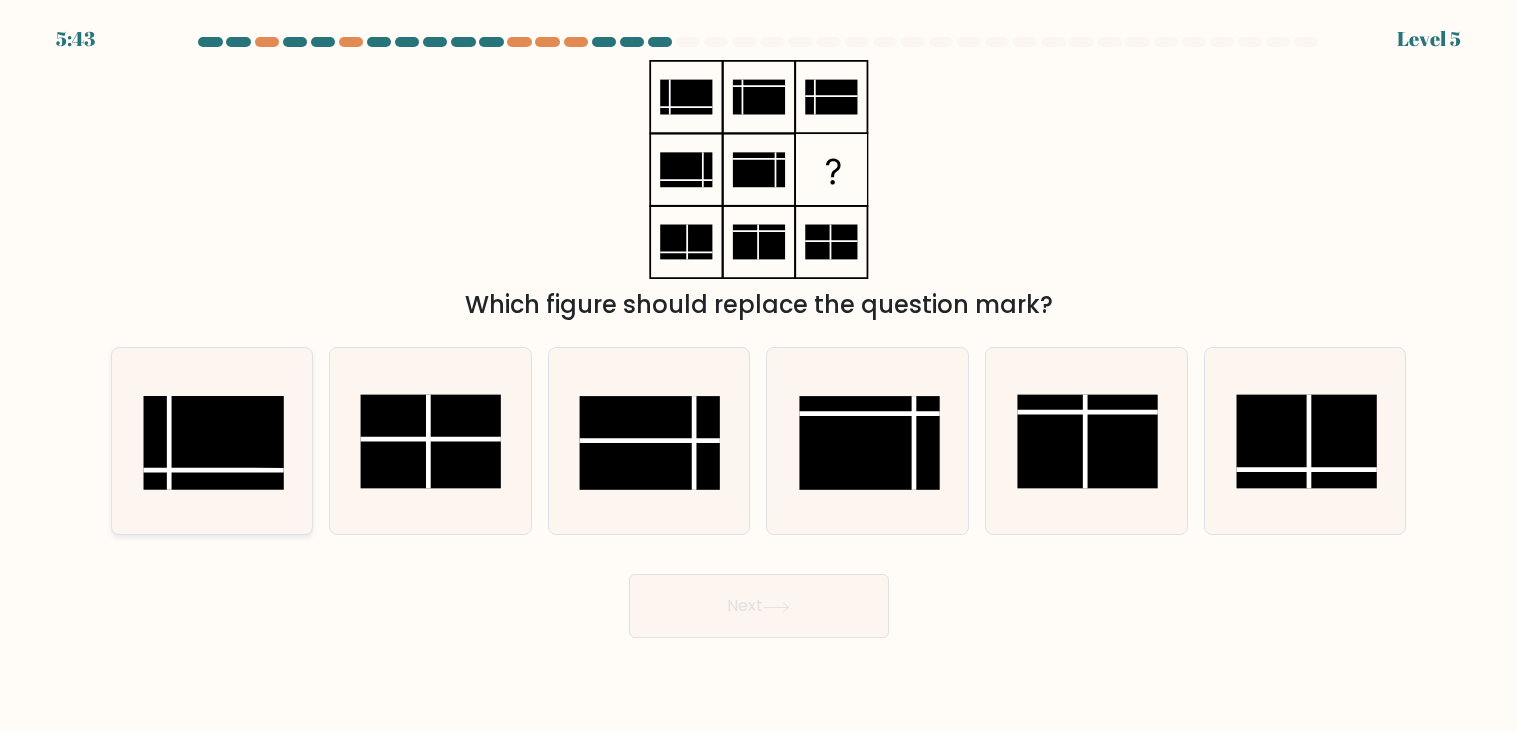 click at bounding box center [213, 443] 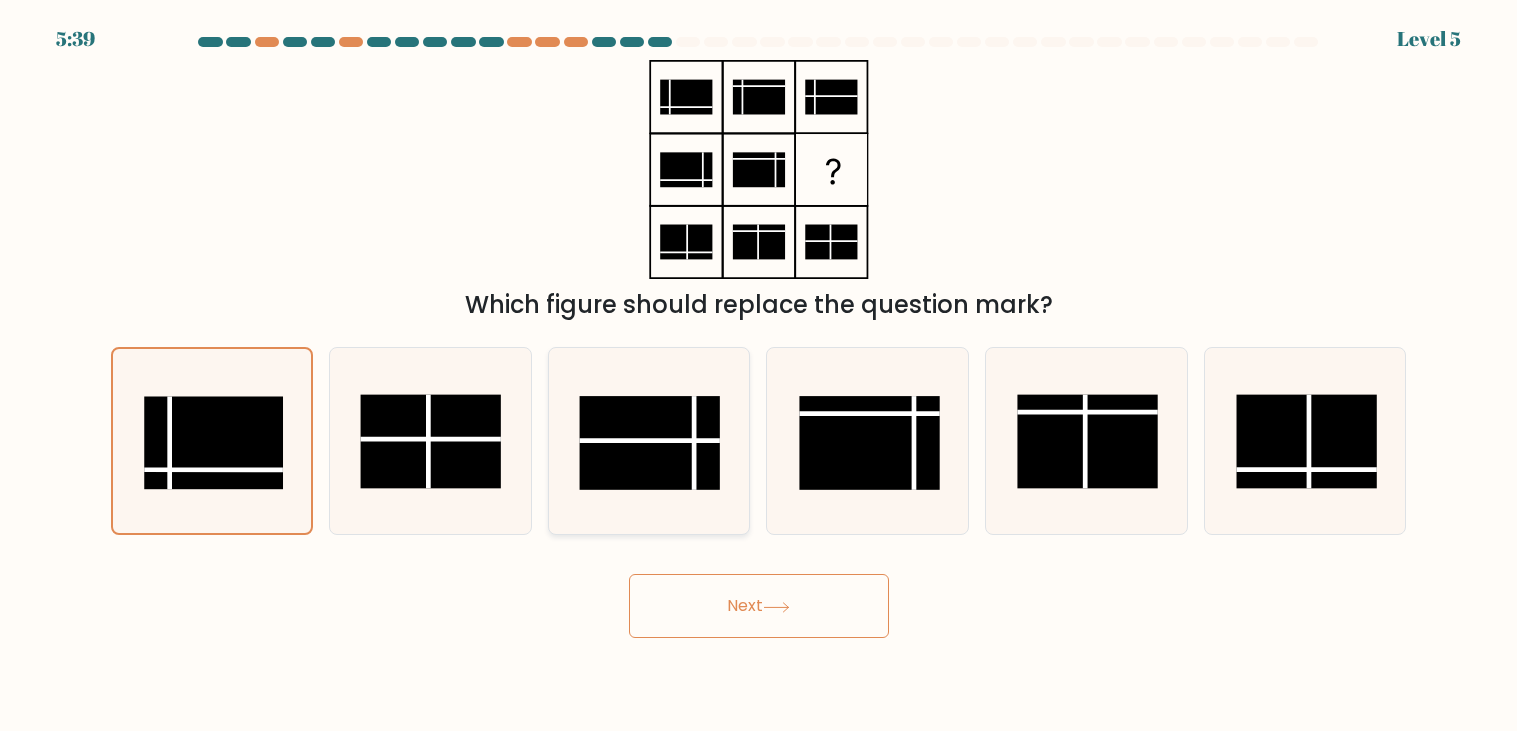 click at bounding box center [650, 443] 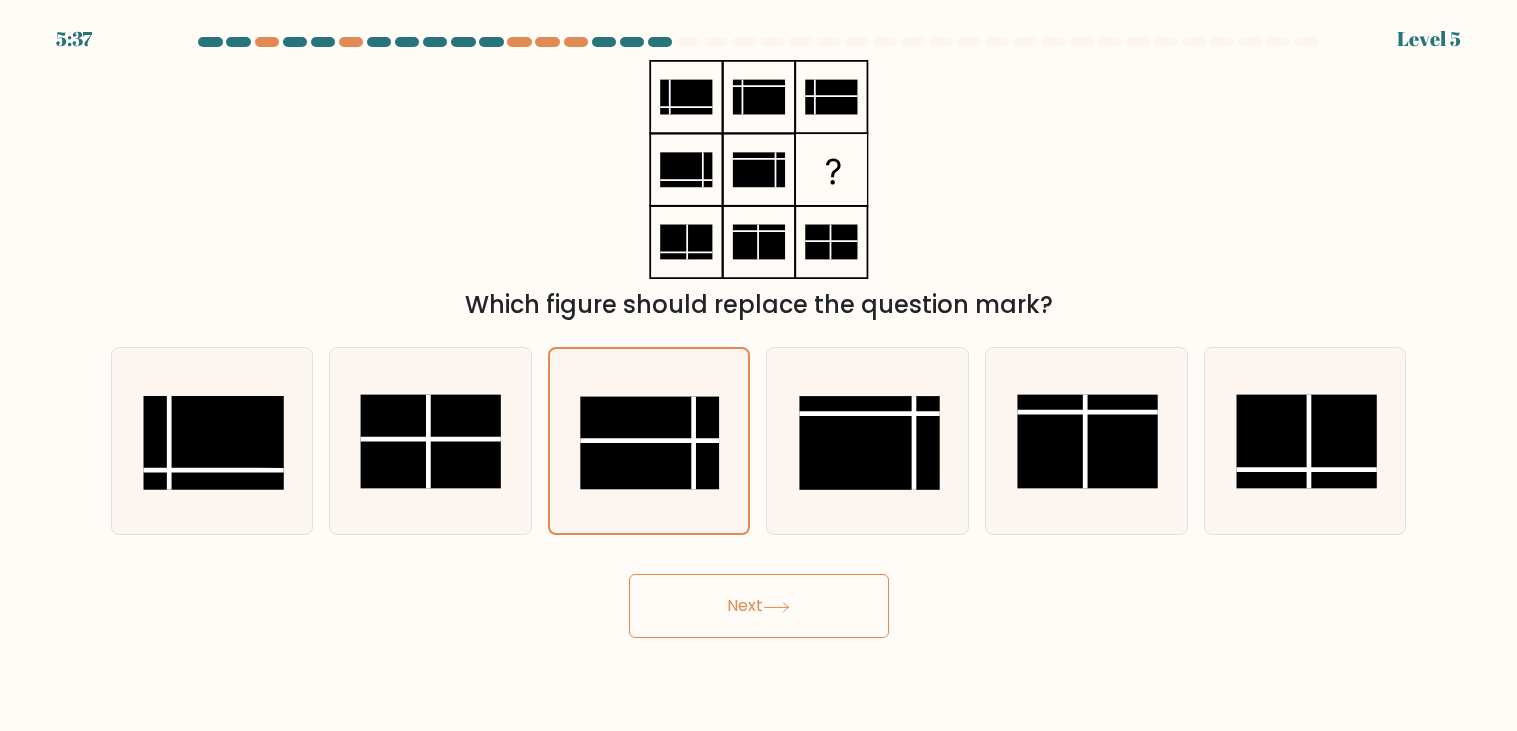 click on "Next" at bounding box center [759, 606] 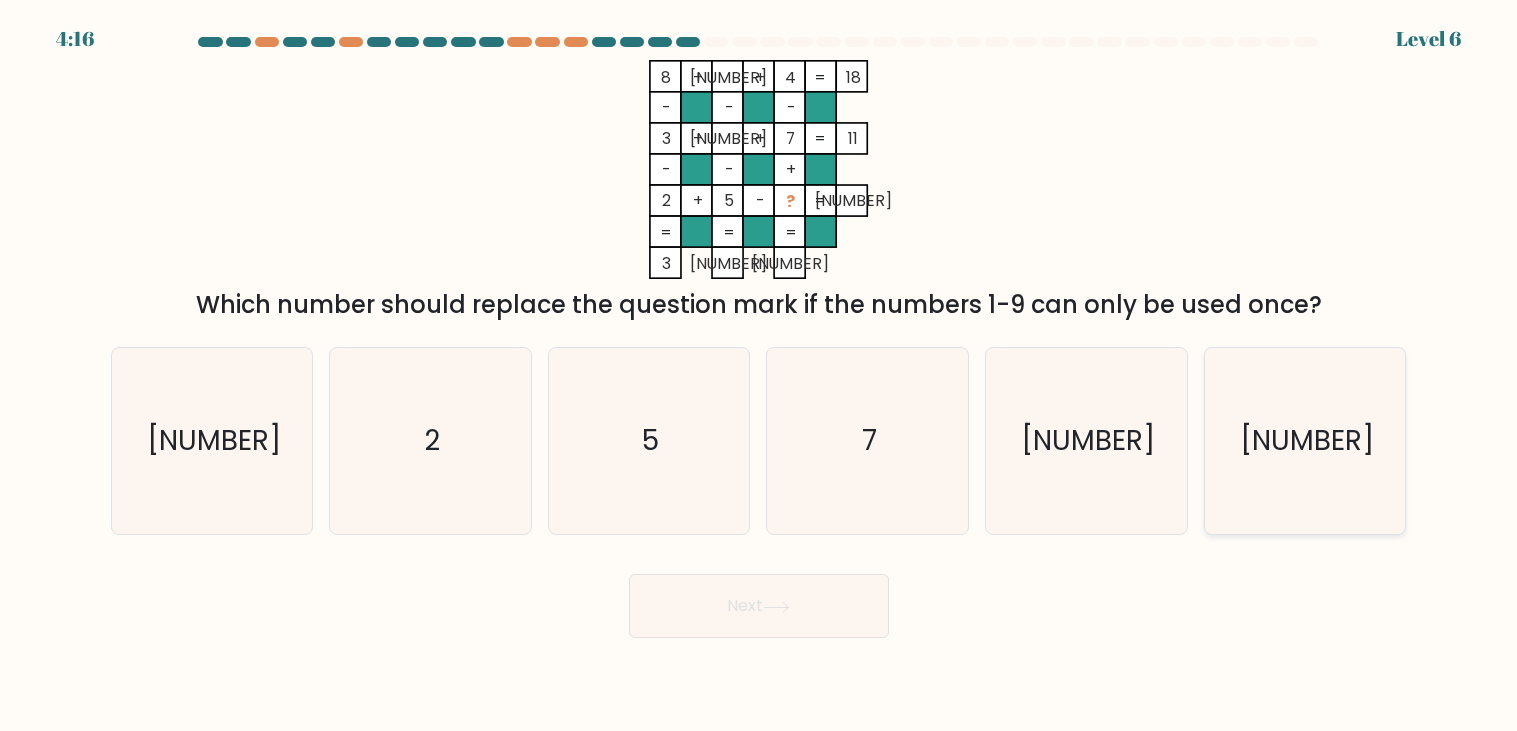 click on "1" at bounding box center [1305, 441] 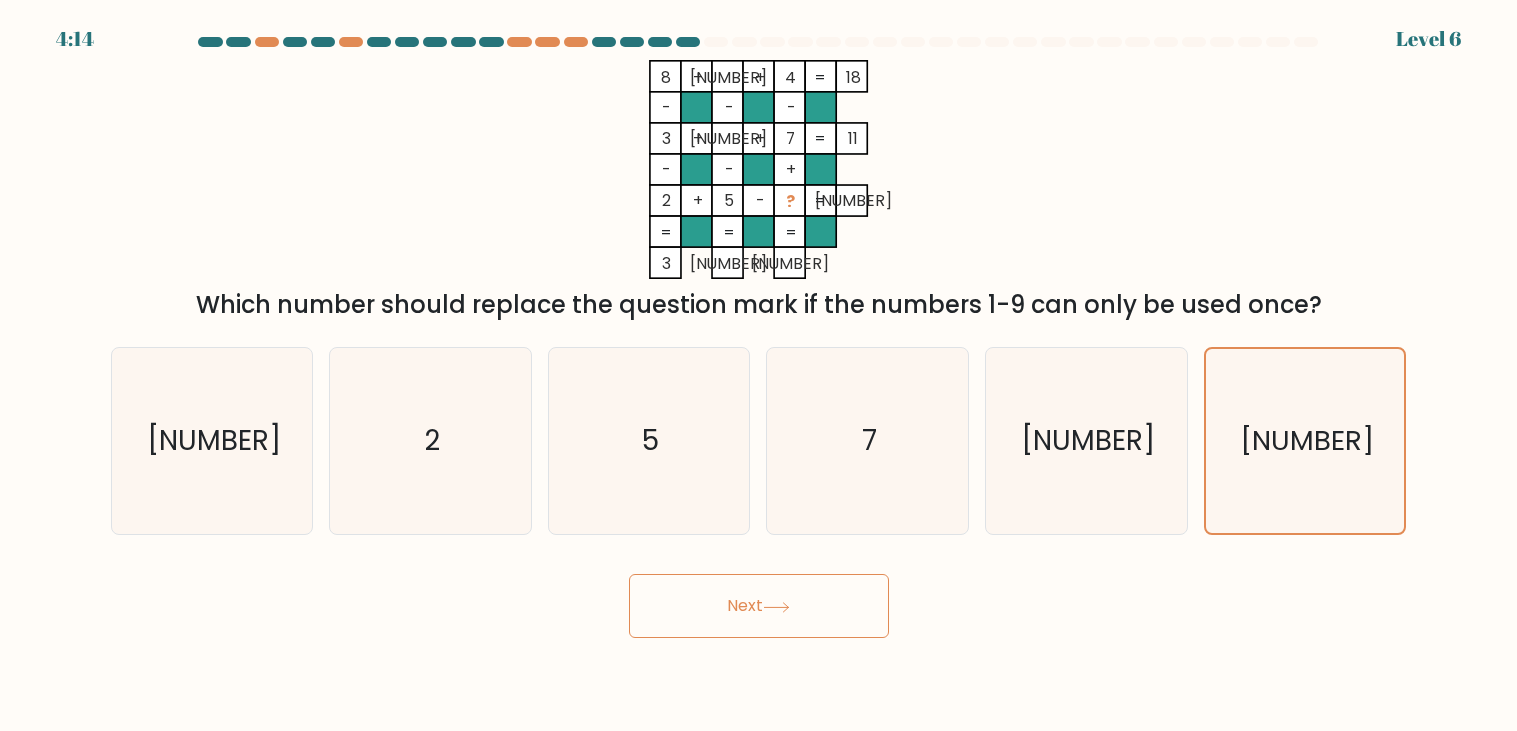 click on "Next" at bounding box center [759, 606] 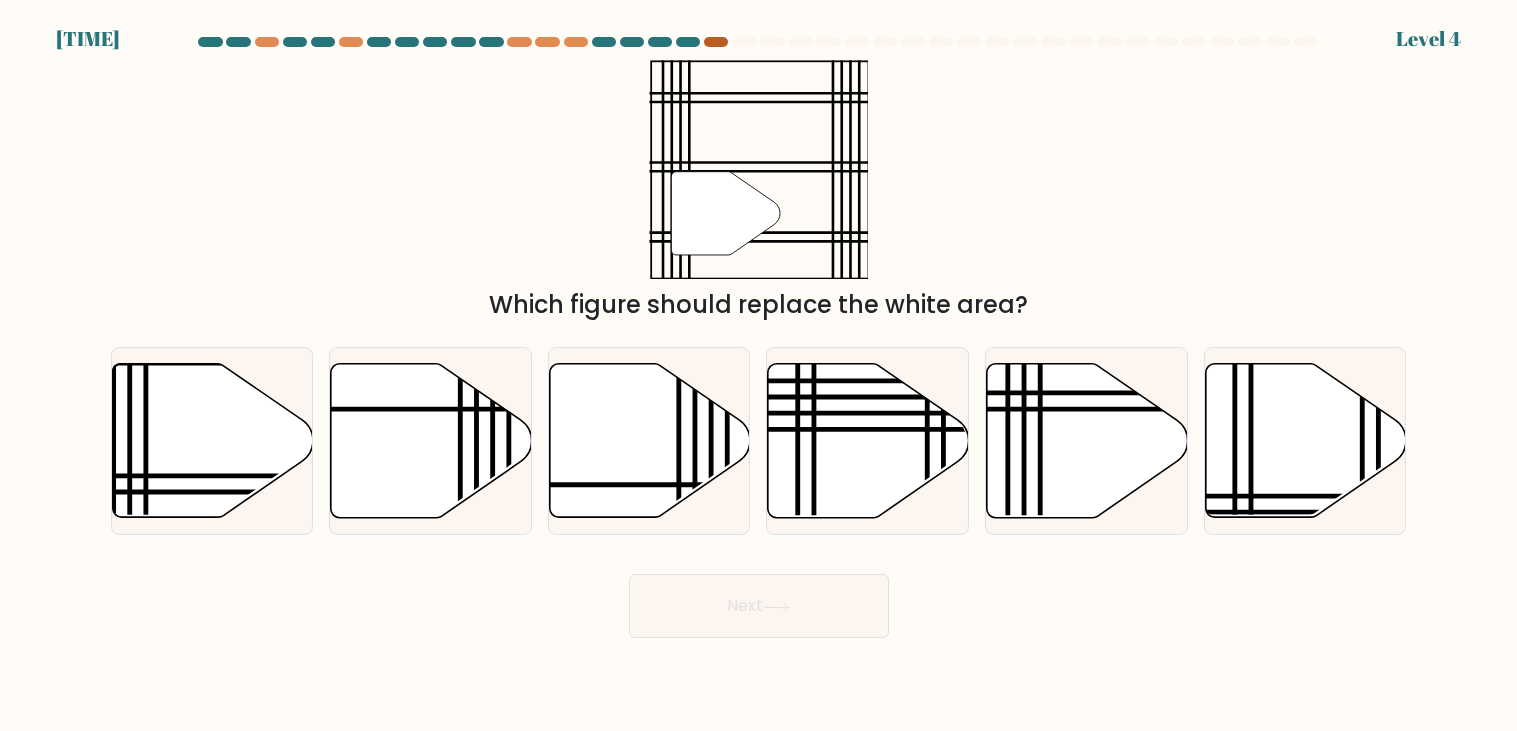 click at bounding box center [716, 42] 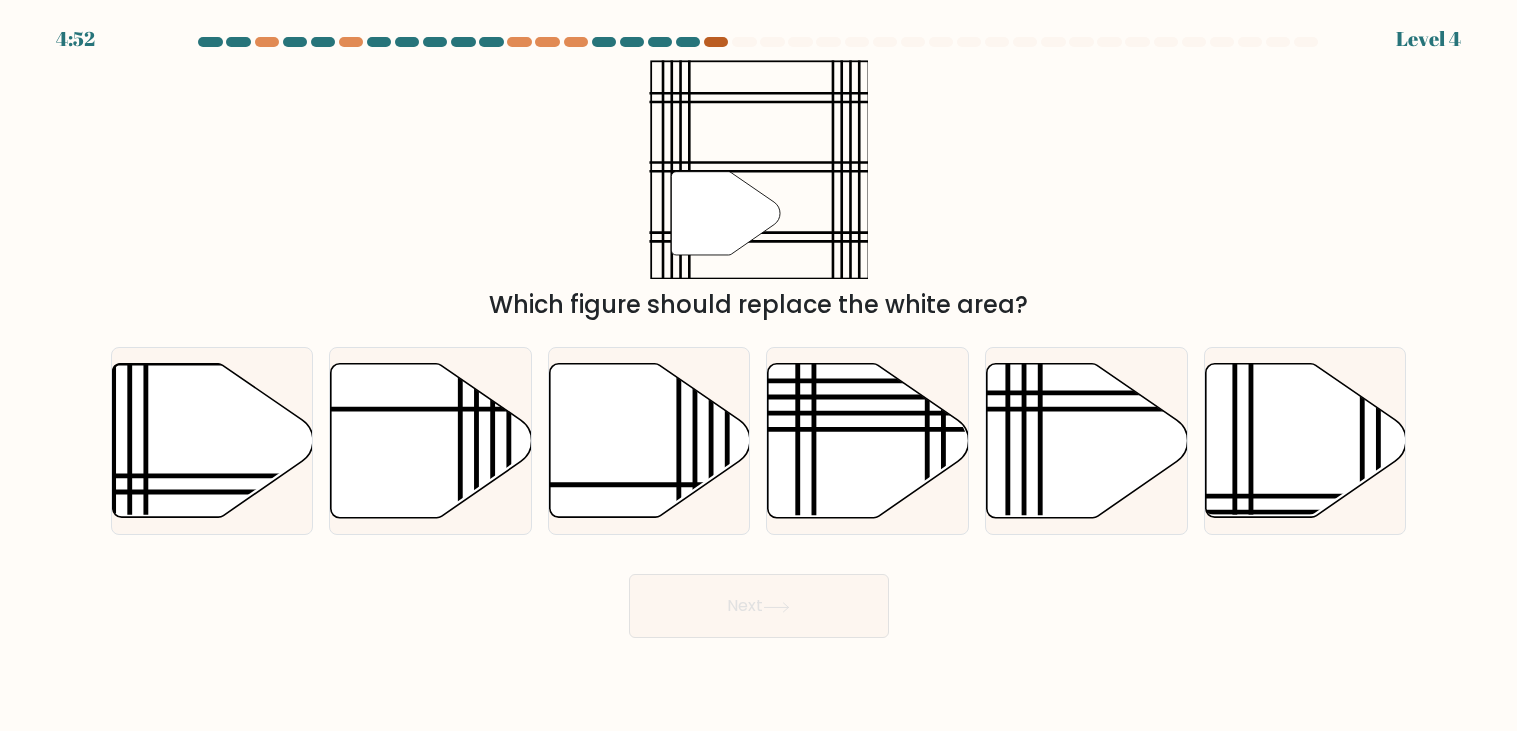 click at bounding box center [716, 42] 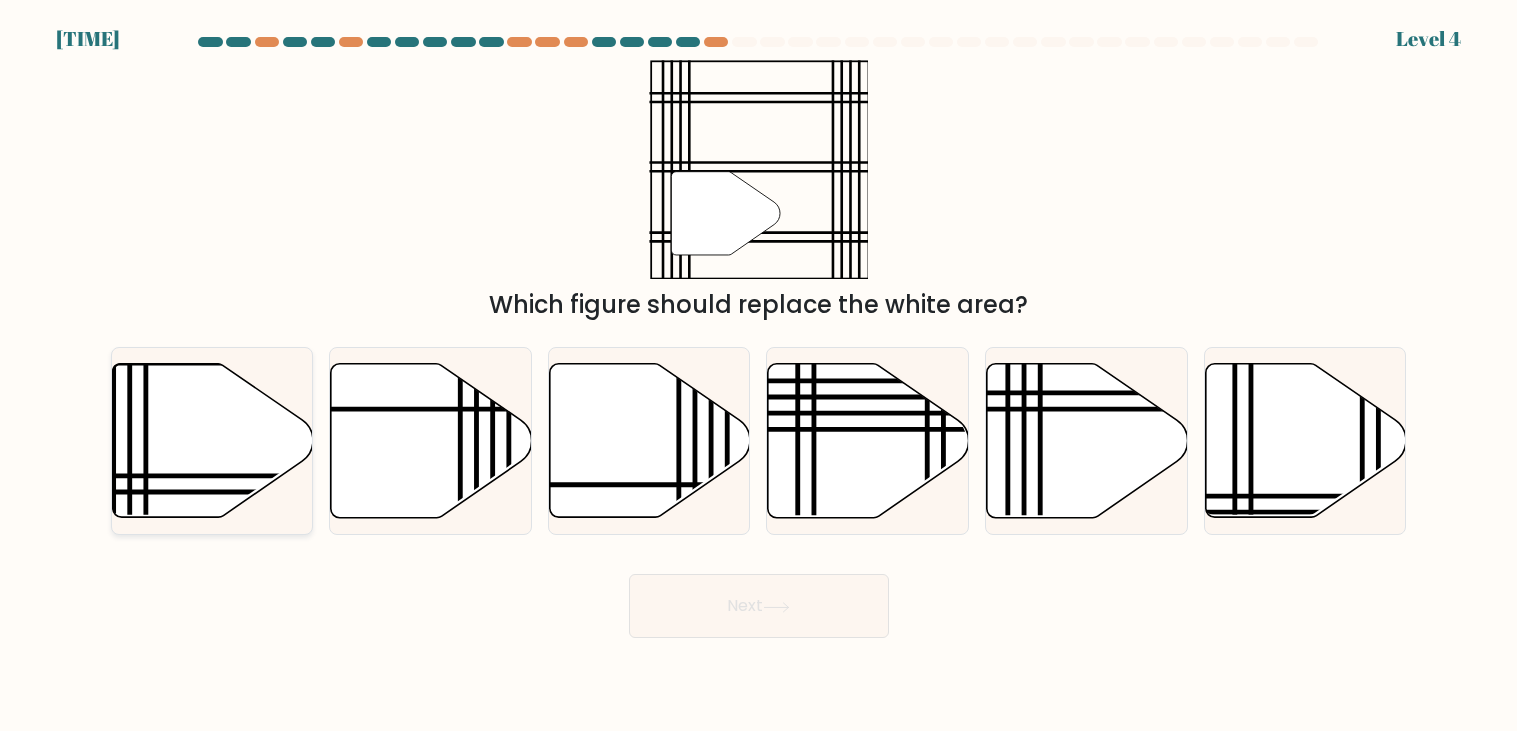 click at bounding box center (212, 441) 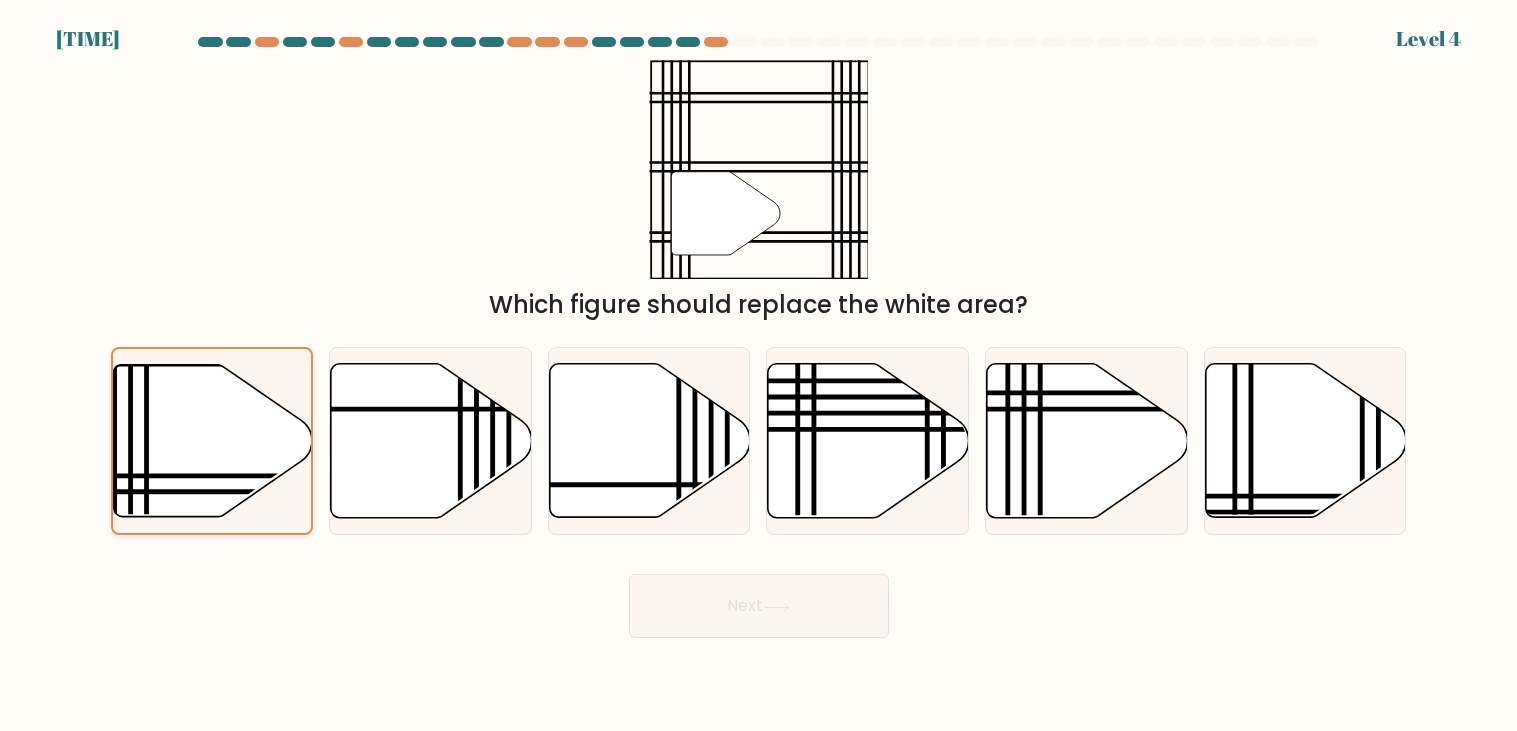 click at bounding box center [212, 440] 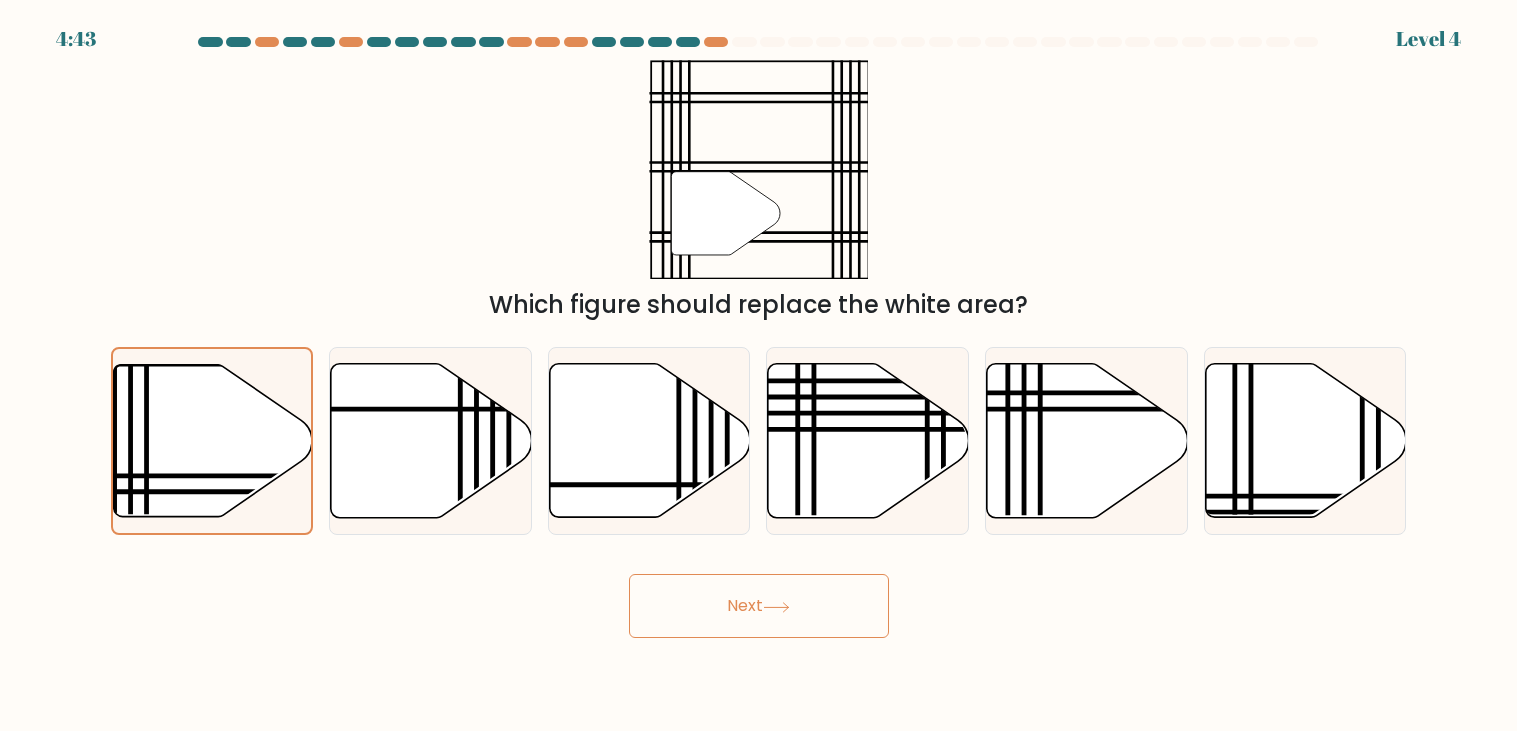 click on "Next" at bounding box center [759, 606] 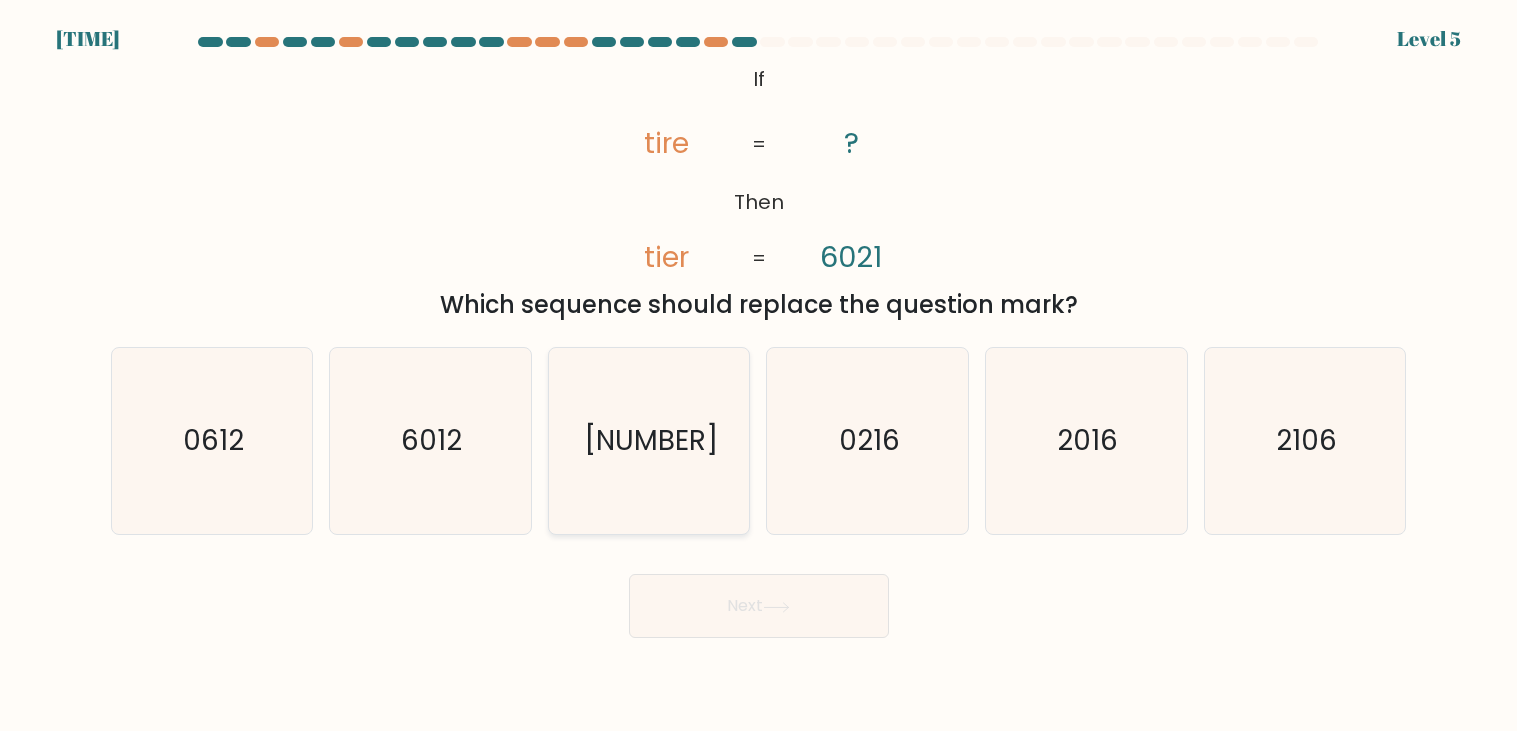 click on "6120" at bounding box center (649, 441) 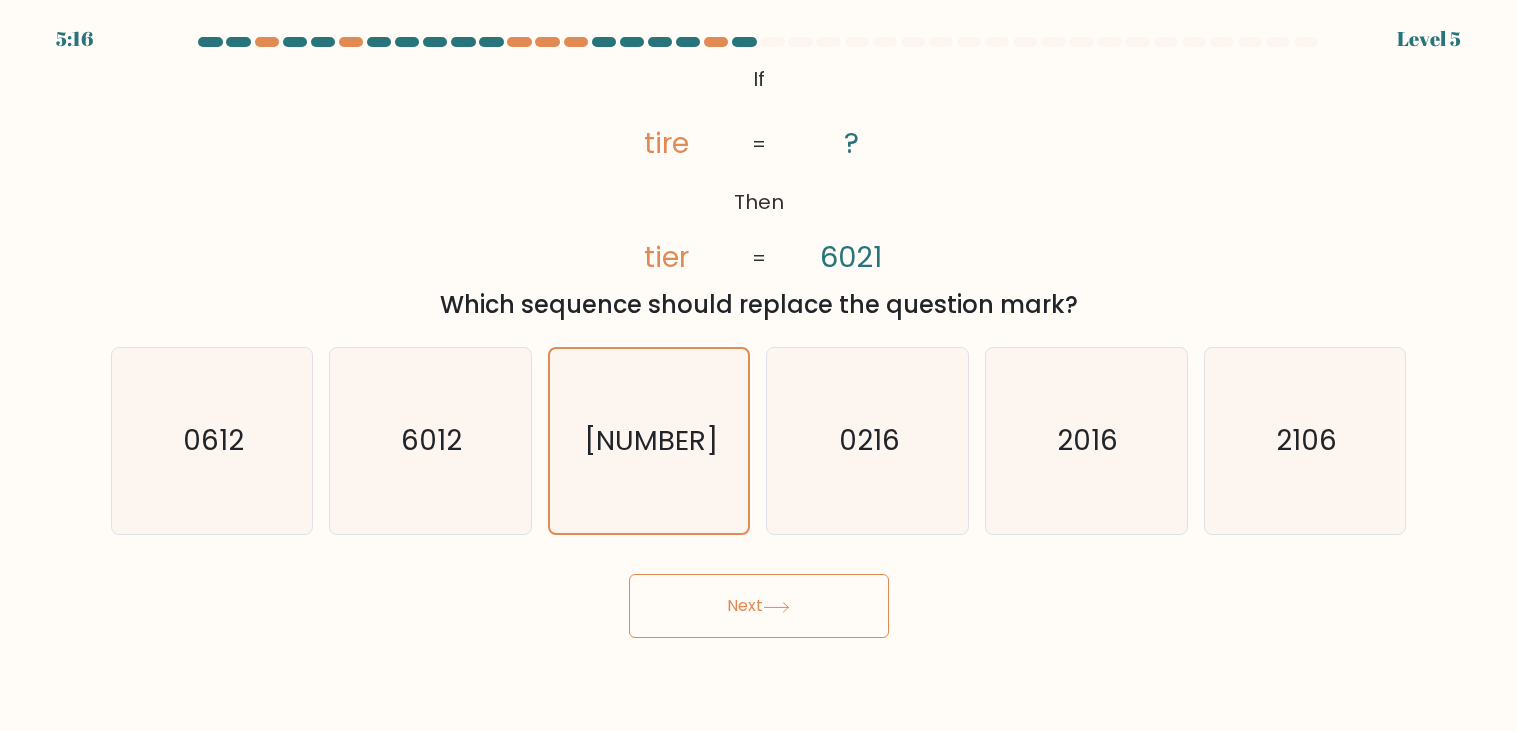click on "Next" at bounding box center [759, 606] 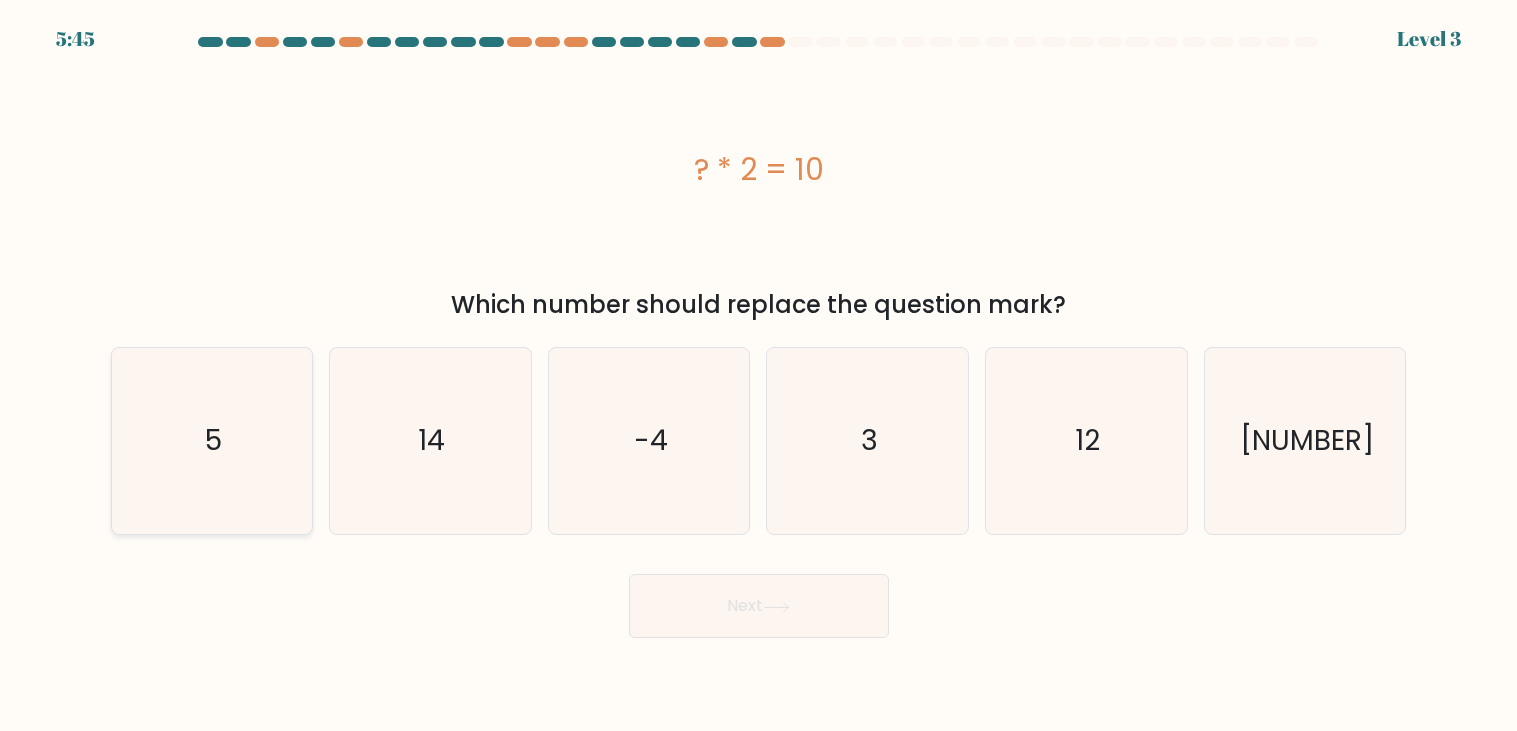 click on "5" at bounding box center (212, 441) 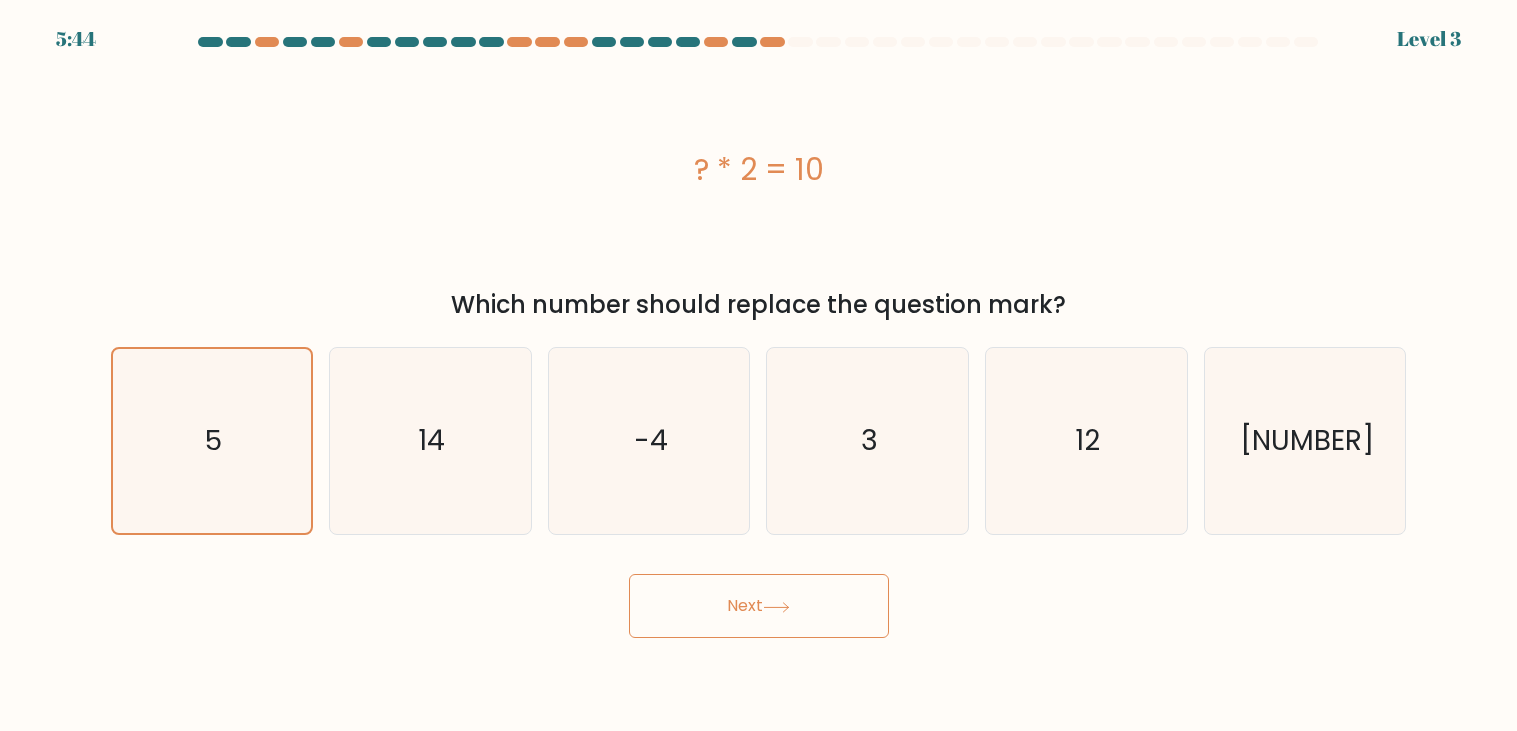 click on "Next" at bounding box center (759, 606) 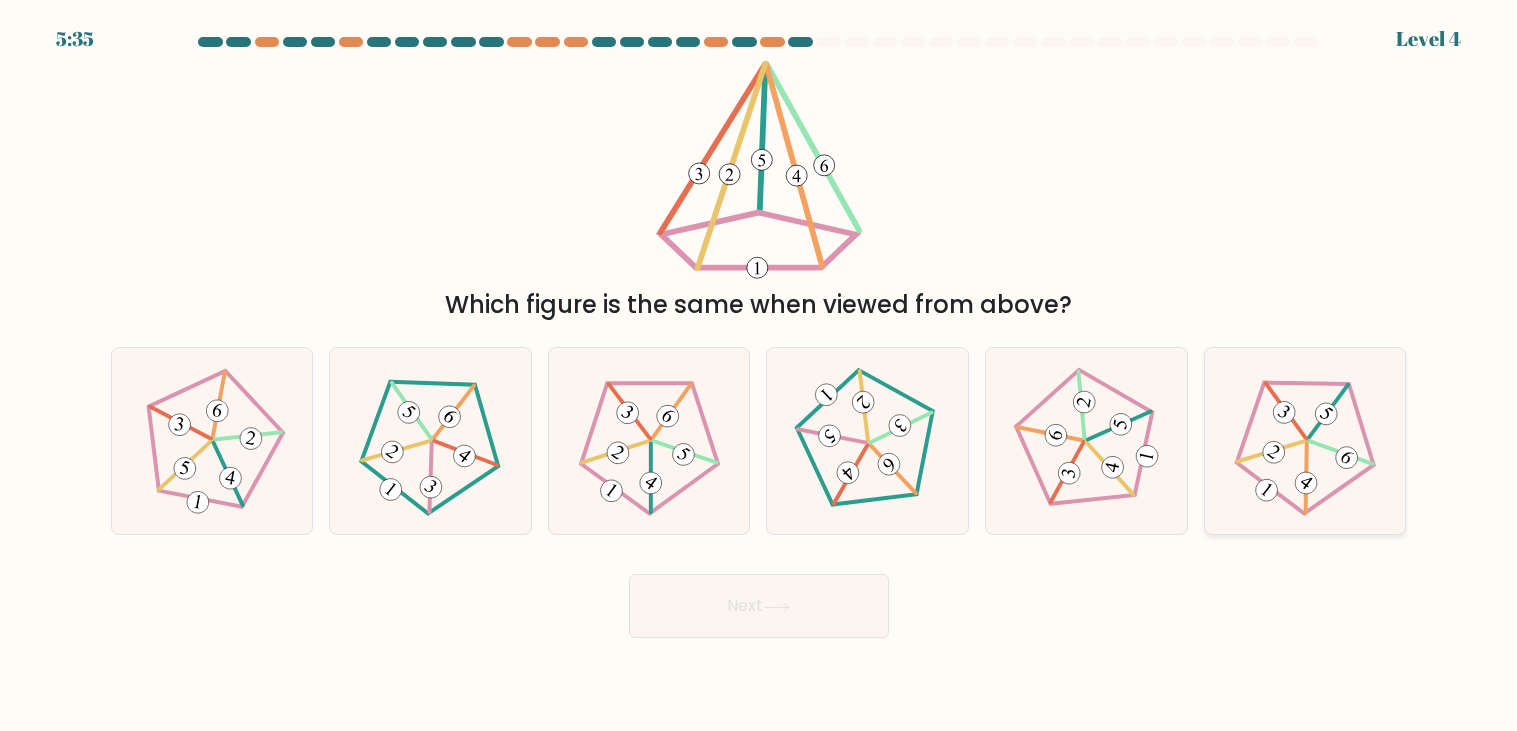 click at bounding box center (1309, 436) 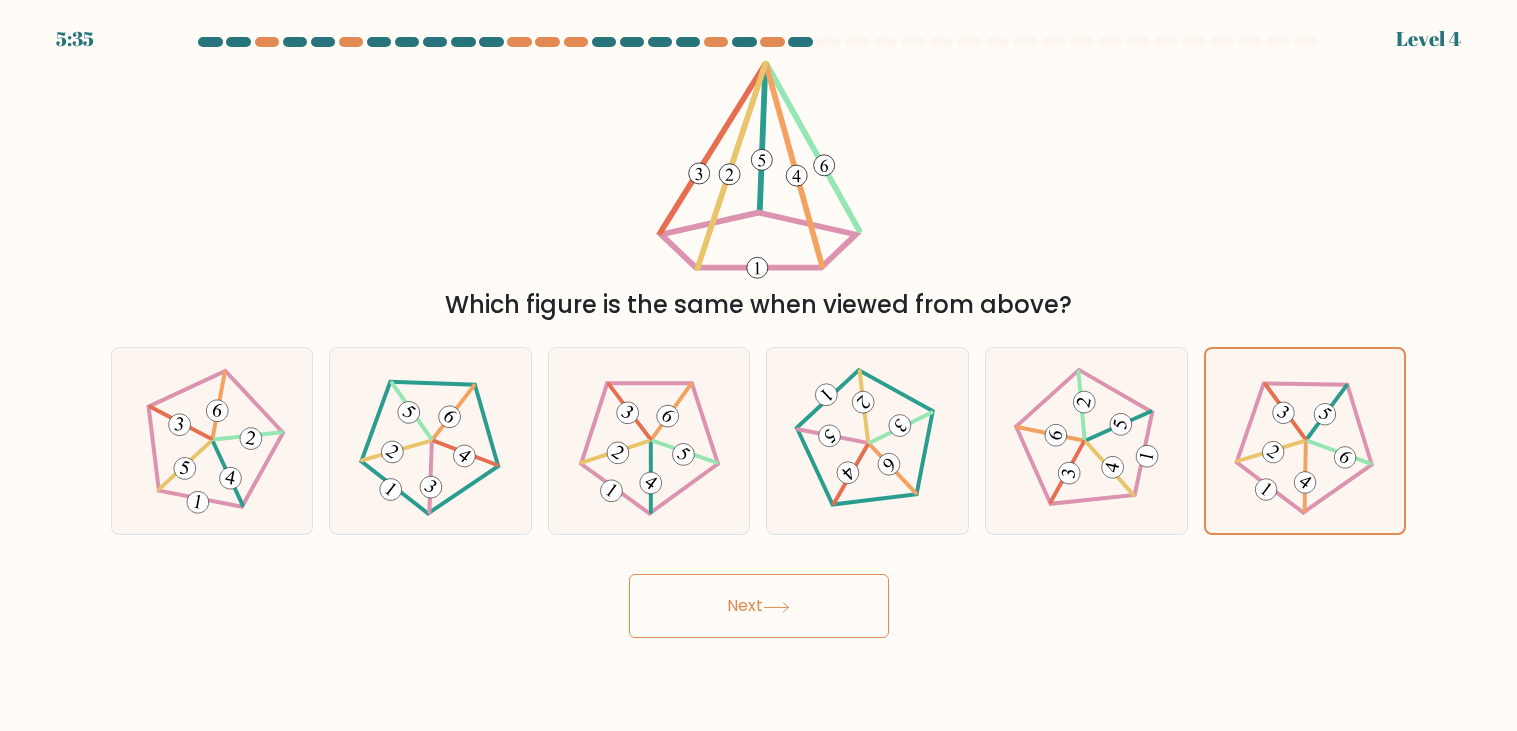 click on "Next" at bounding box center (759, 606) 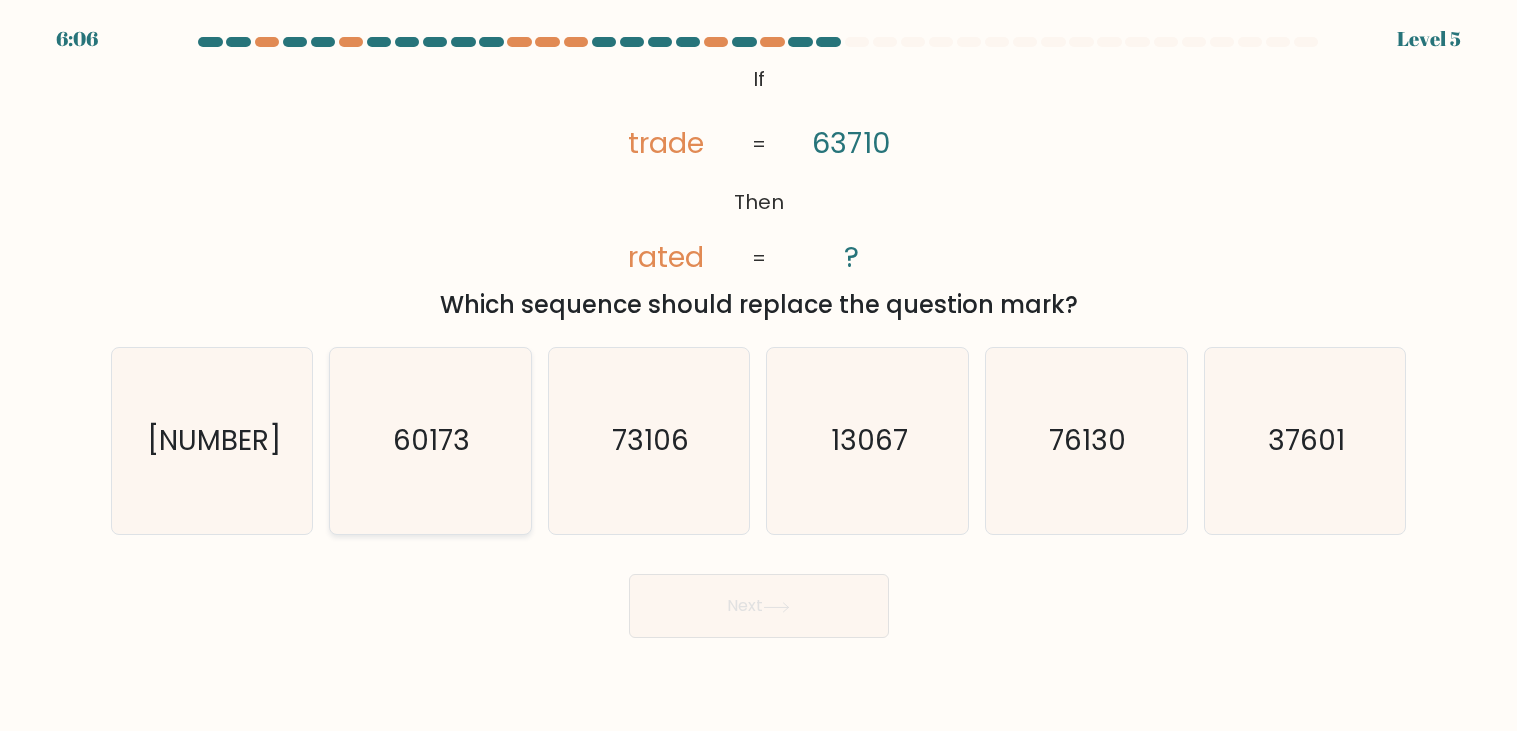 click on "60173" at bounding box center (430, 441) 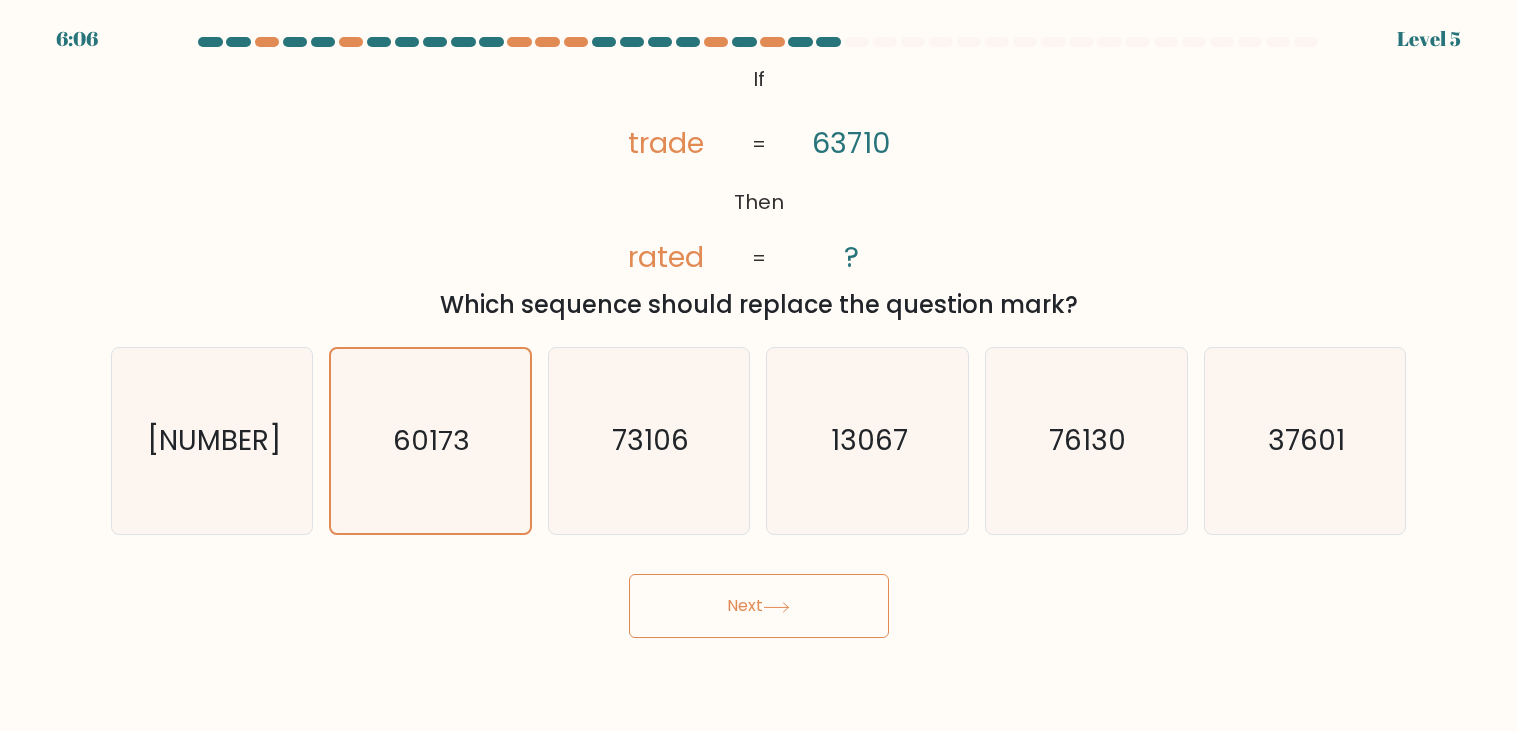 click on "Next" at bounding box center (759, 606) 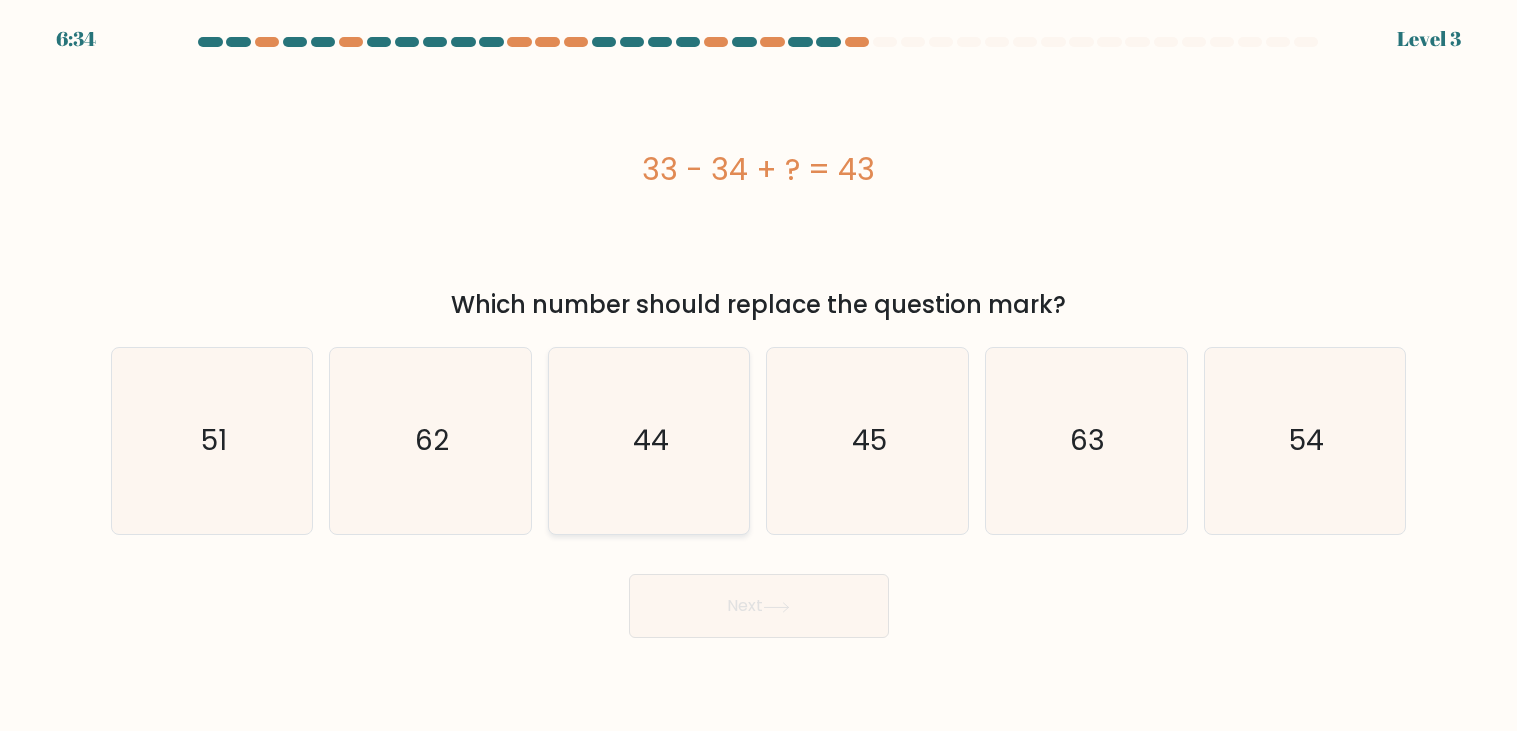 click on "44" at bounding box center (649, 441) 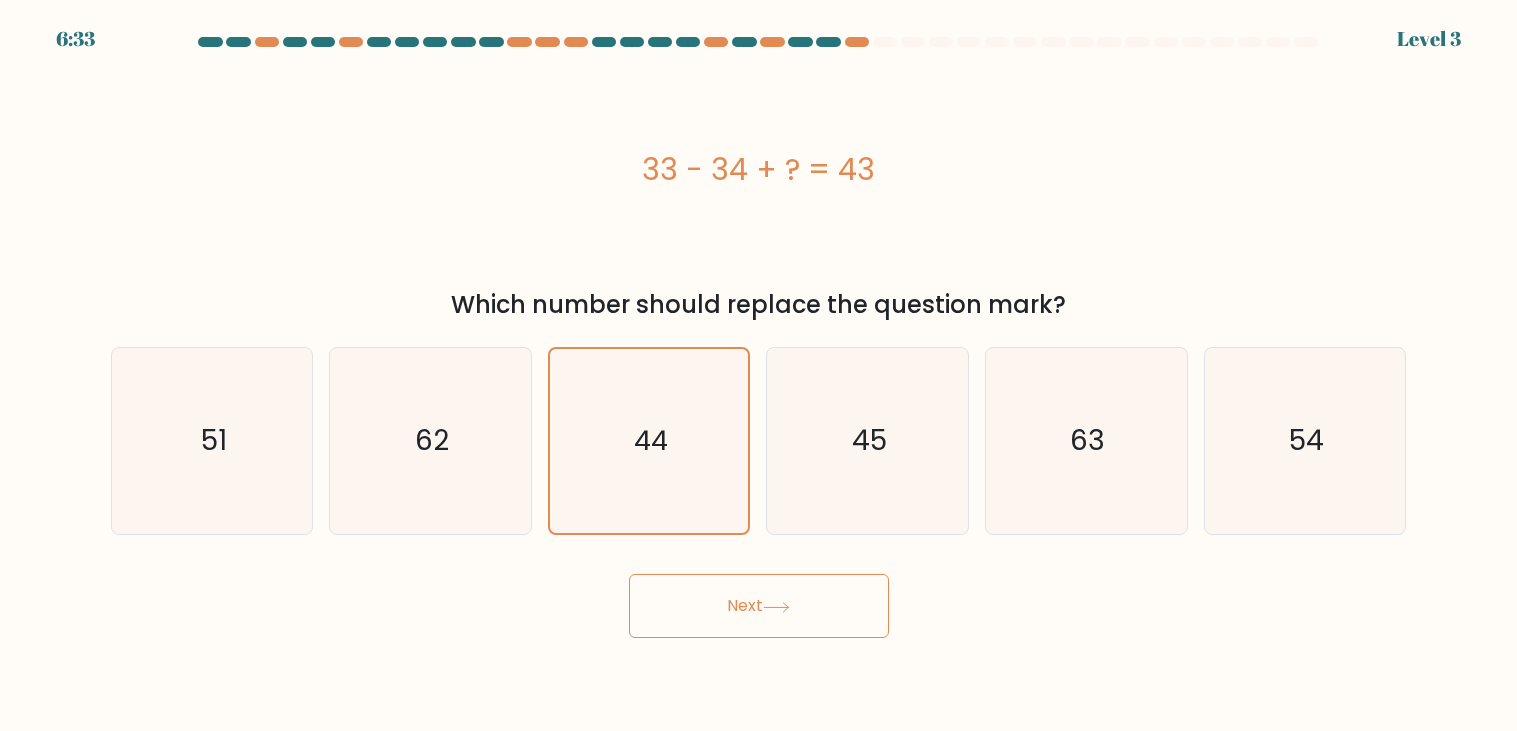 click on "Next" at bounding box center [759, 606] 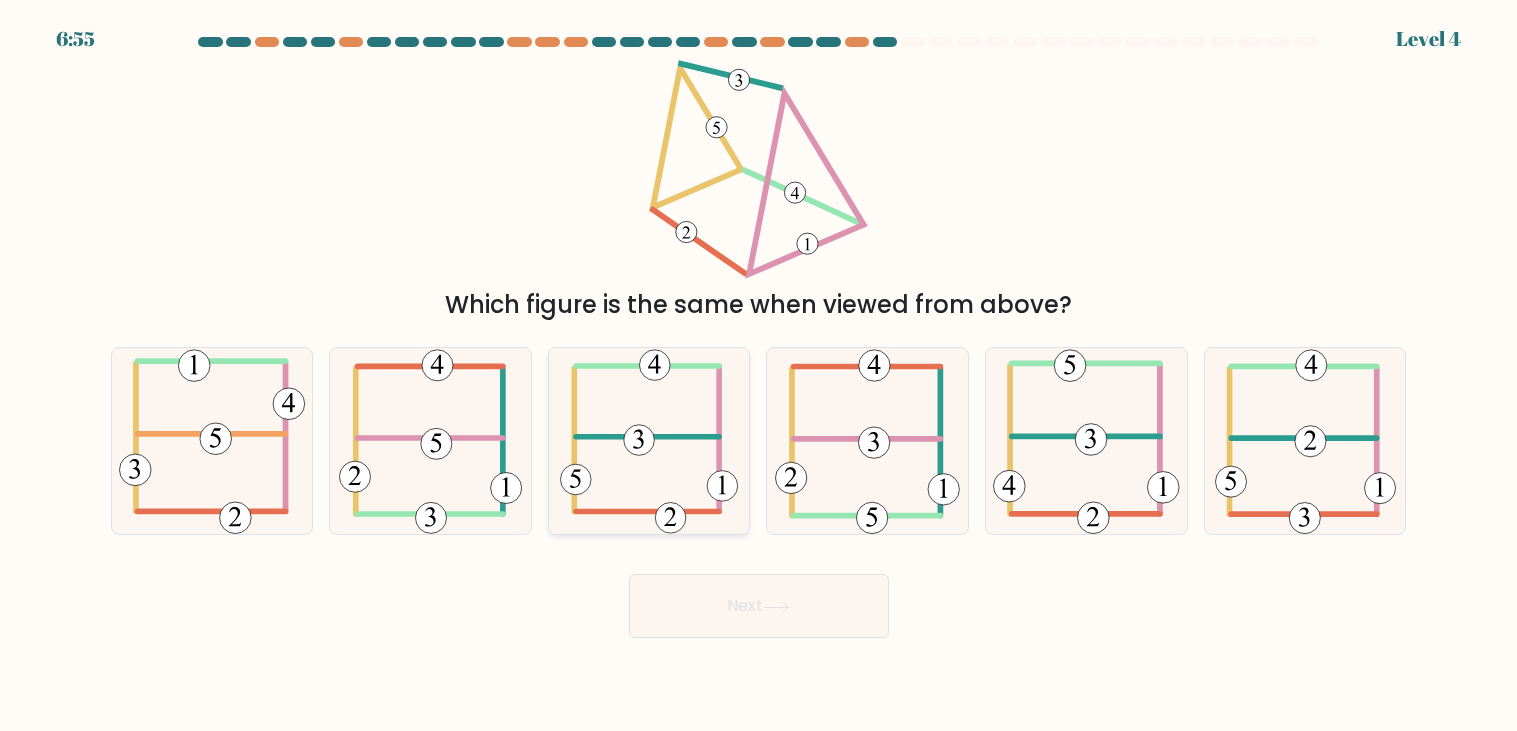 click at bounding box center [649, 441] 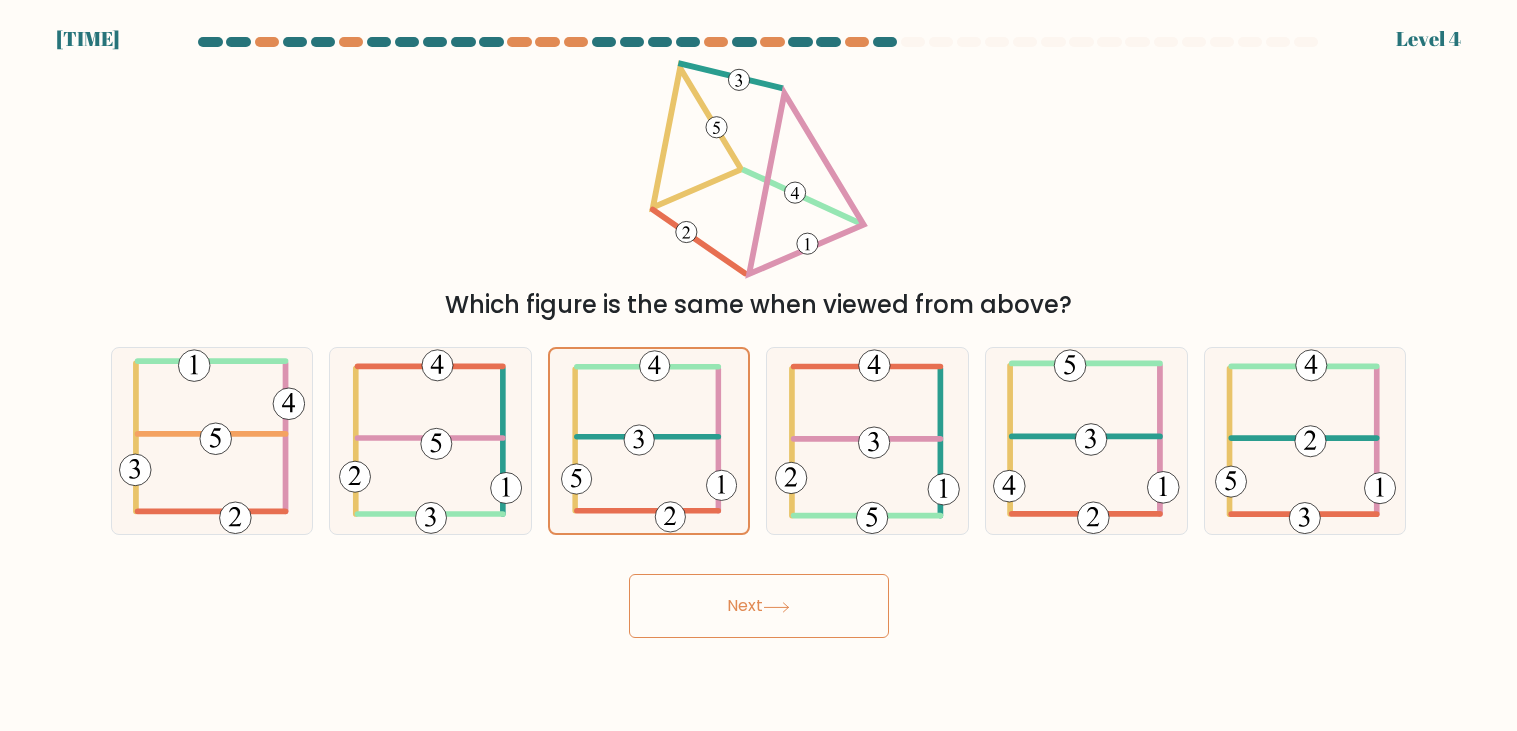click on "Next" at bounding box center (759, 606) 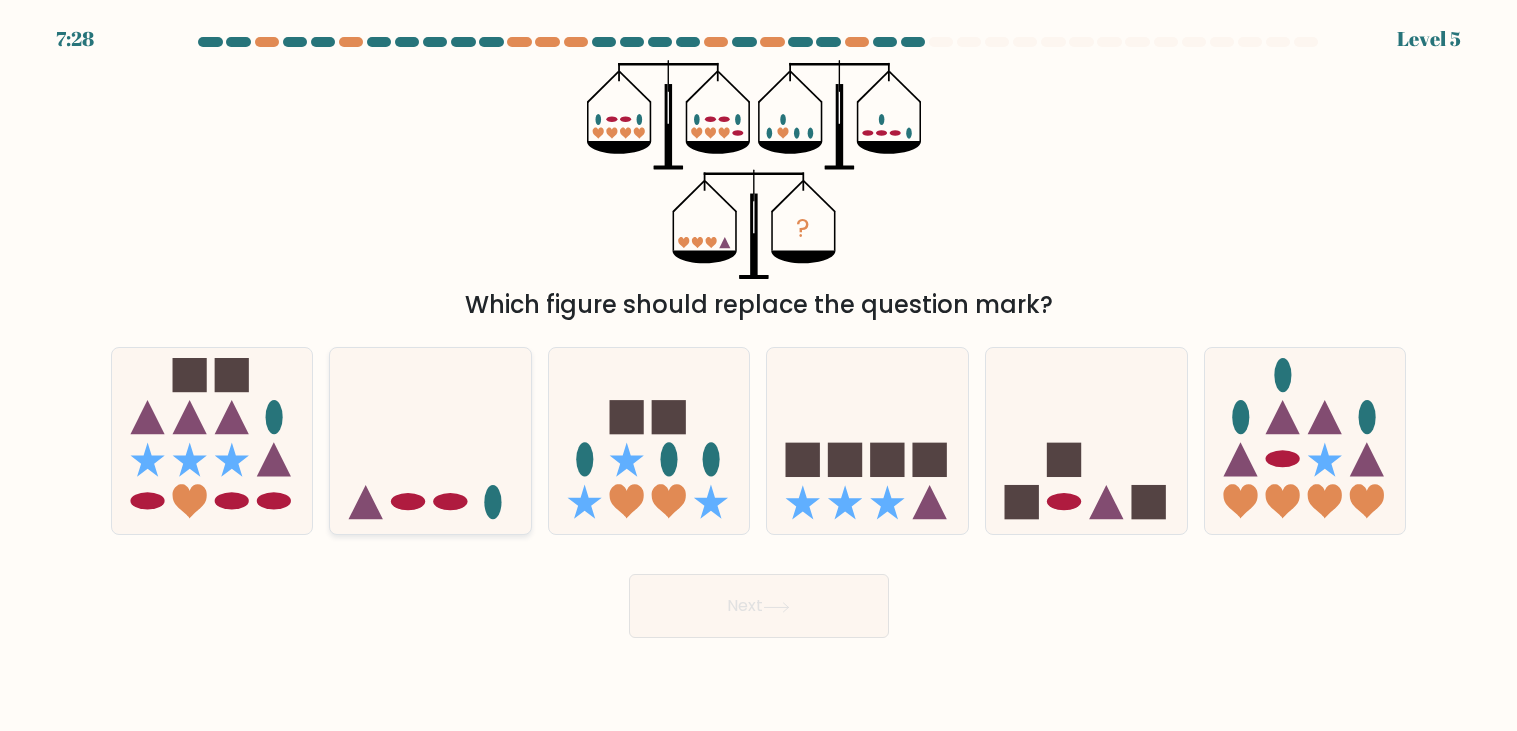 click at bounding box center [408, 501] 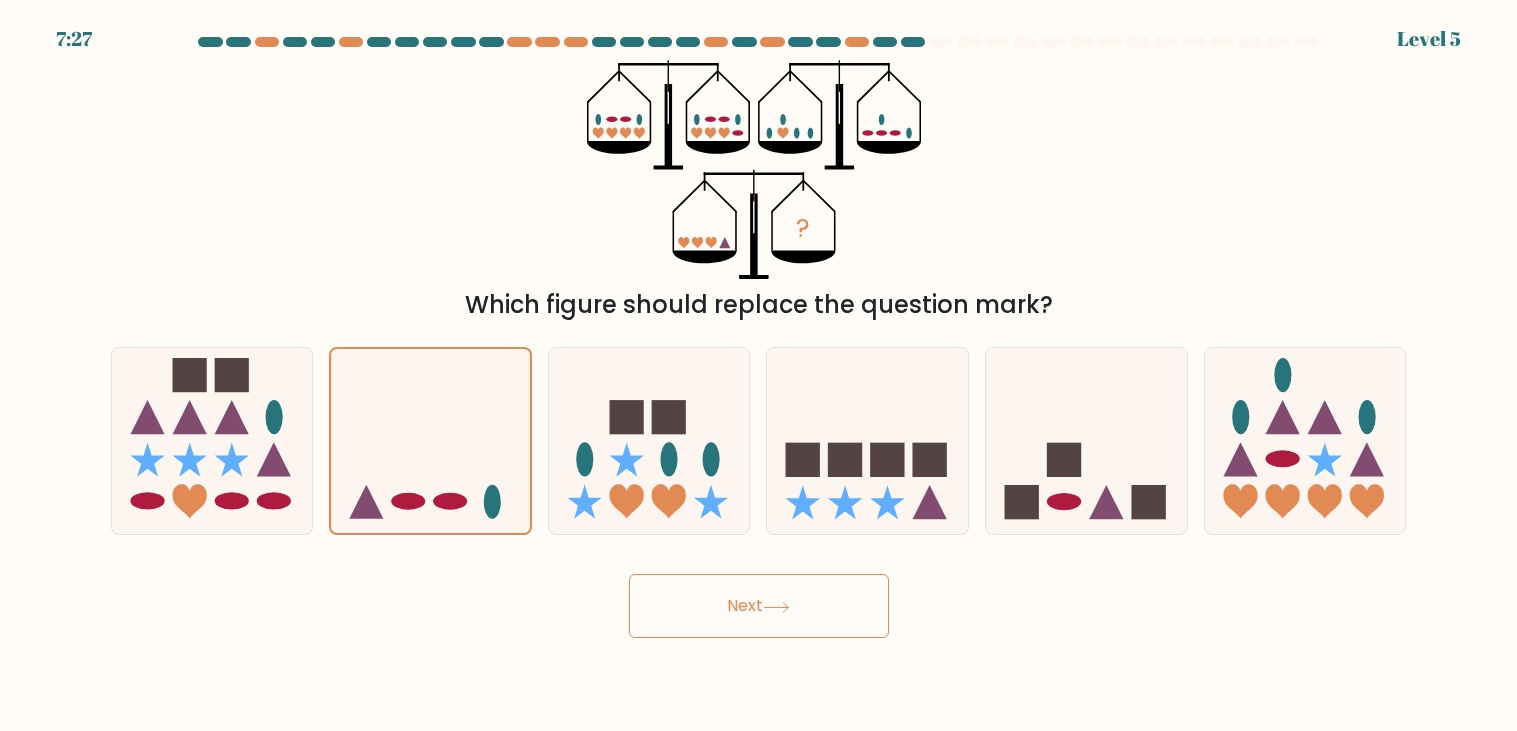 click on "Next" at bounding box center (759, 606) 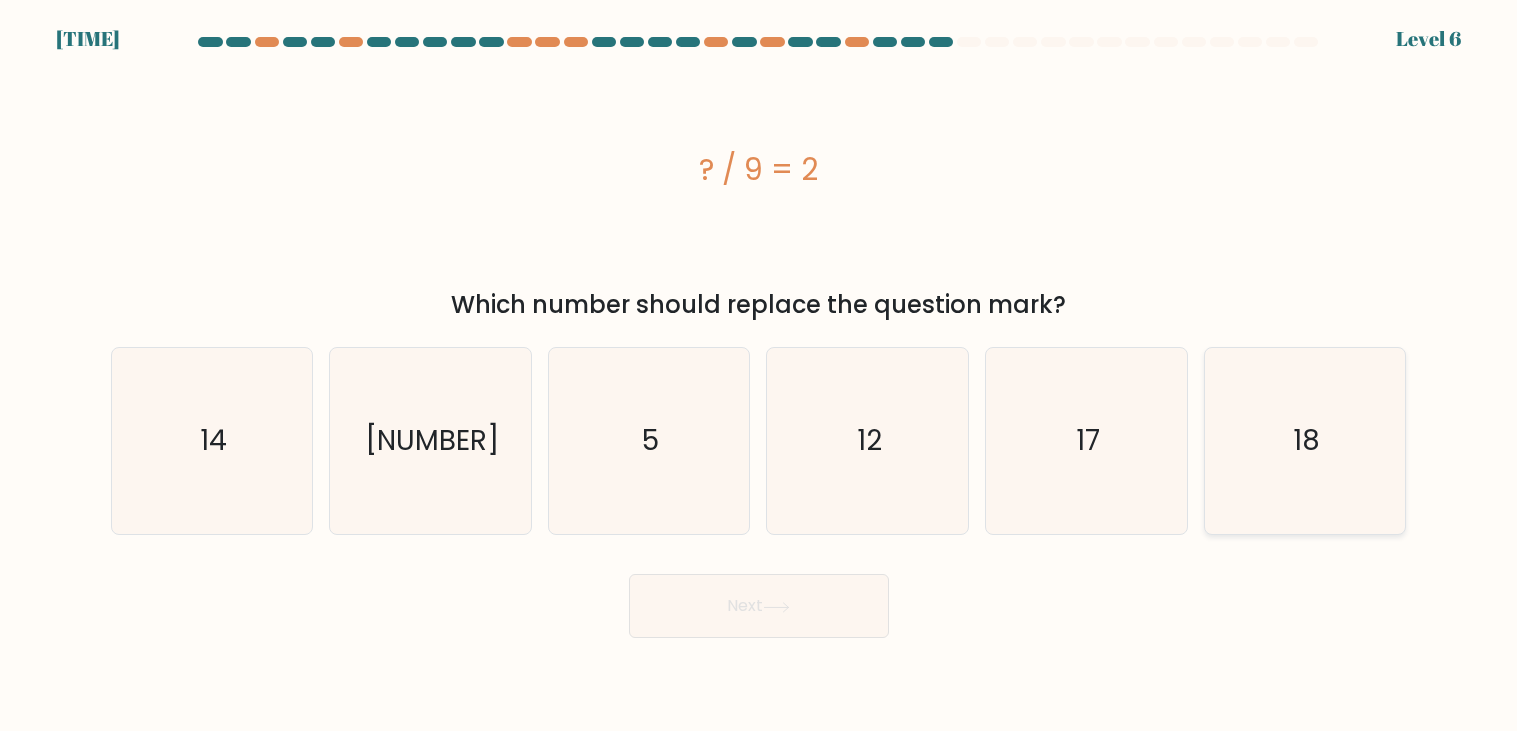 click on "18" at bounding box center [1305, 441] 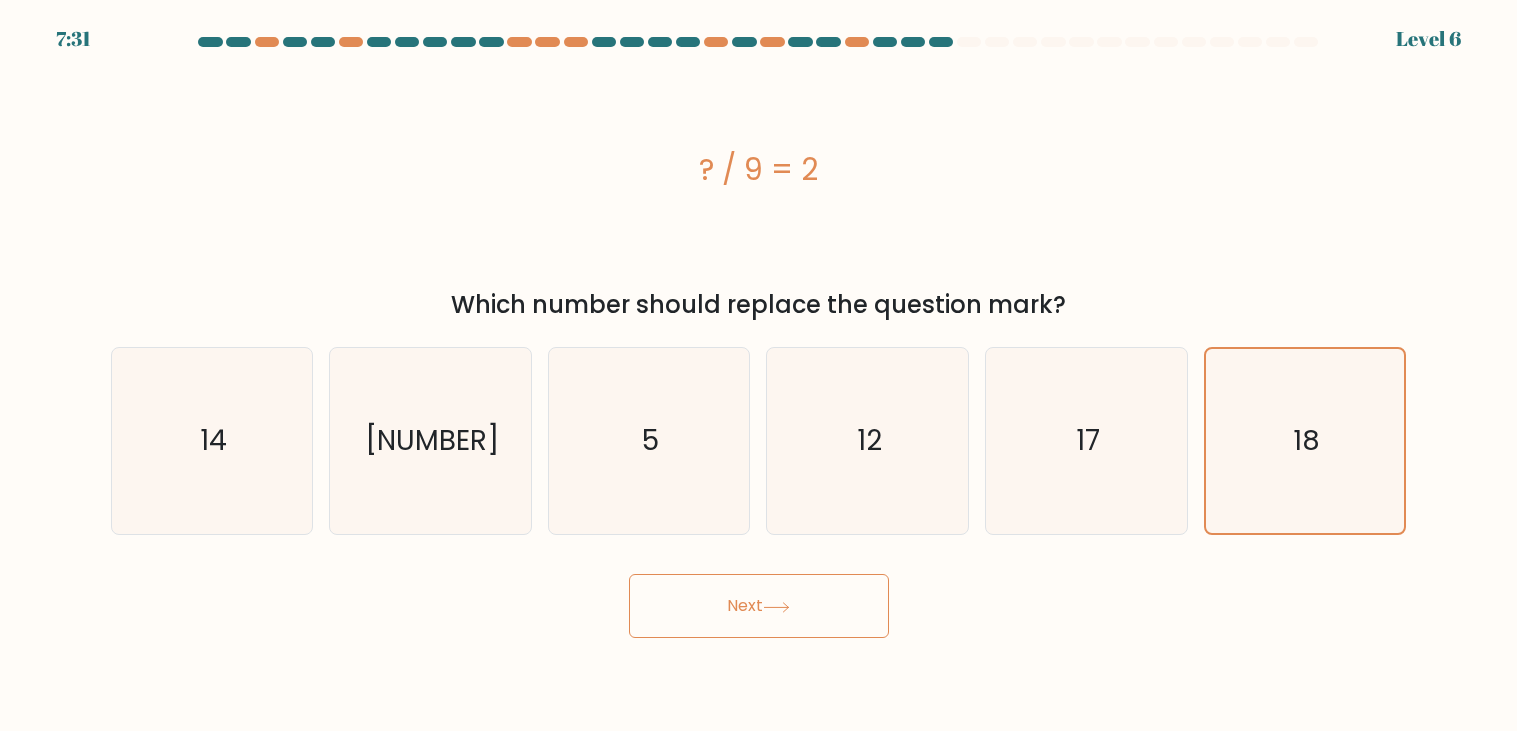 click on "Next" at bounding box center [759, 606] 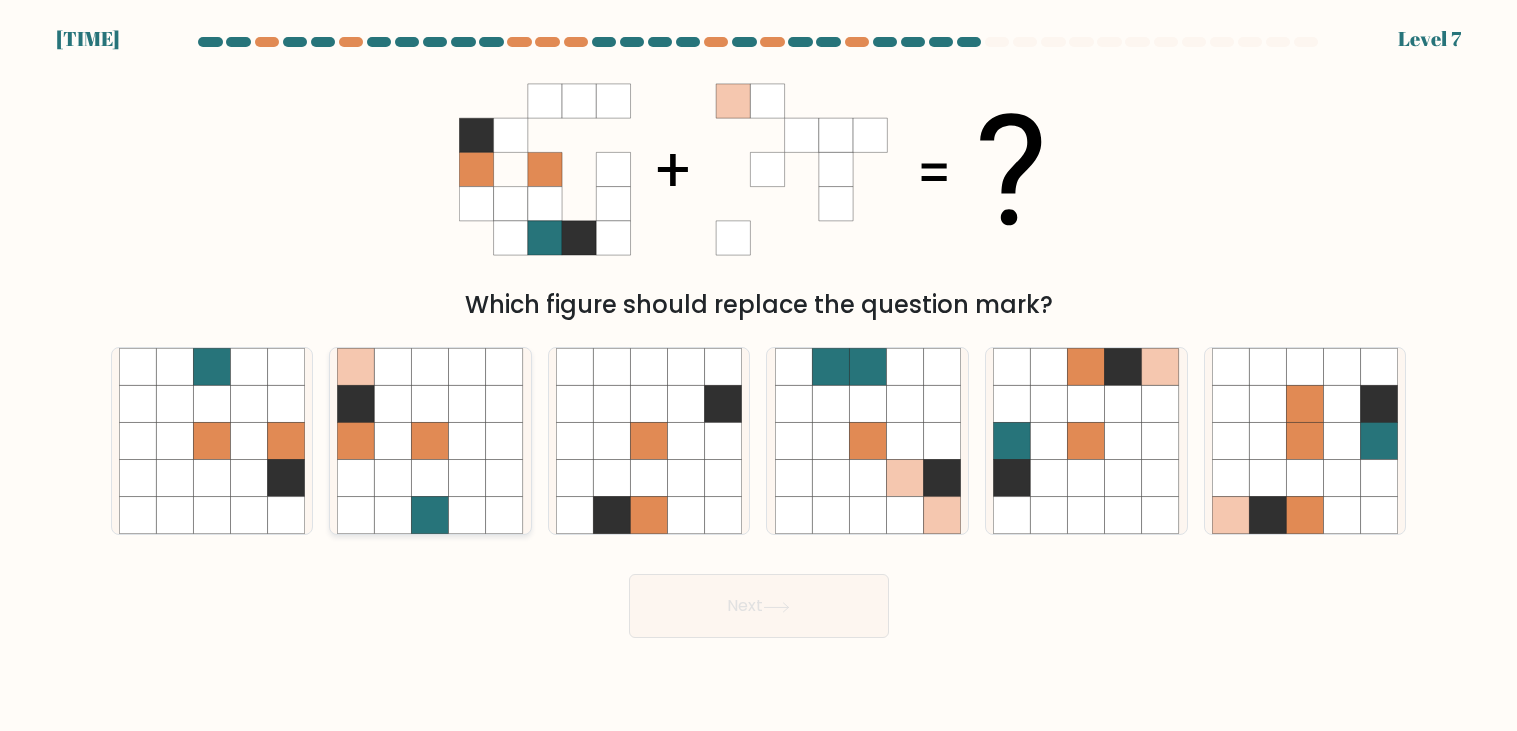 click at bounding box center (504, 441) 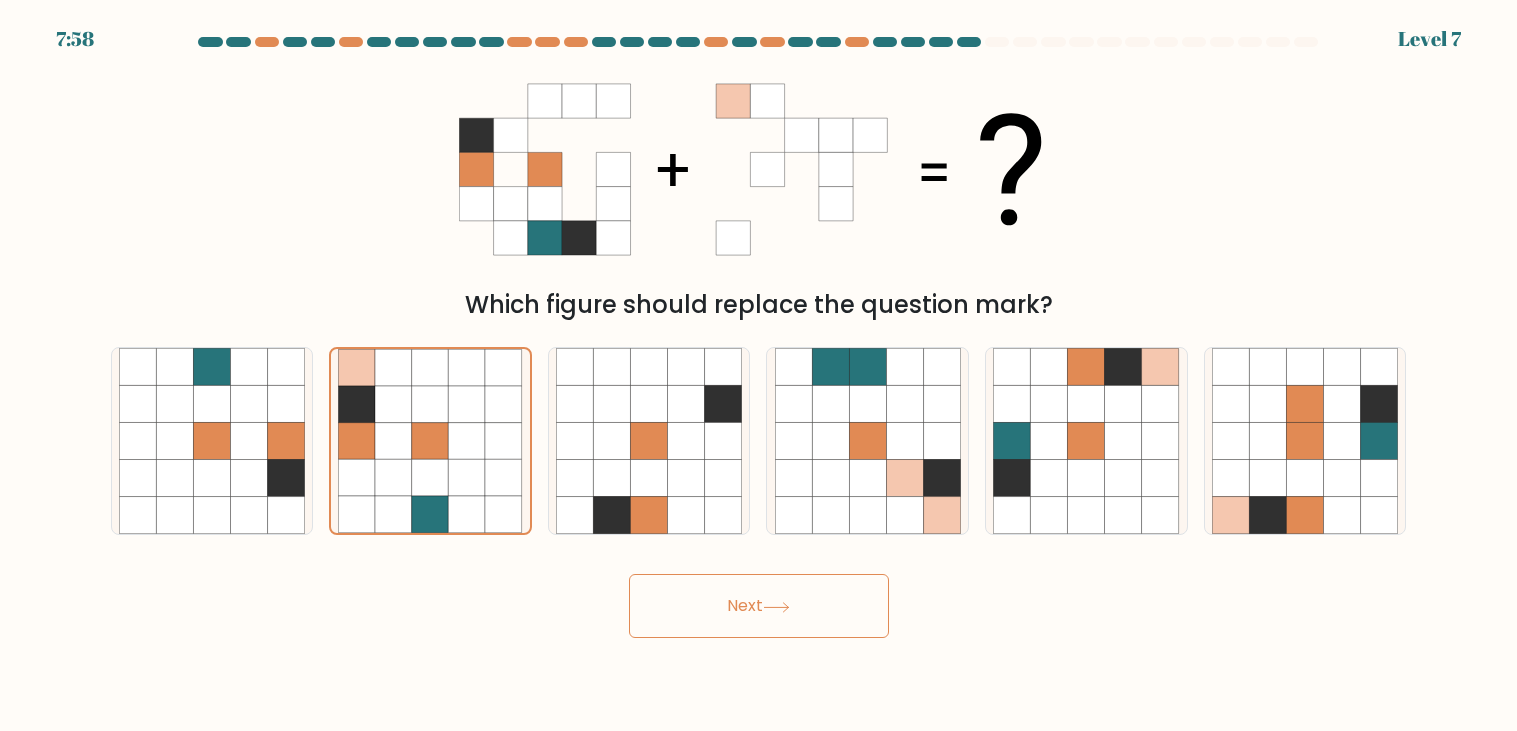 click on "Next" at bounding box center (759, 606) 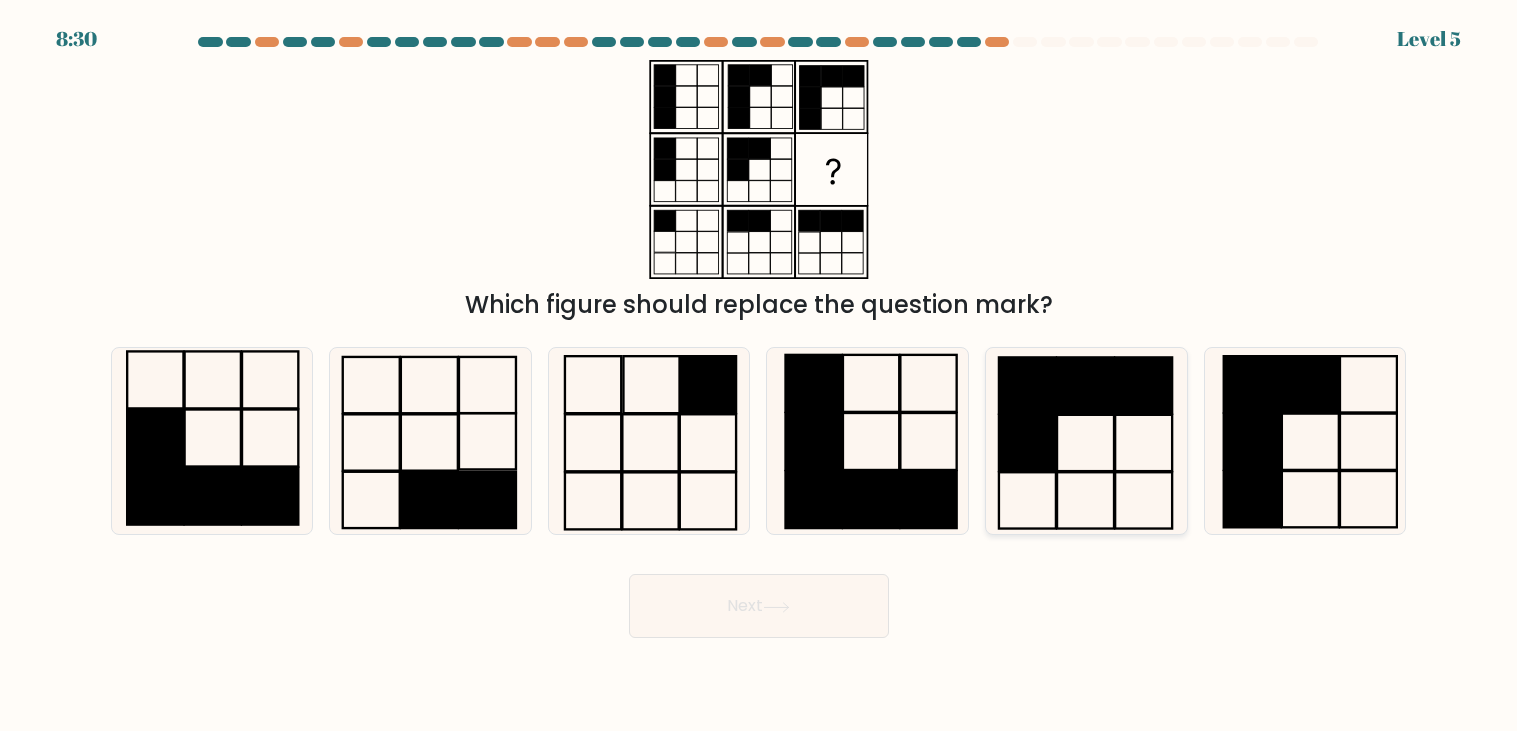 click at bounding box center (1086, 441) 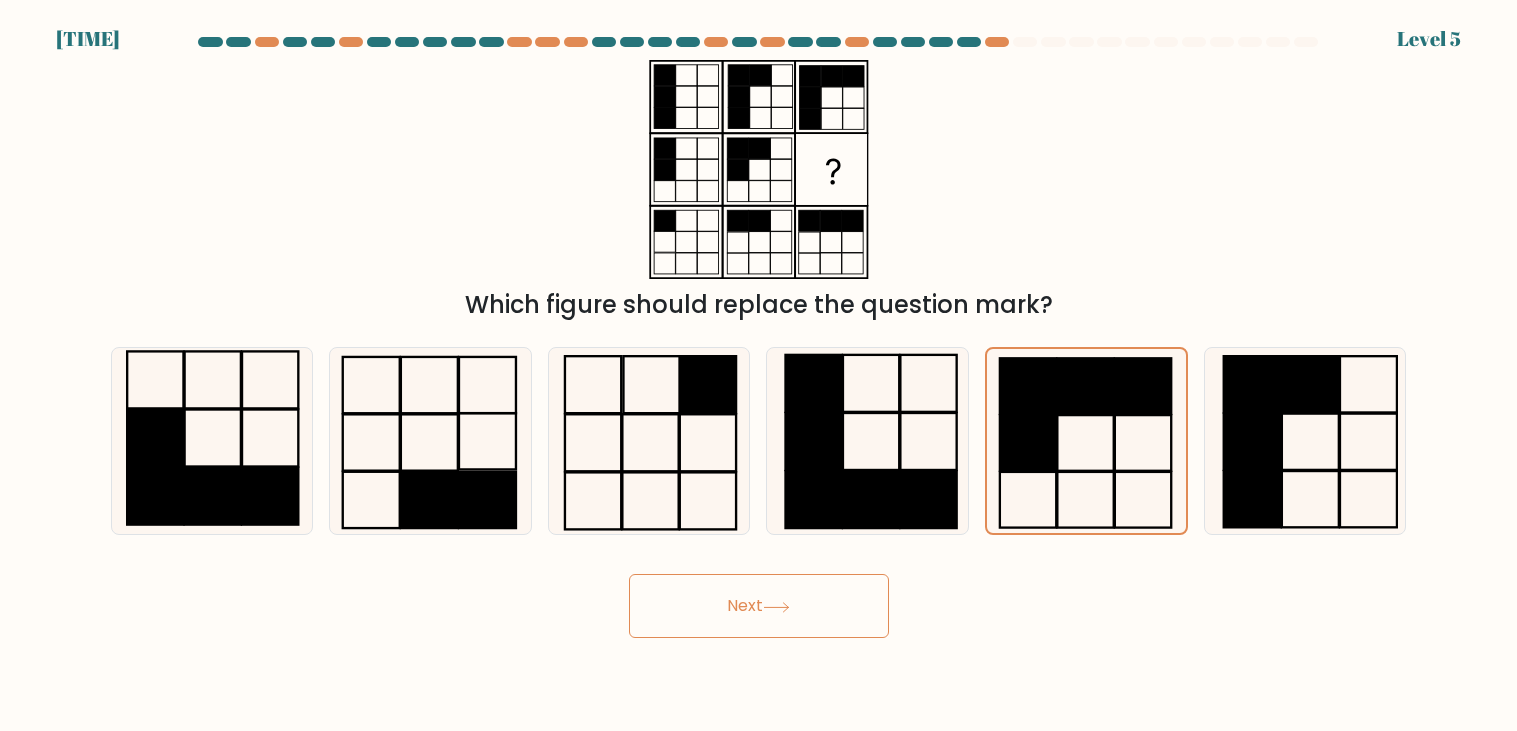 click on "Next" at bounding box center (759, 606) 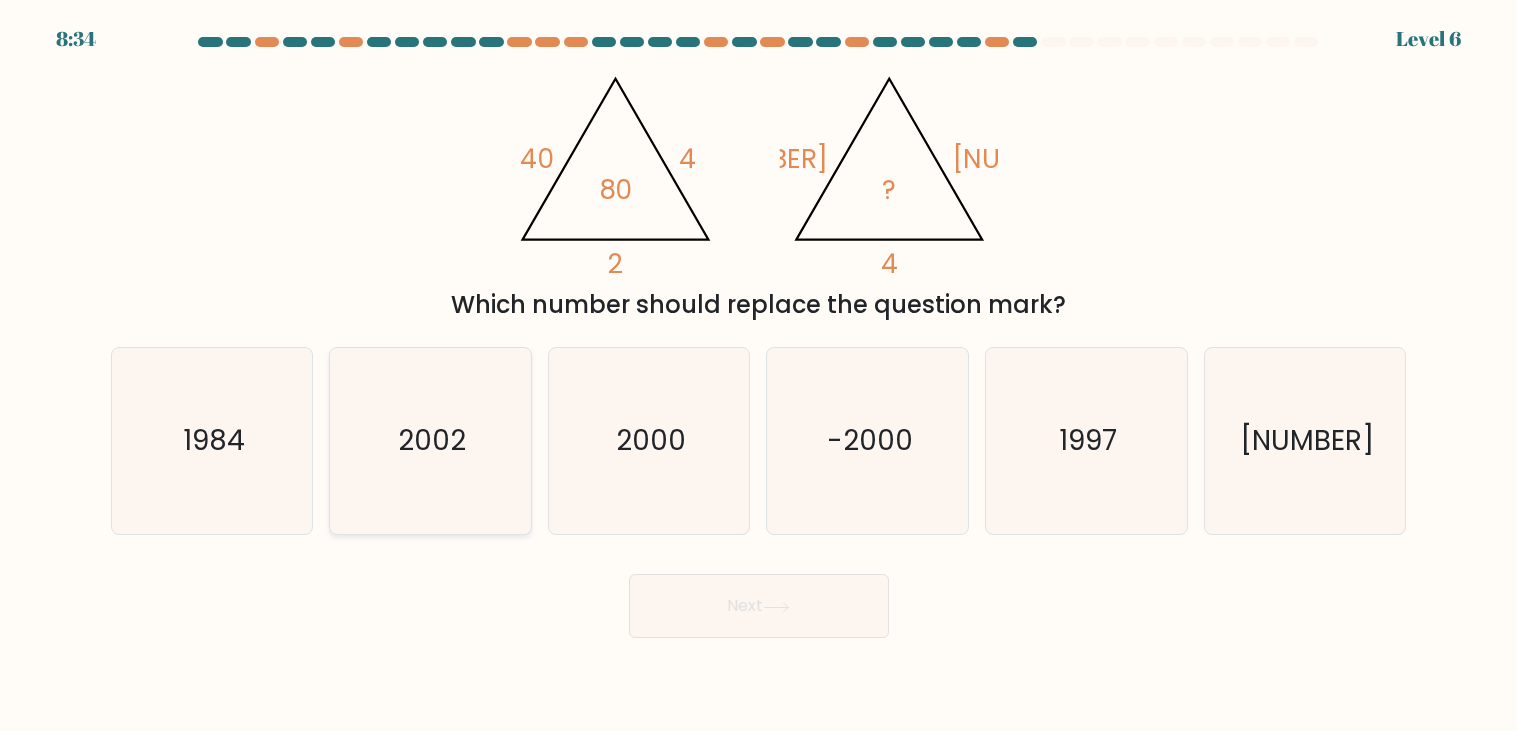 click on "2002" at bounding box center (430, 441) 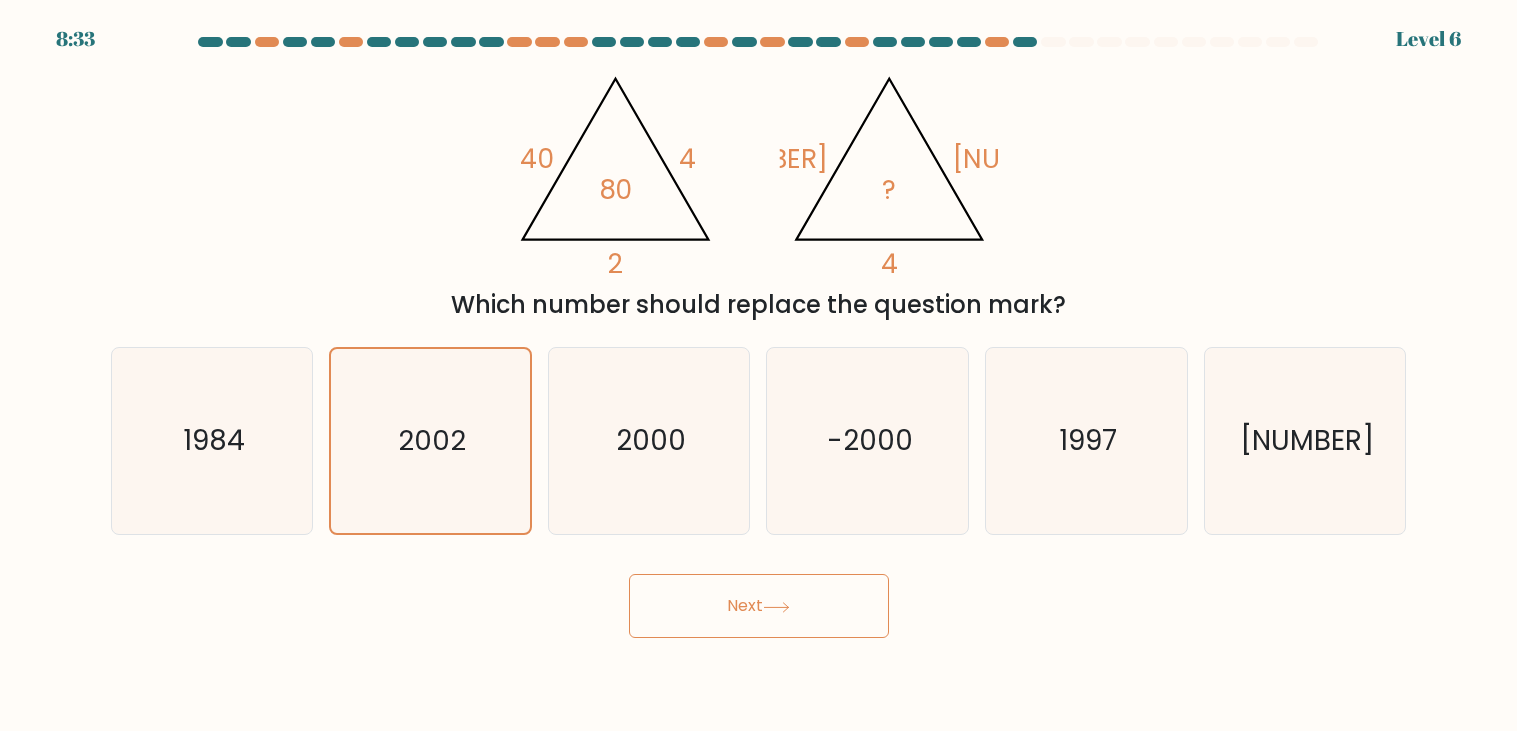 click on "Next" at bounding box center (759, 606) 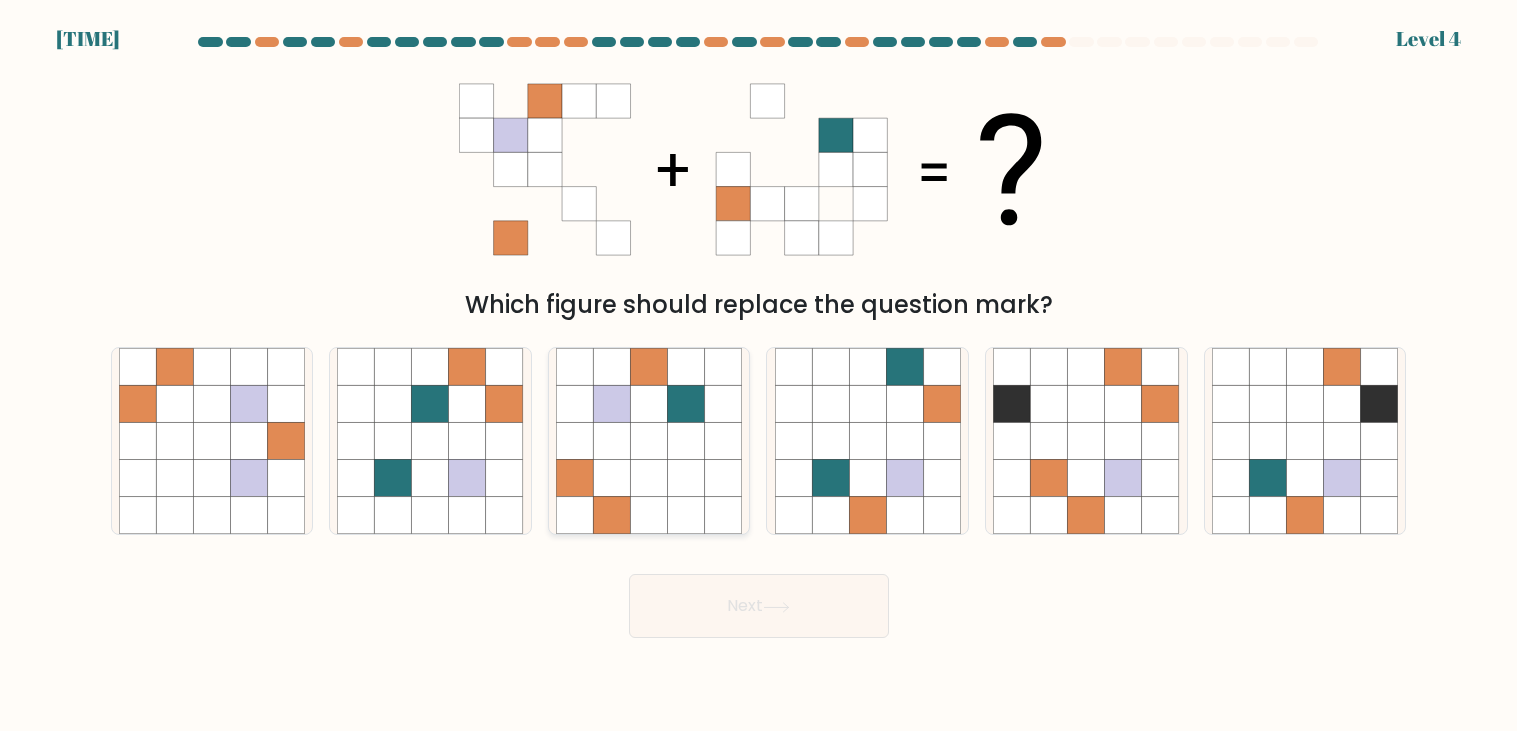 click at bounding box center [649, 441] 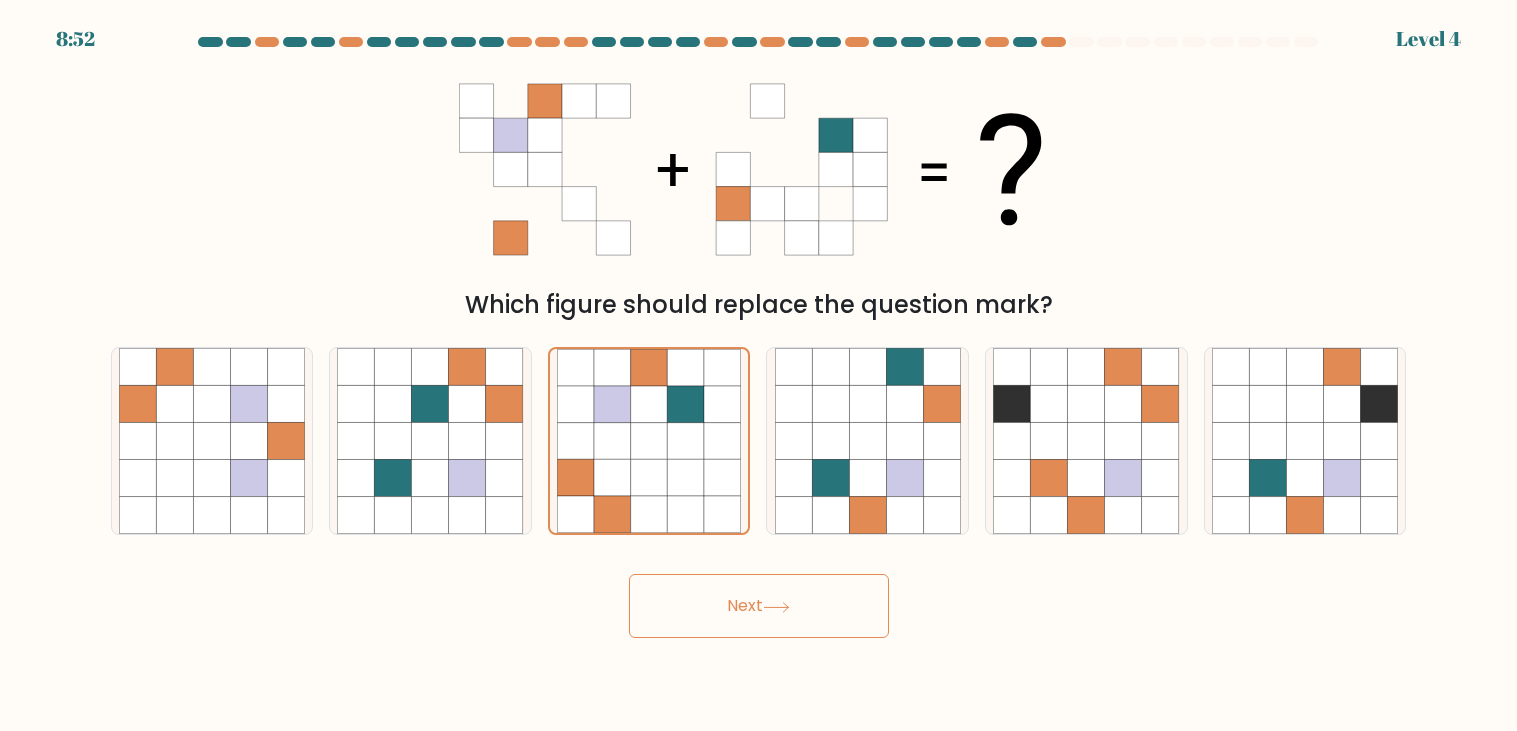 click on "Next" at bounding box center (759, 606) 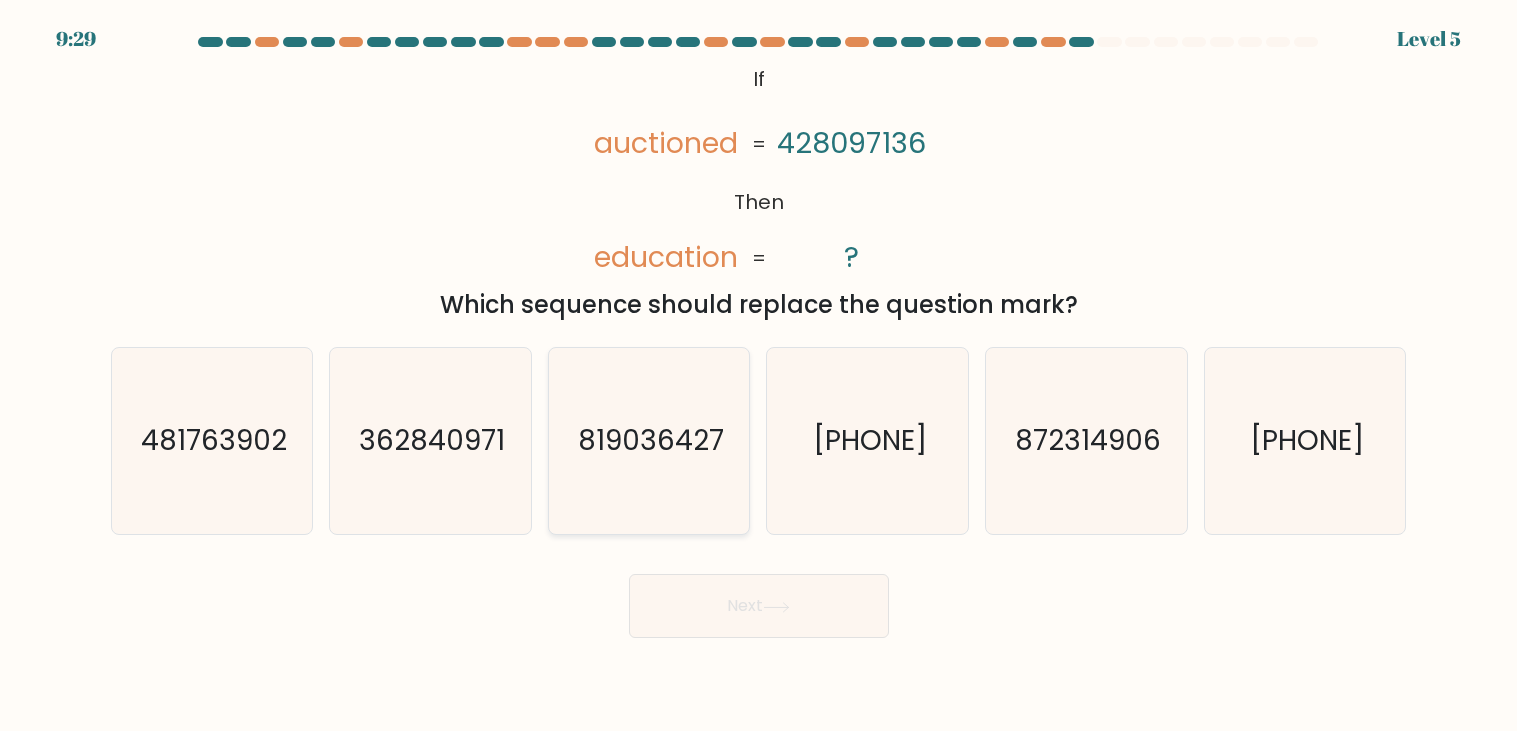 click on "819036427" at bounding box center [649, 441] 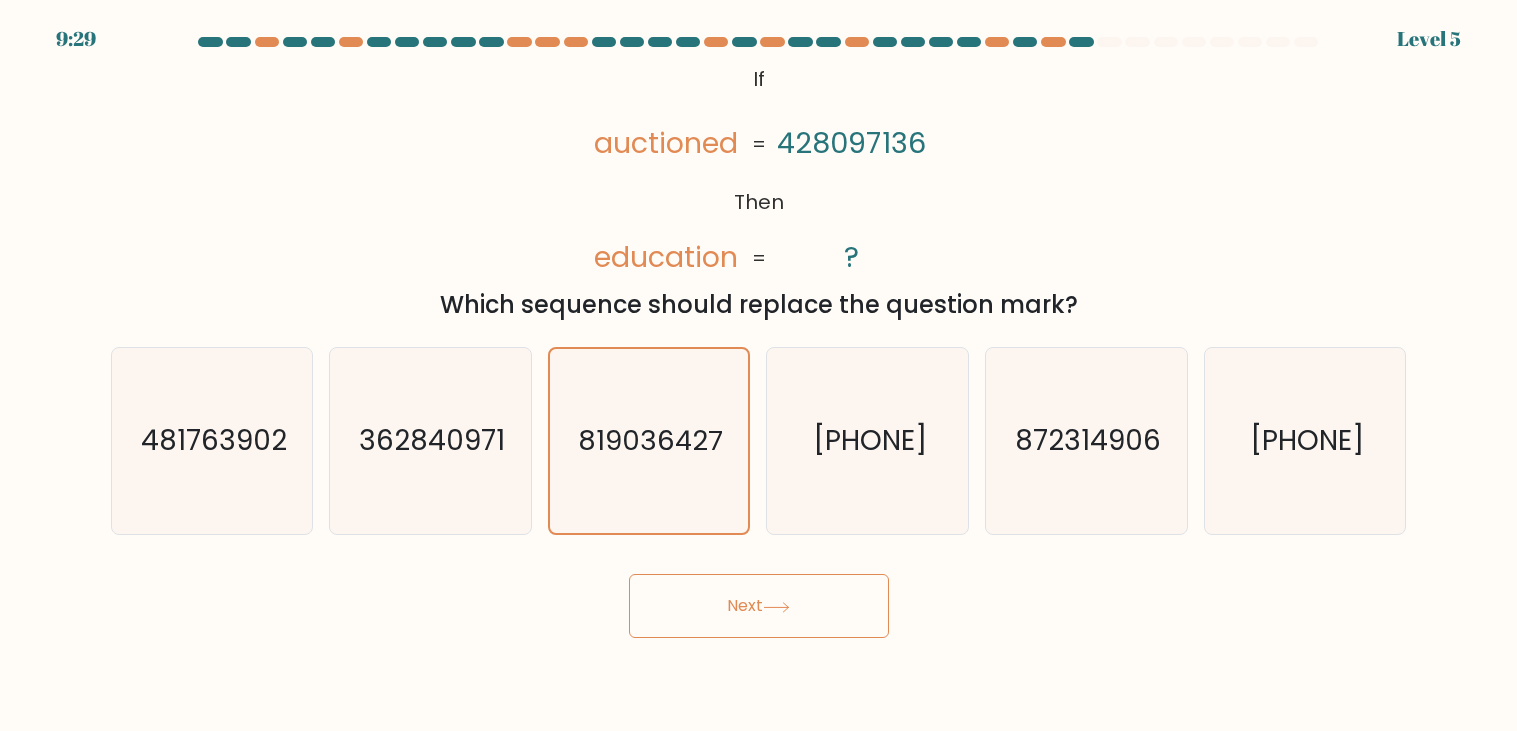 click on "Next" at bounding box center [759, 606] 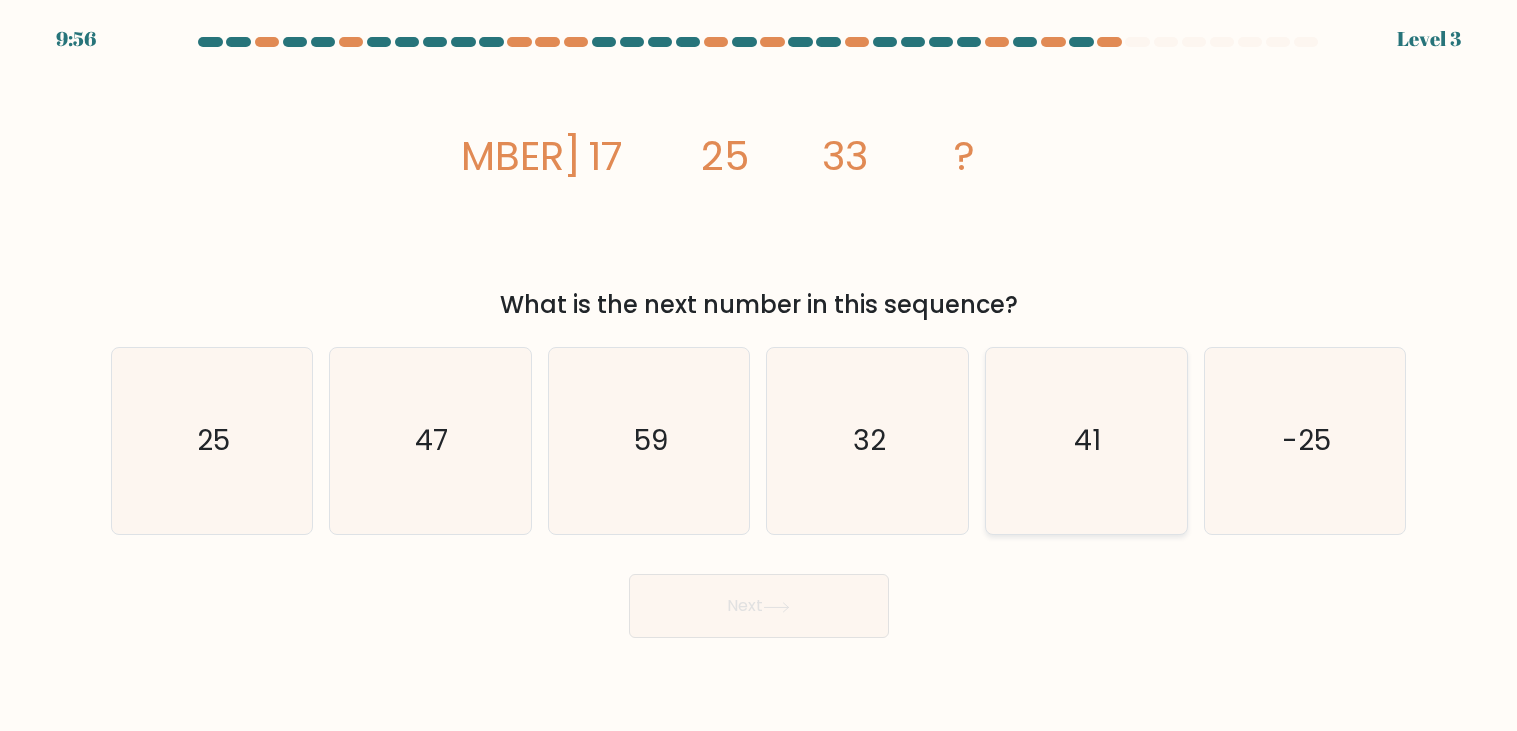 click on "41" at bounding box center [1086, 441] 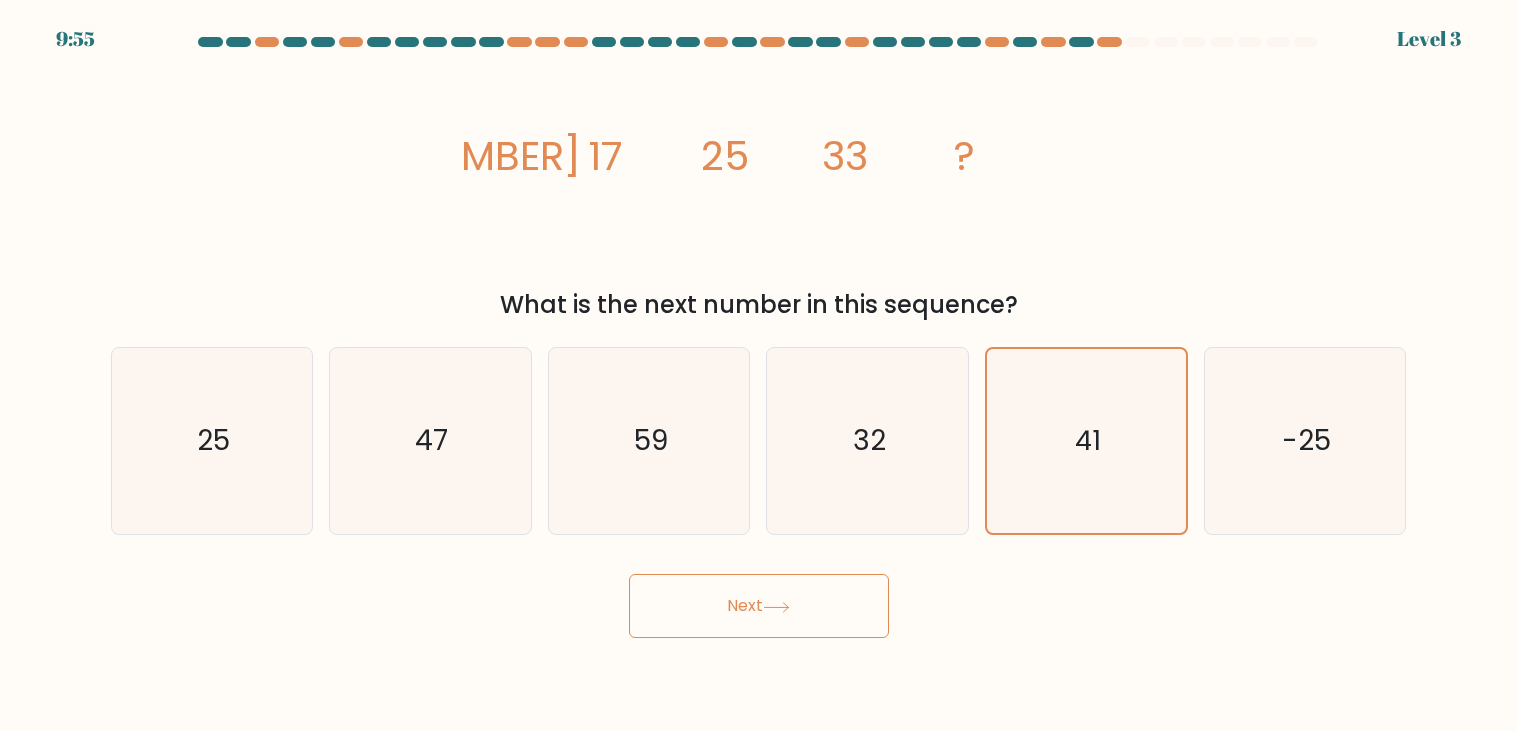 click on "Next" at bounding box center [759, 606] 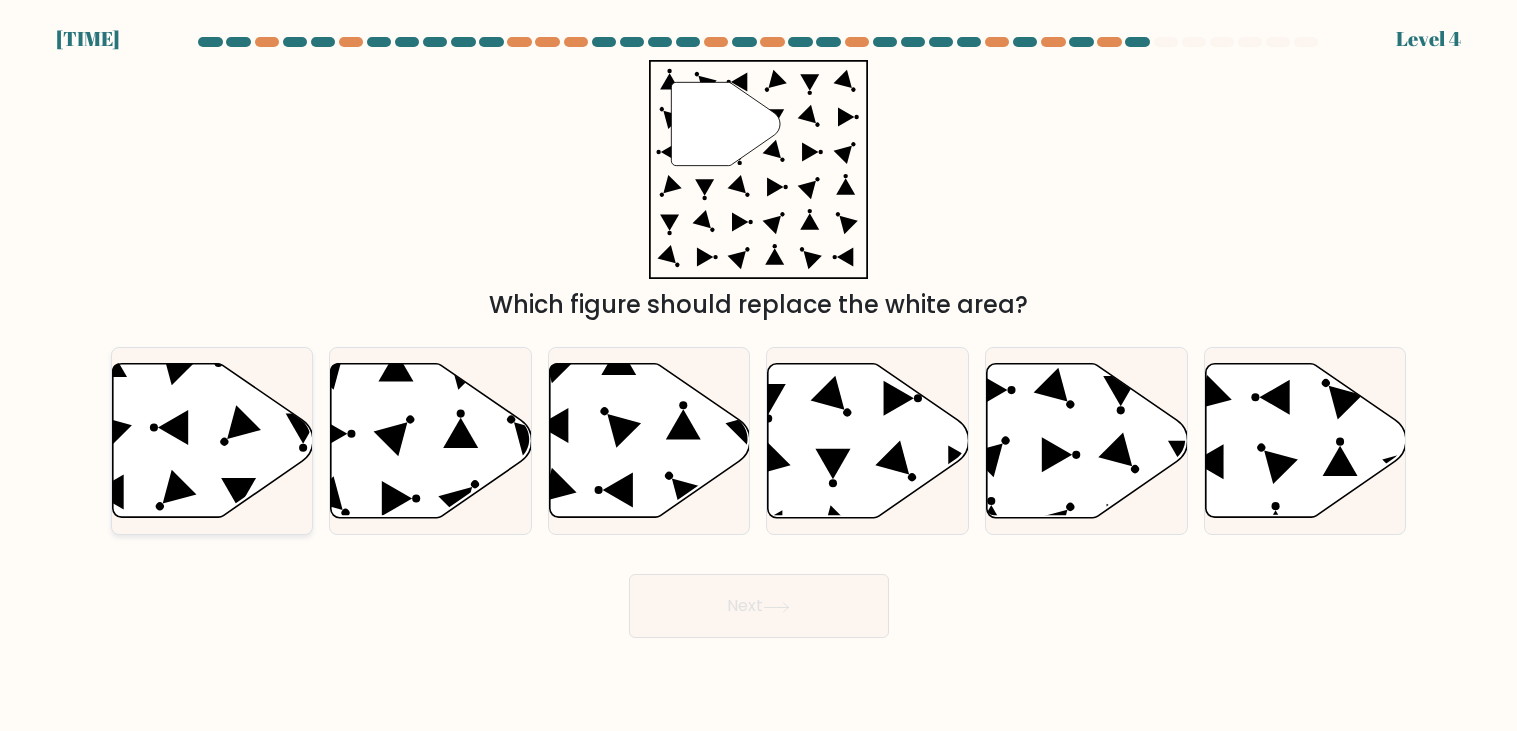 click at bounding box center (212, 441) 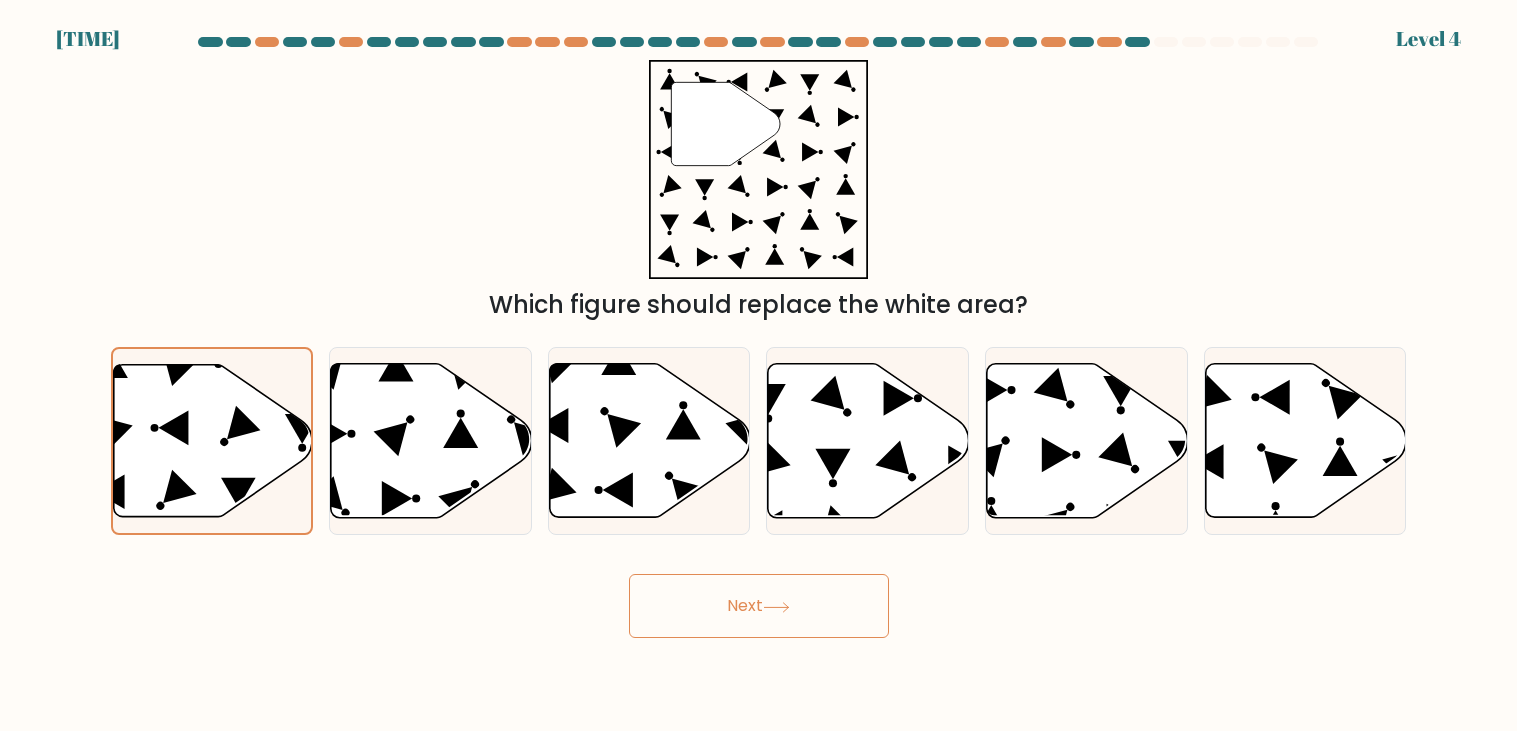 click on "Next" at bounding box center [759, 606] 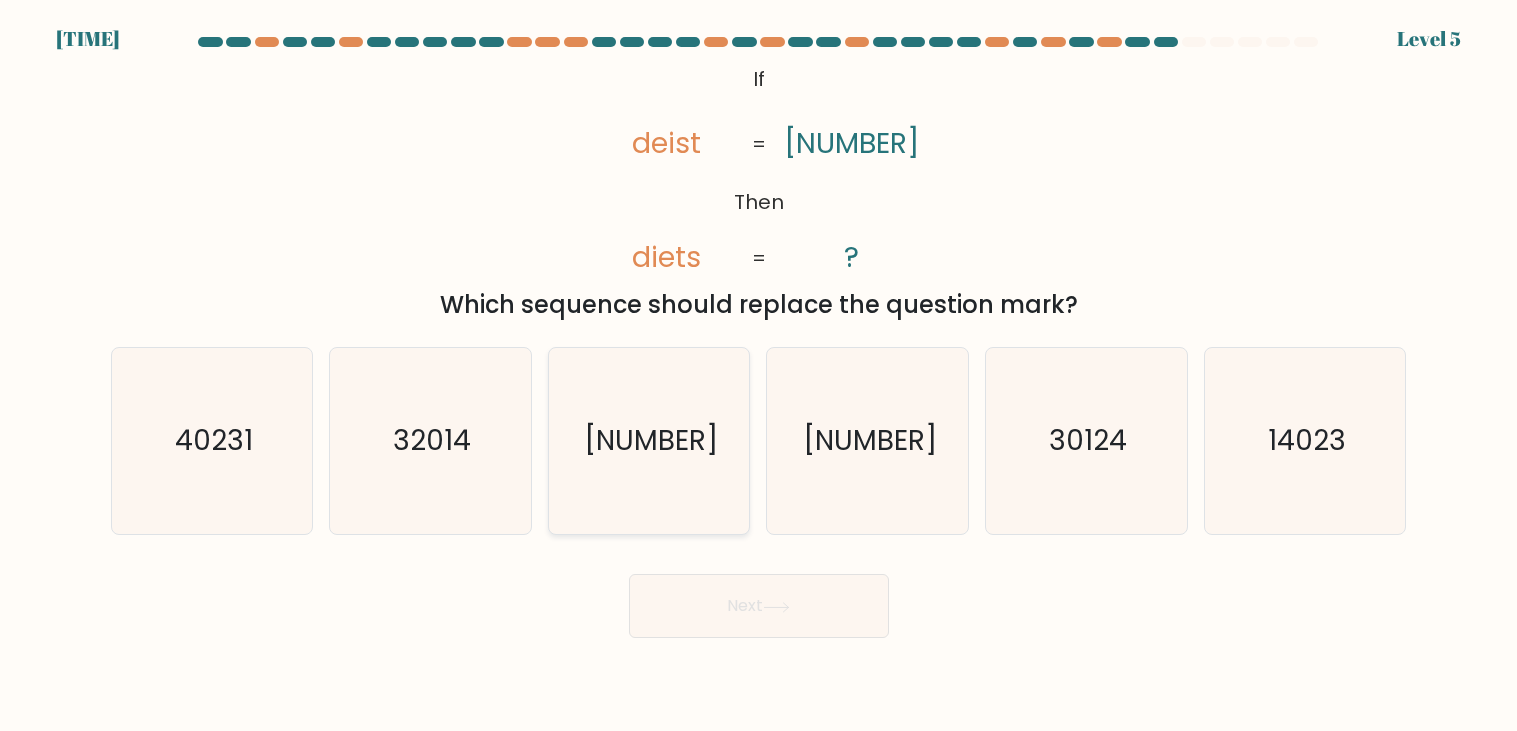 click on "30241" at bounding box center [649, 441] 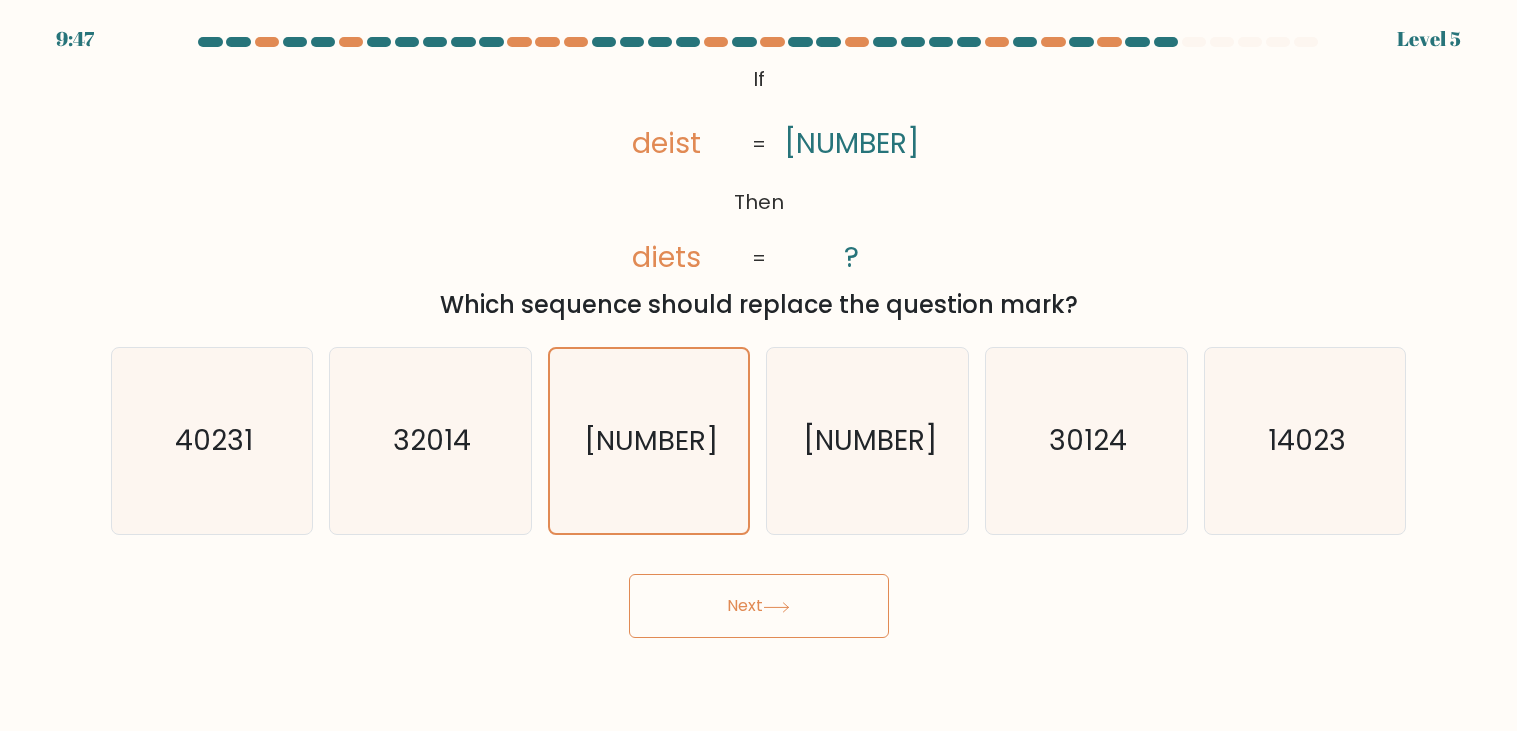 click on "Next" at bounding box center (759, 598) 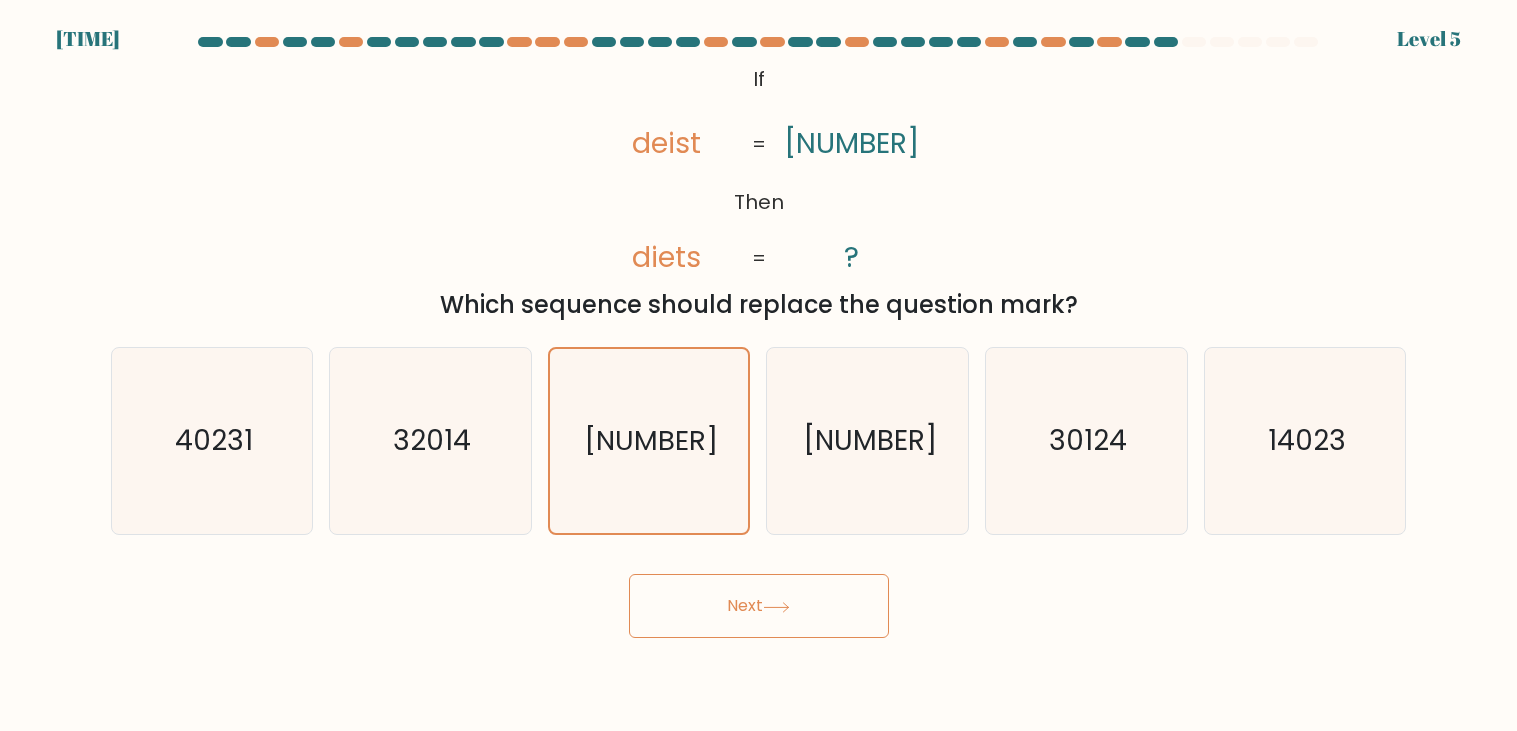 click on "Next" at bounding box center (759, 598) 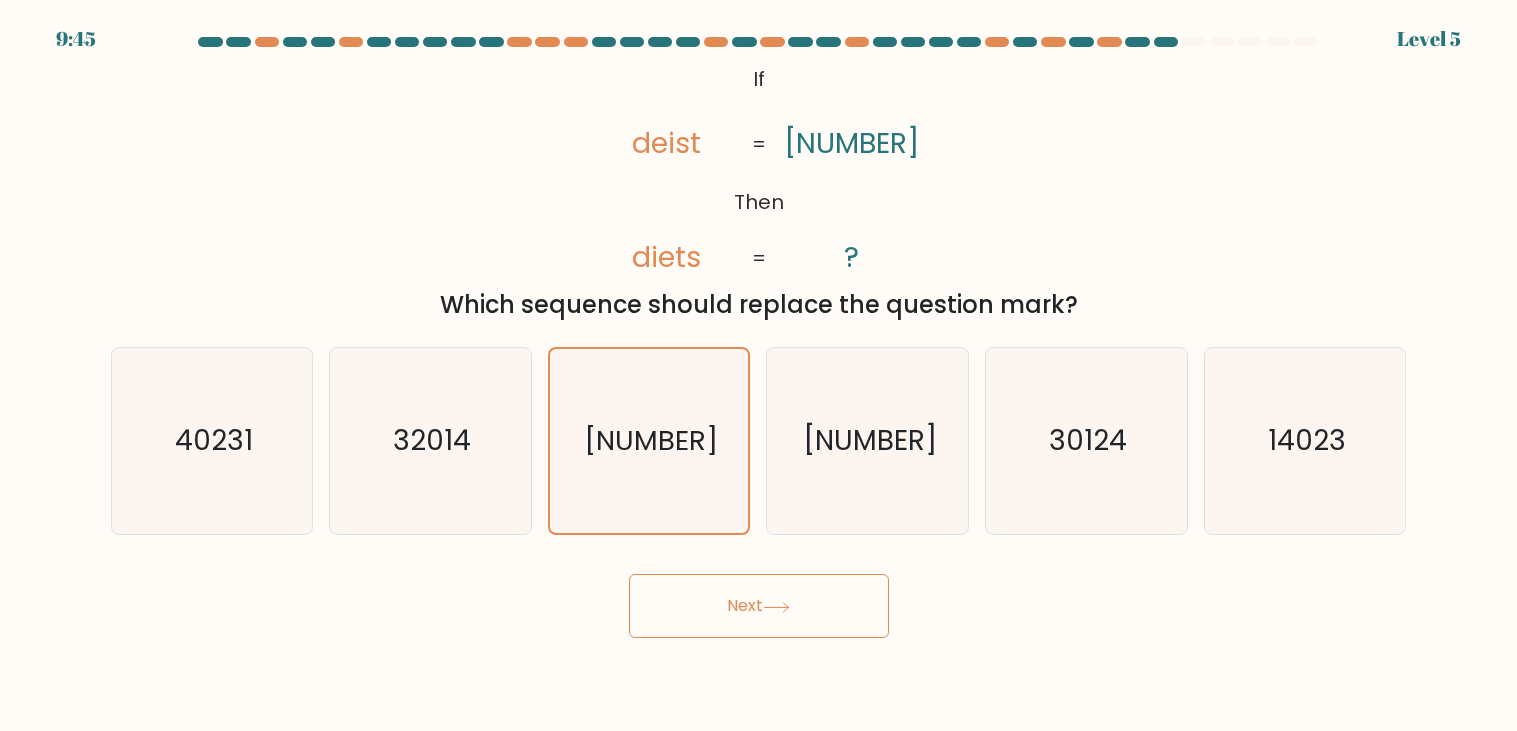 click on "Next" at bounding box center (759, 606) 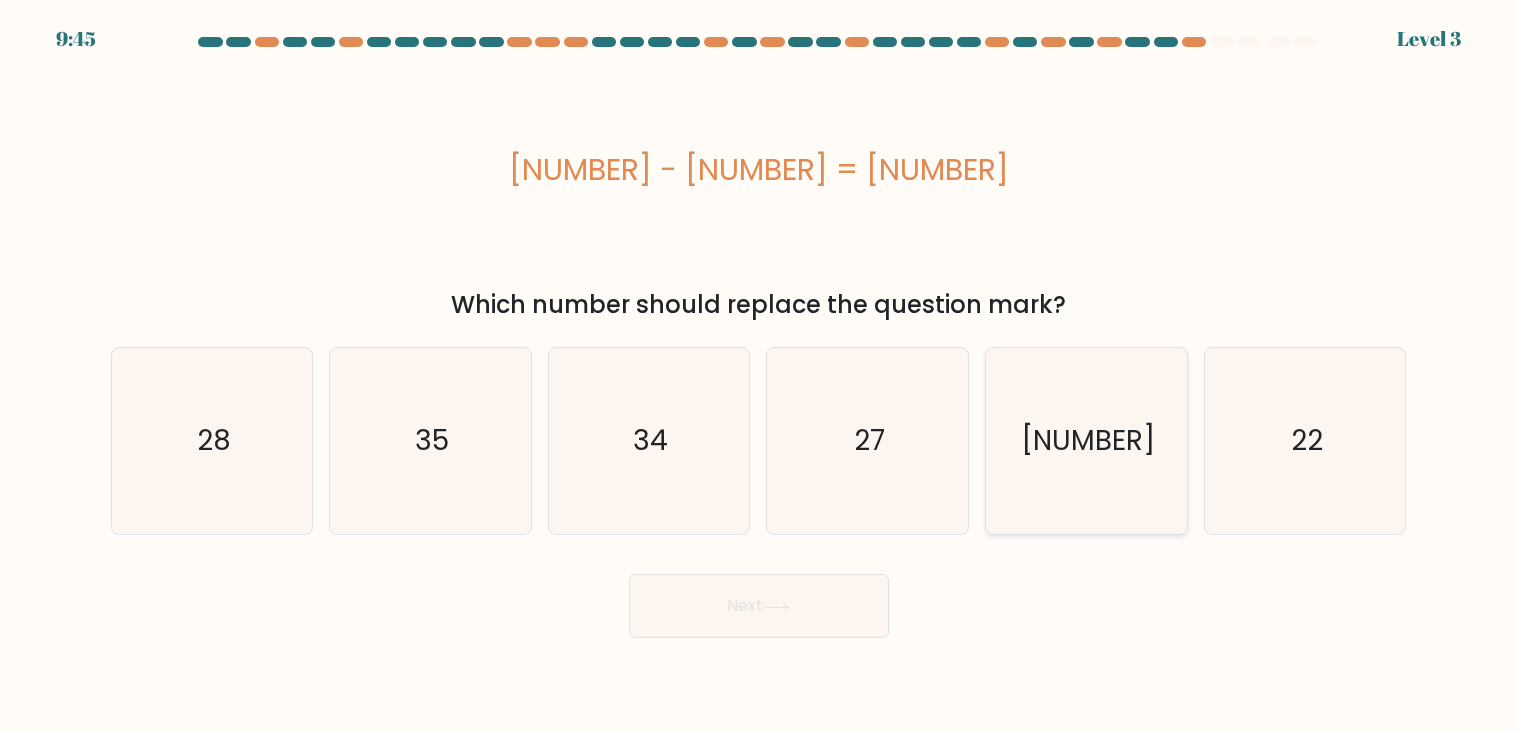 click on "20" at bounding box center [1086, 441] 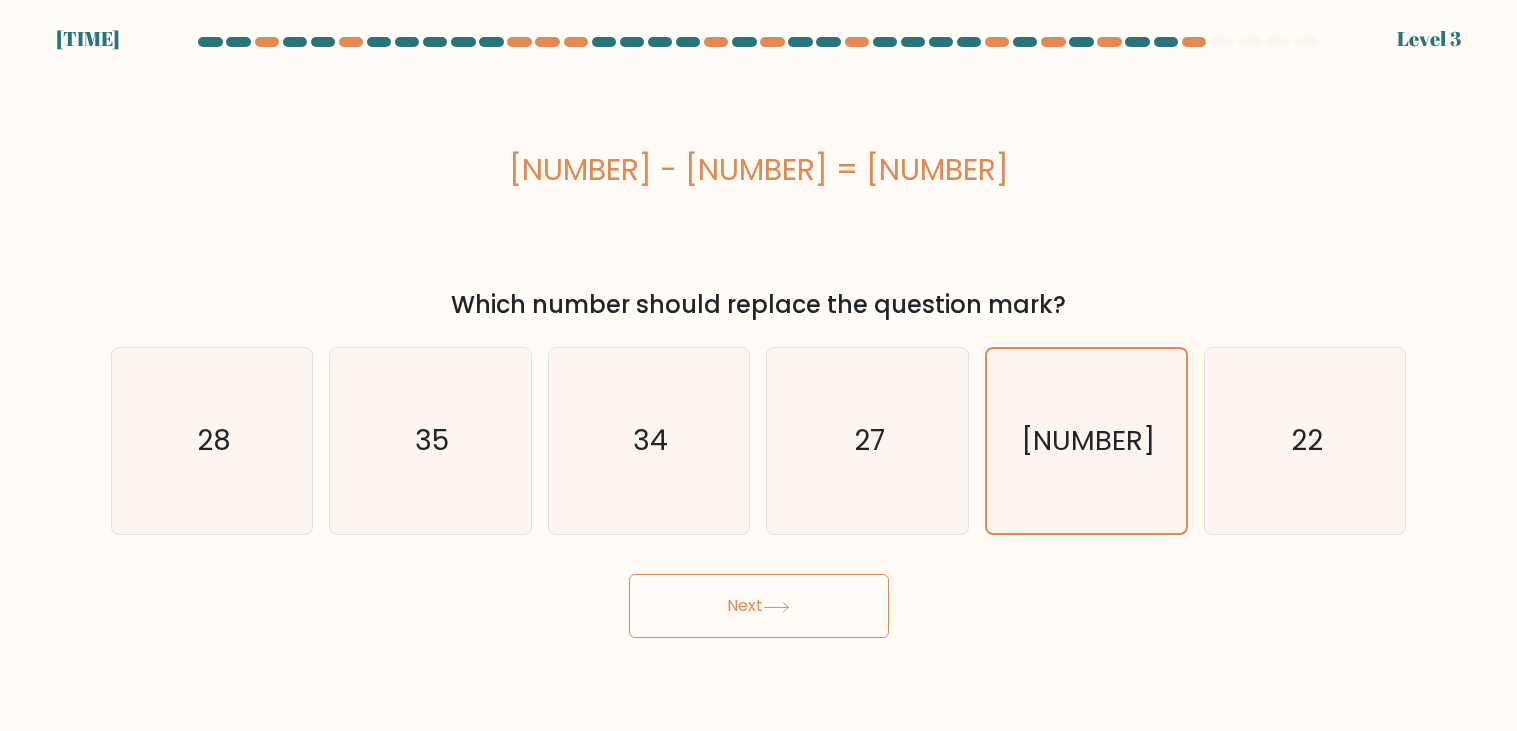 click on "Next" at bounding box center [759, 606] 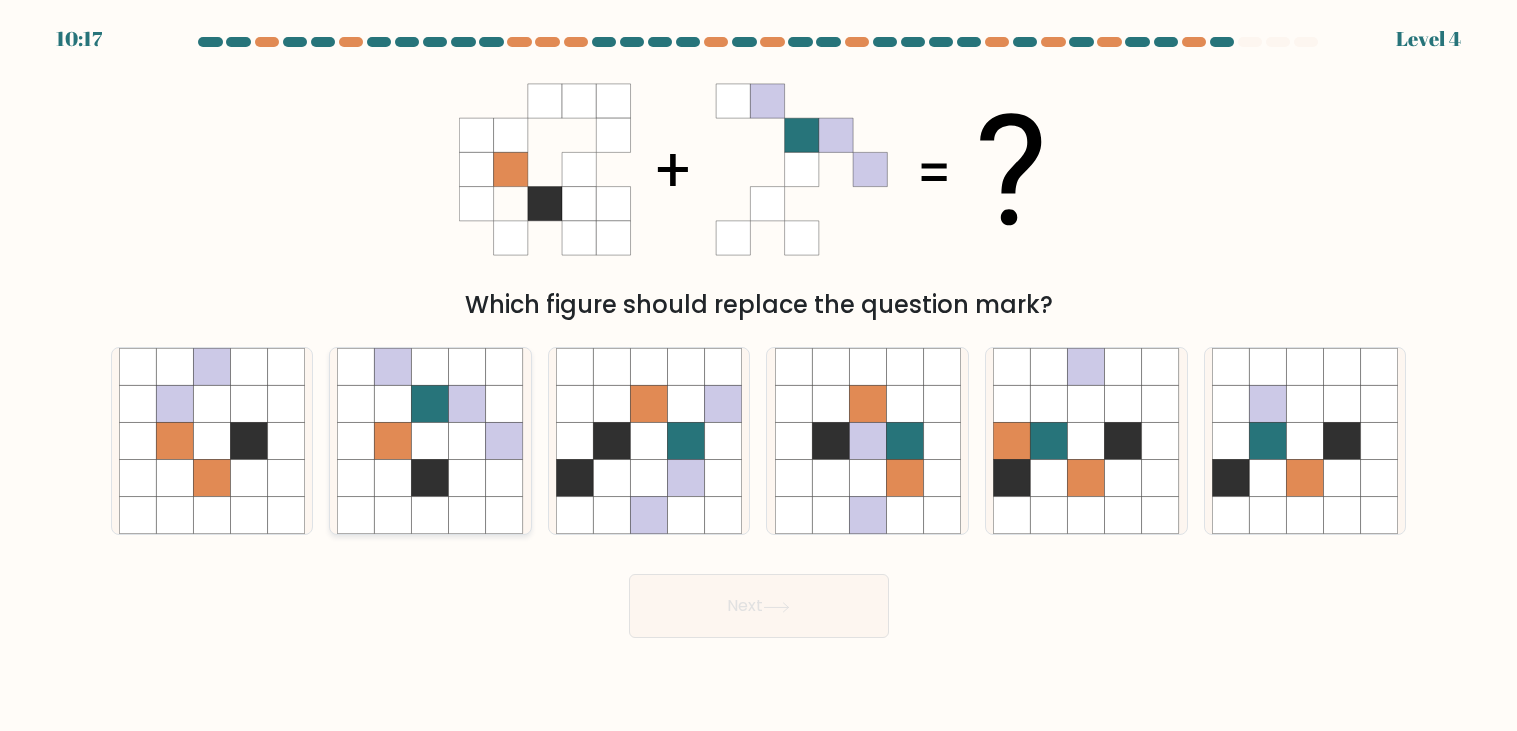 click at bounding box center (393, 478) 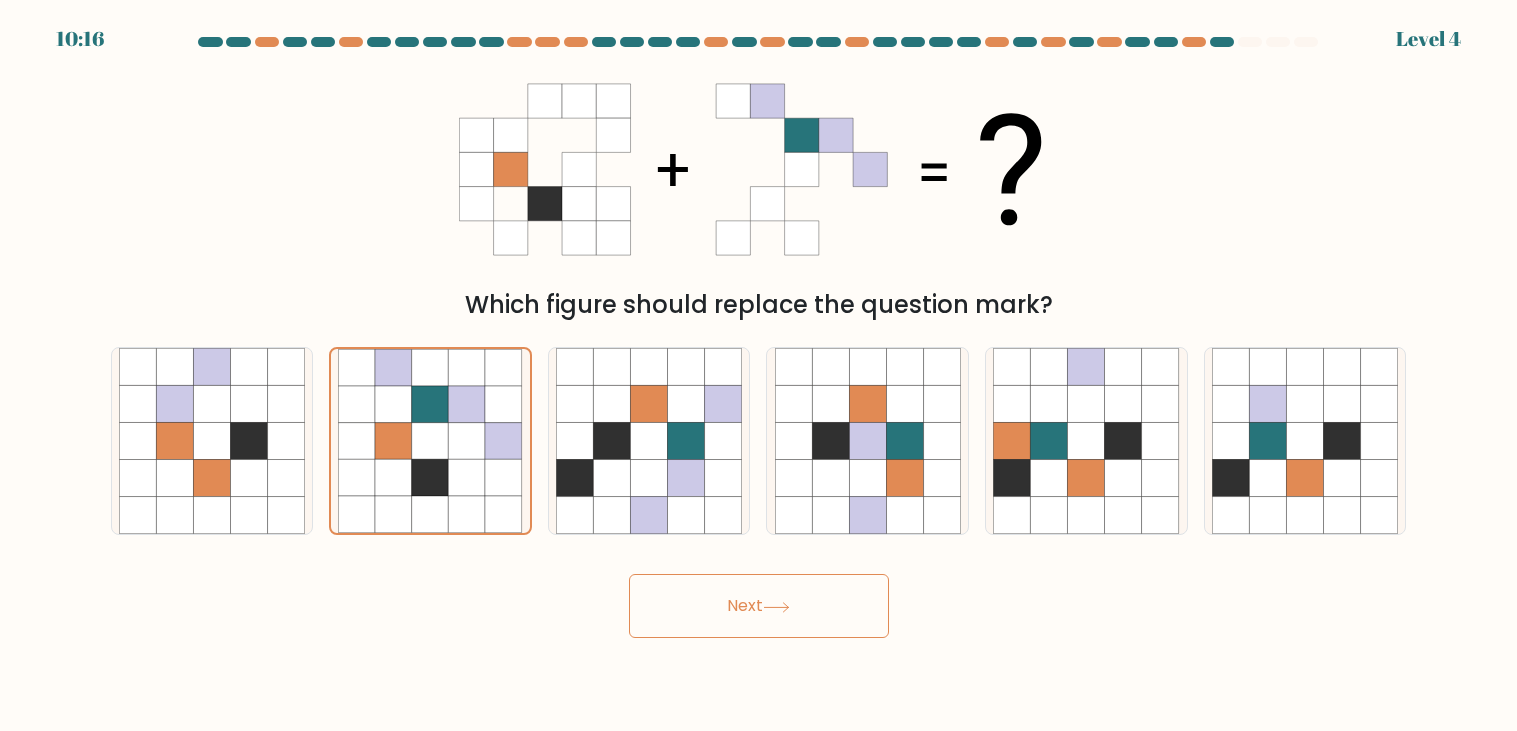 click on "Next" at bounding box center (759, 606) 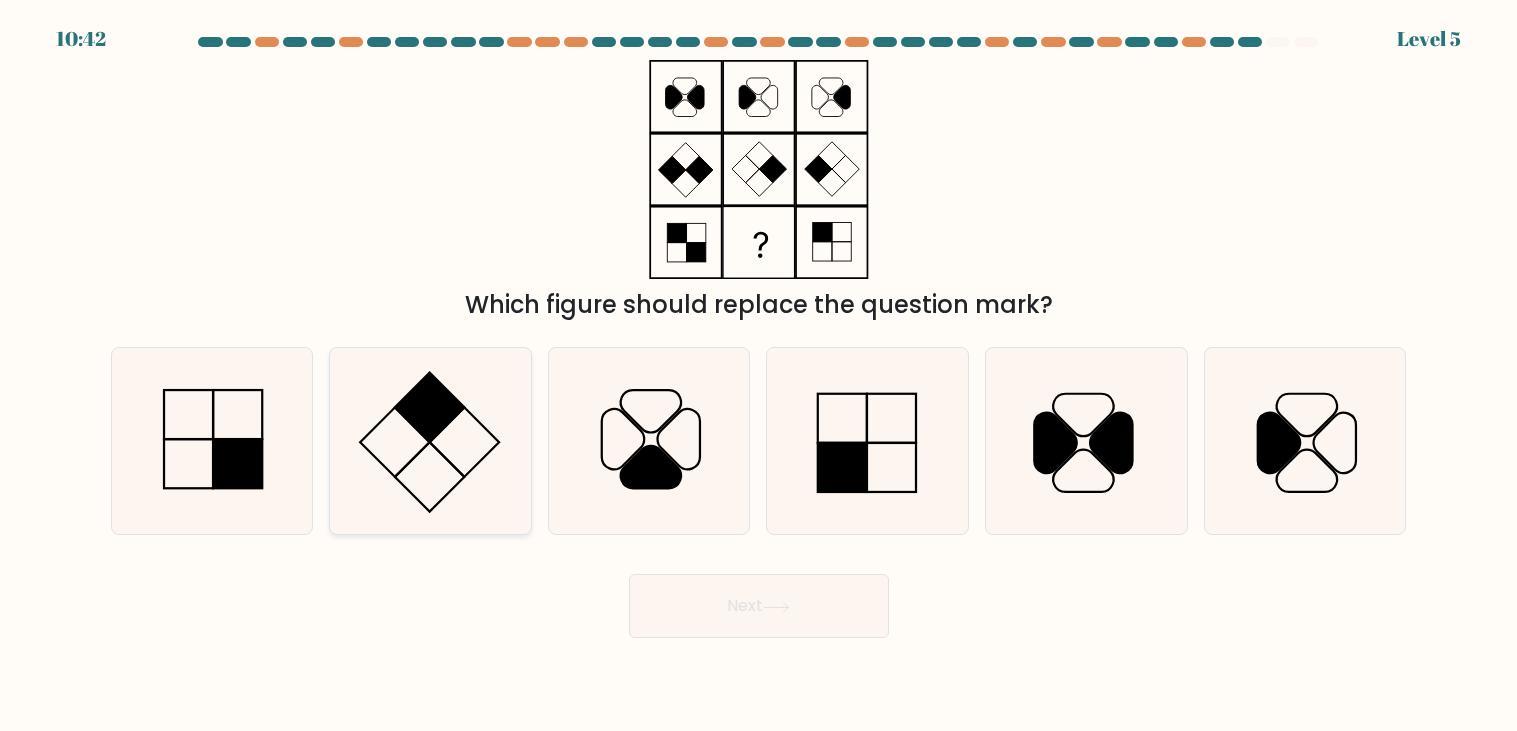 click at bounding box center [430, 441] 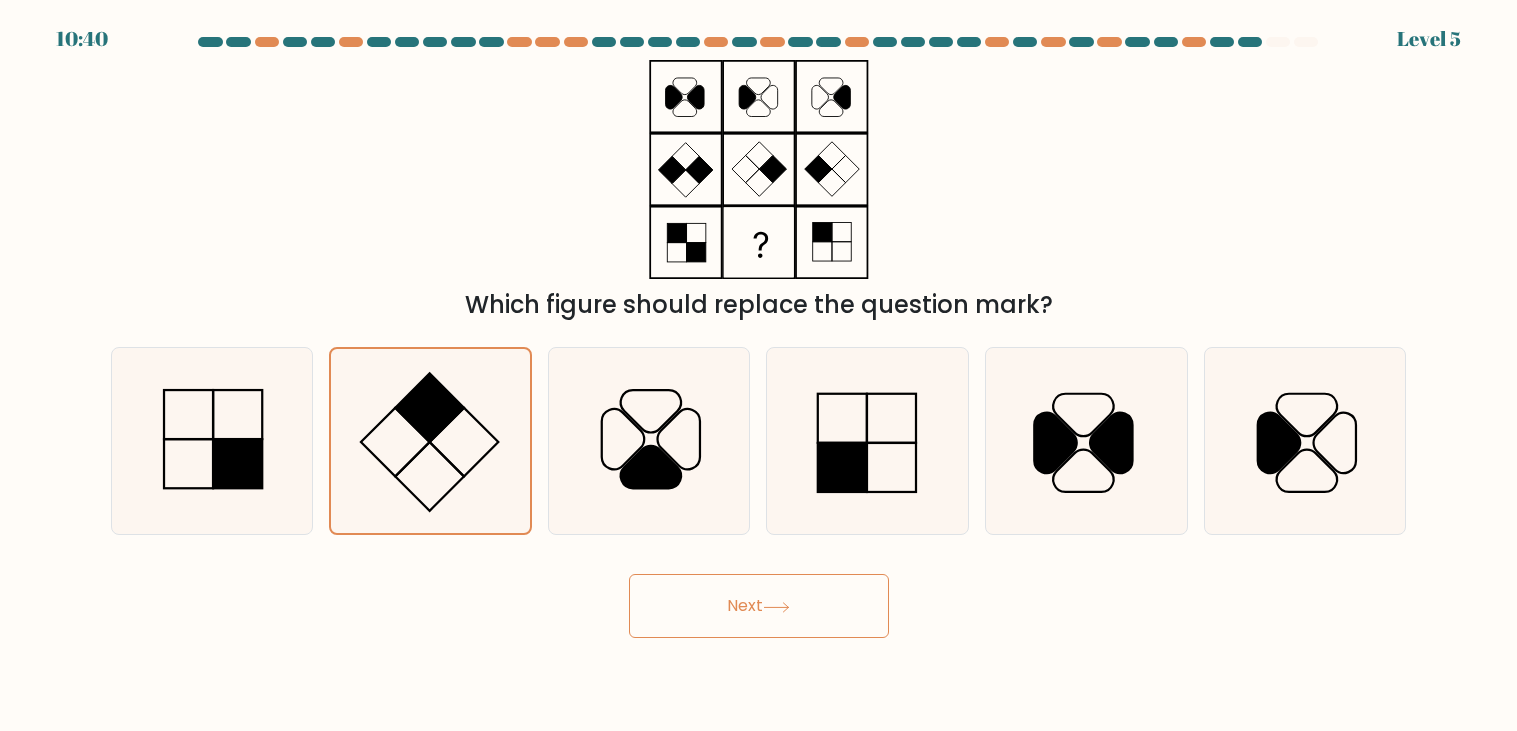 click on "Next" at bounding box center (759, 606) 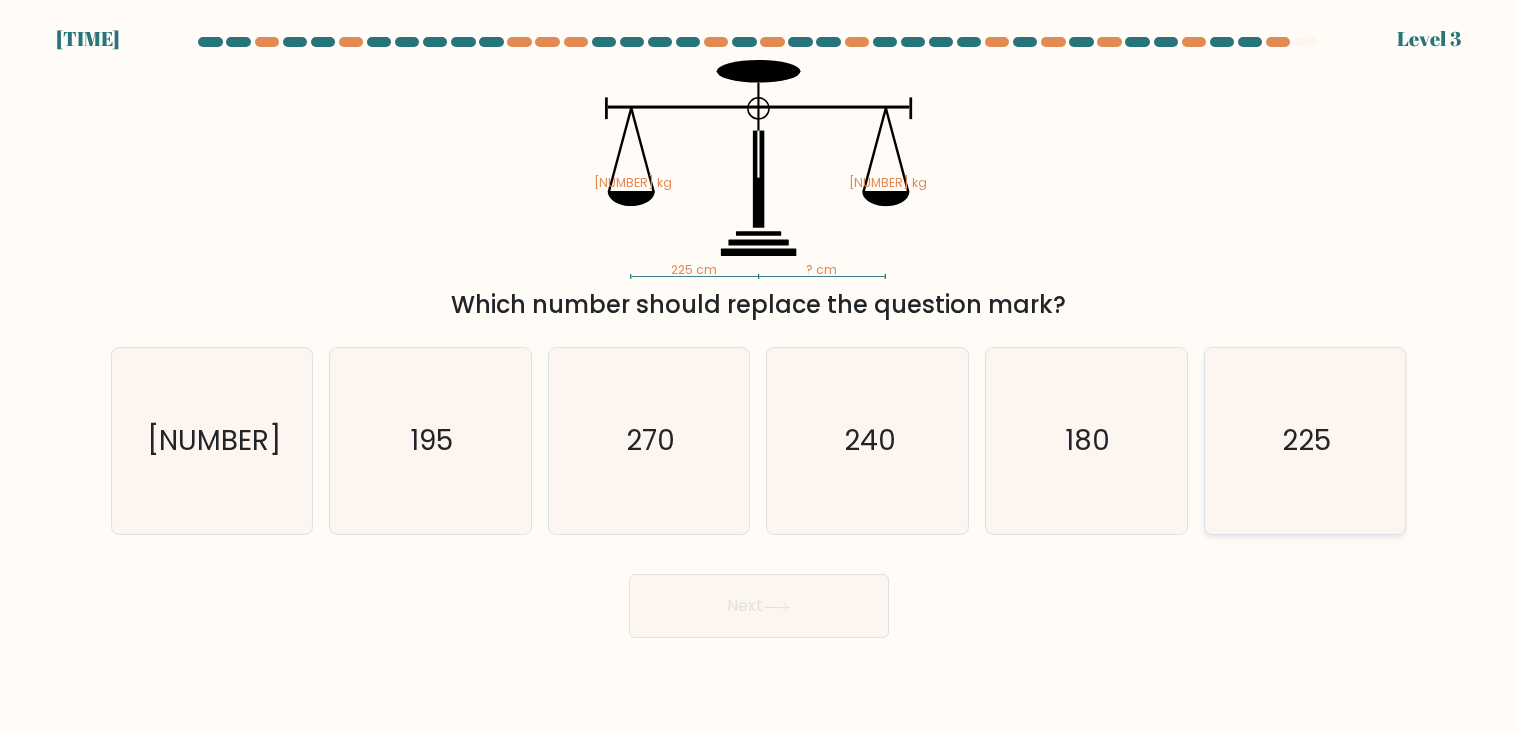 click on "225" at bounding box center [1305, 441] 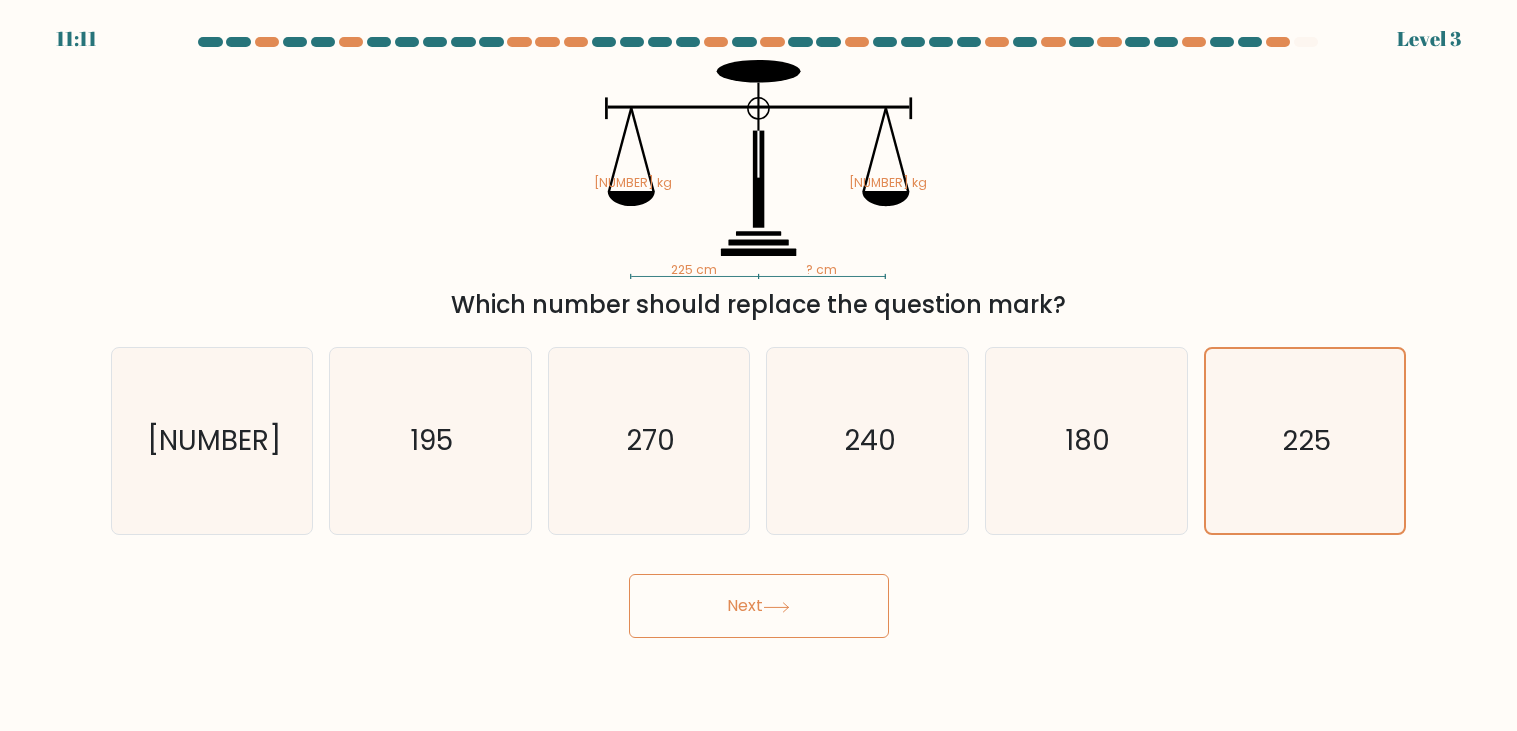 click on "Next" at bounding box center (759, 606) 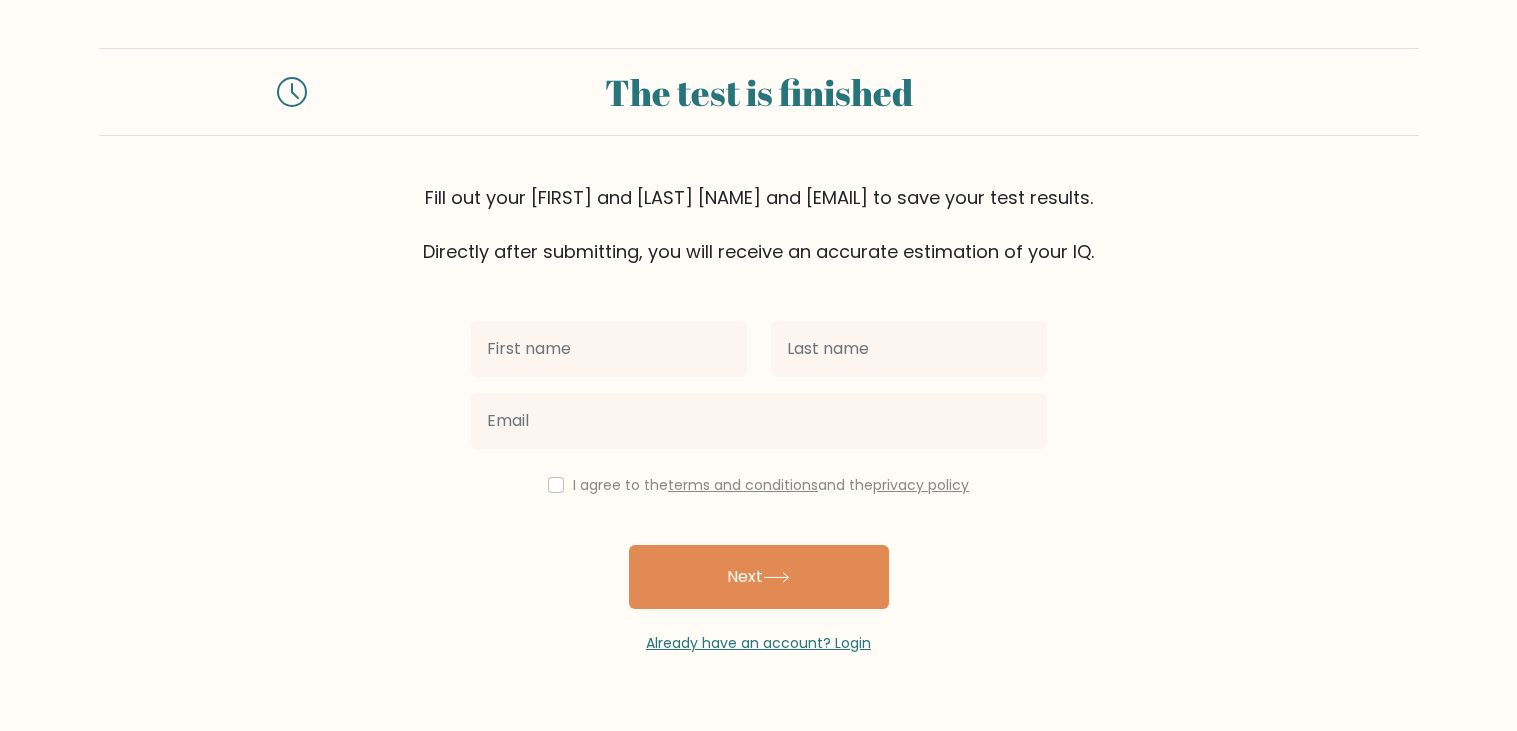 scroll, scrollTop: 0, scrollLeft: 0, axis: both 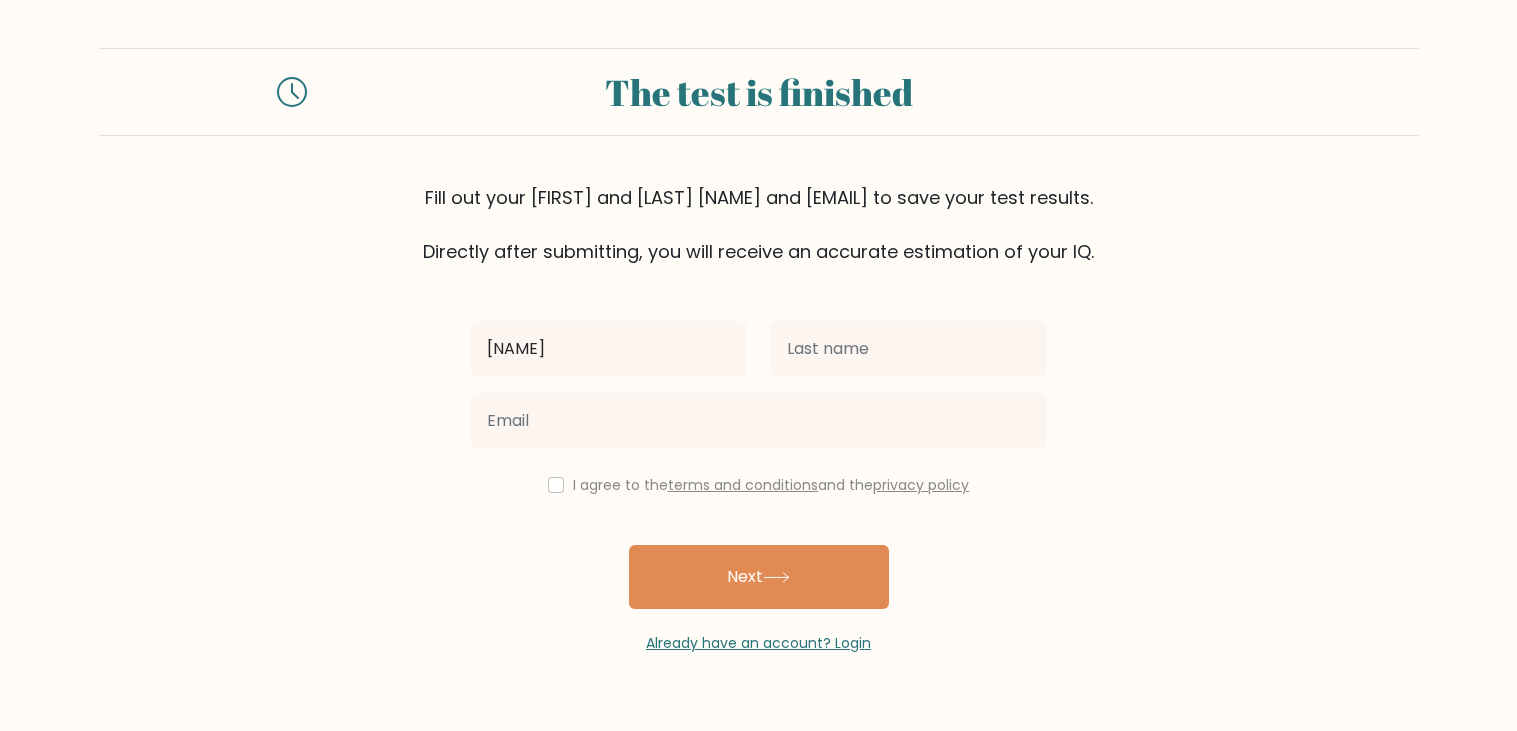 type on "[NAME]" 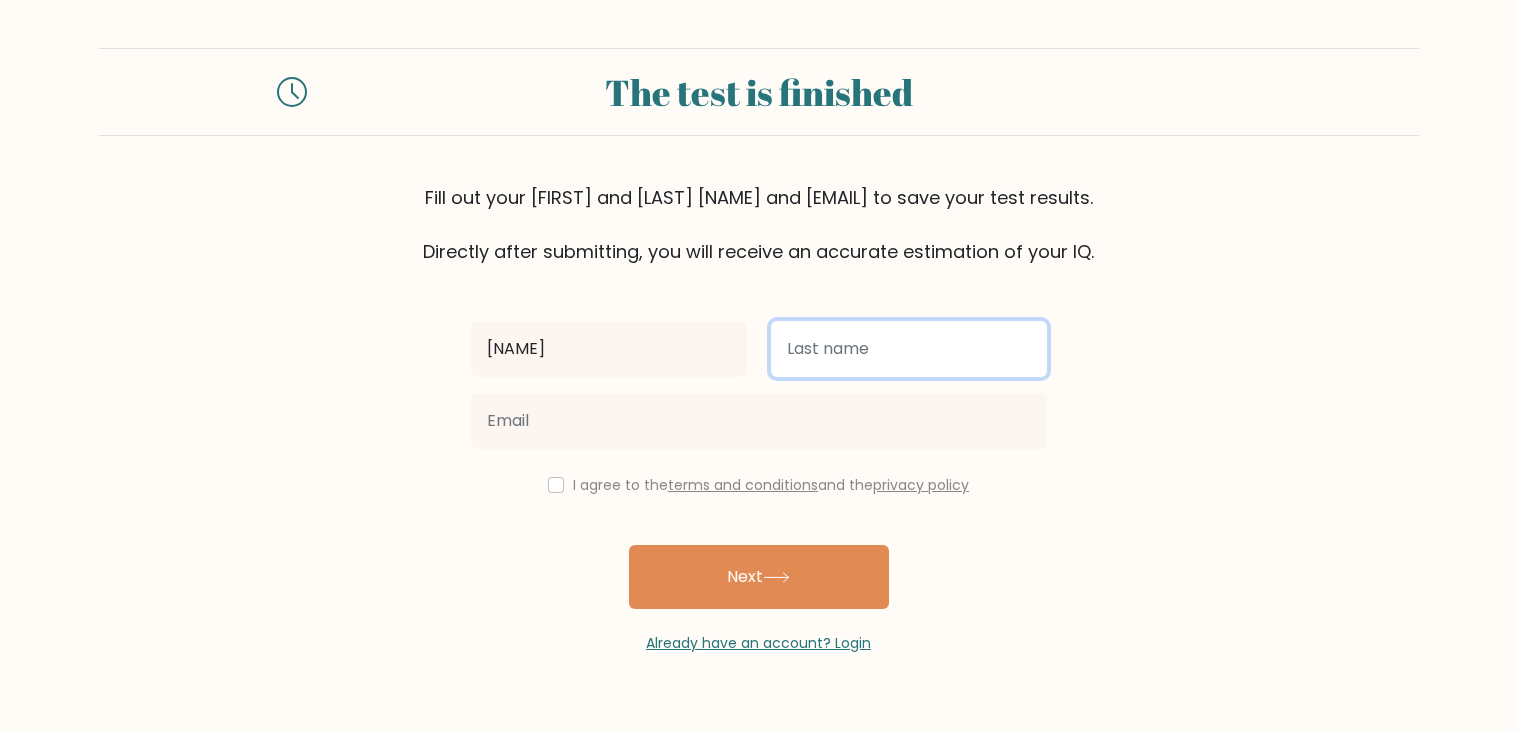 click at bounding box center (909, 349) 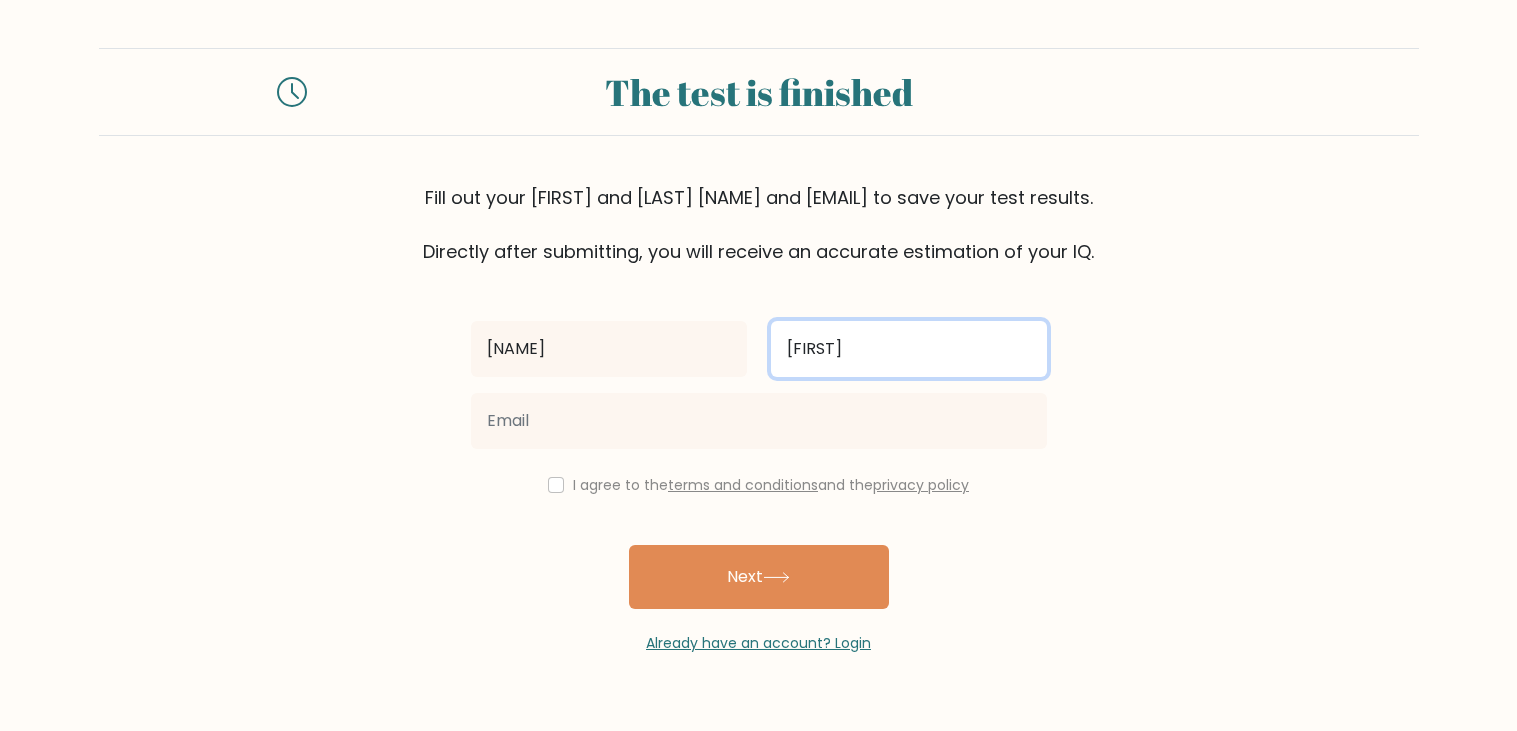type on "[FIRST]" 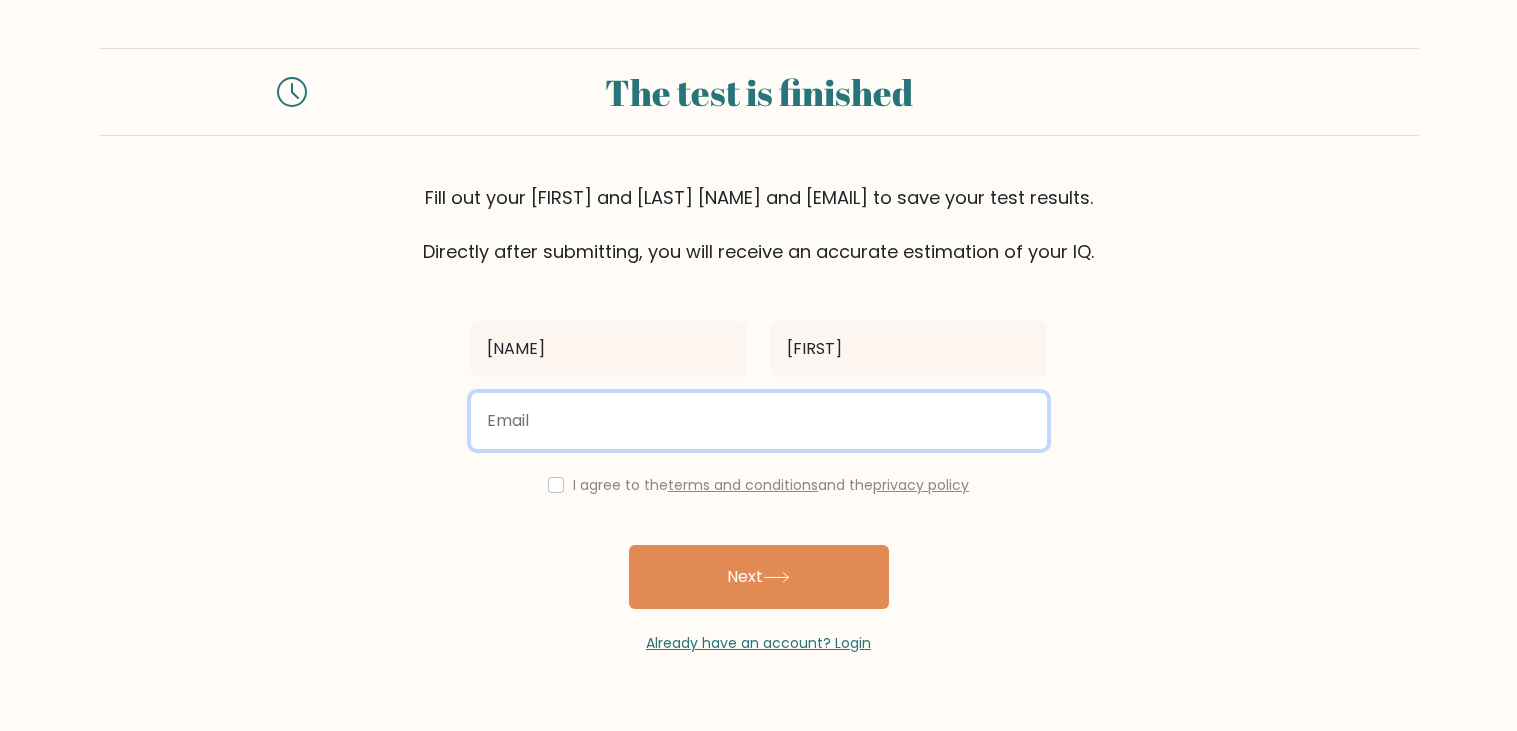 click at bounding box center [759, 421] 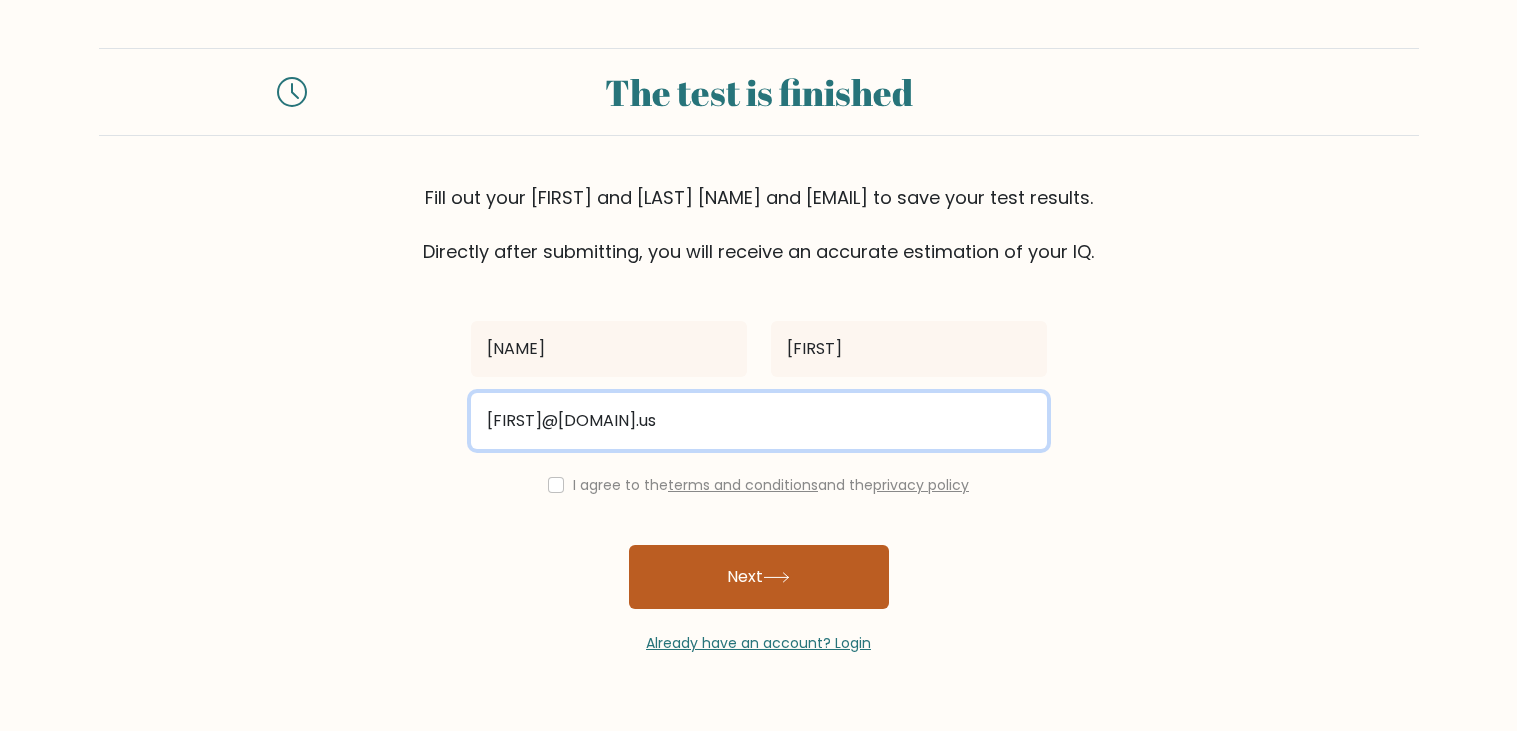 type on "[FIRST]@[DOMAIN].us" 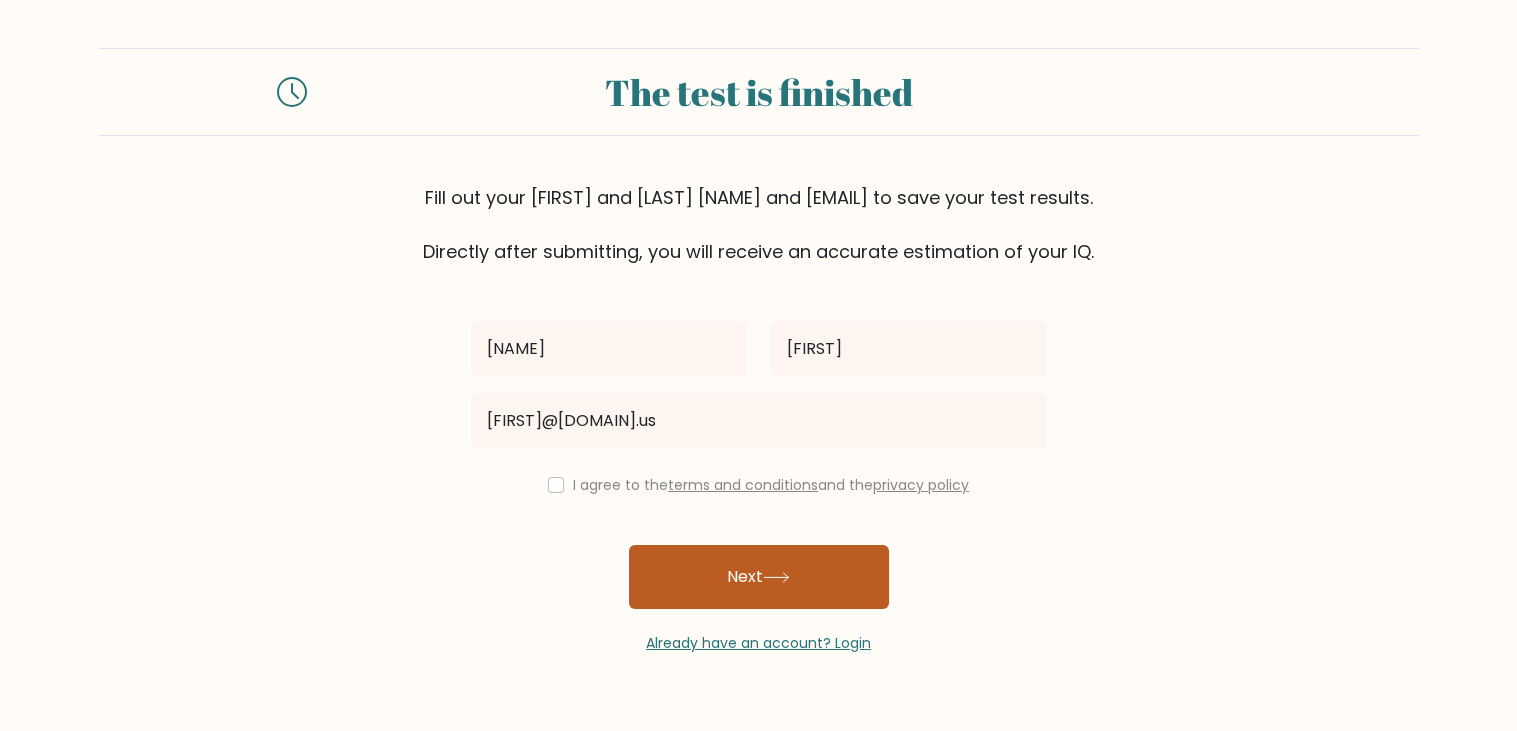 click on "Next" at bounding box center (759, 577) 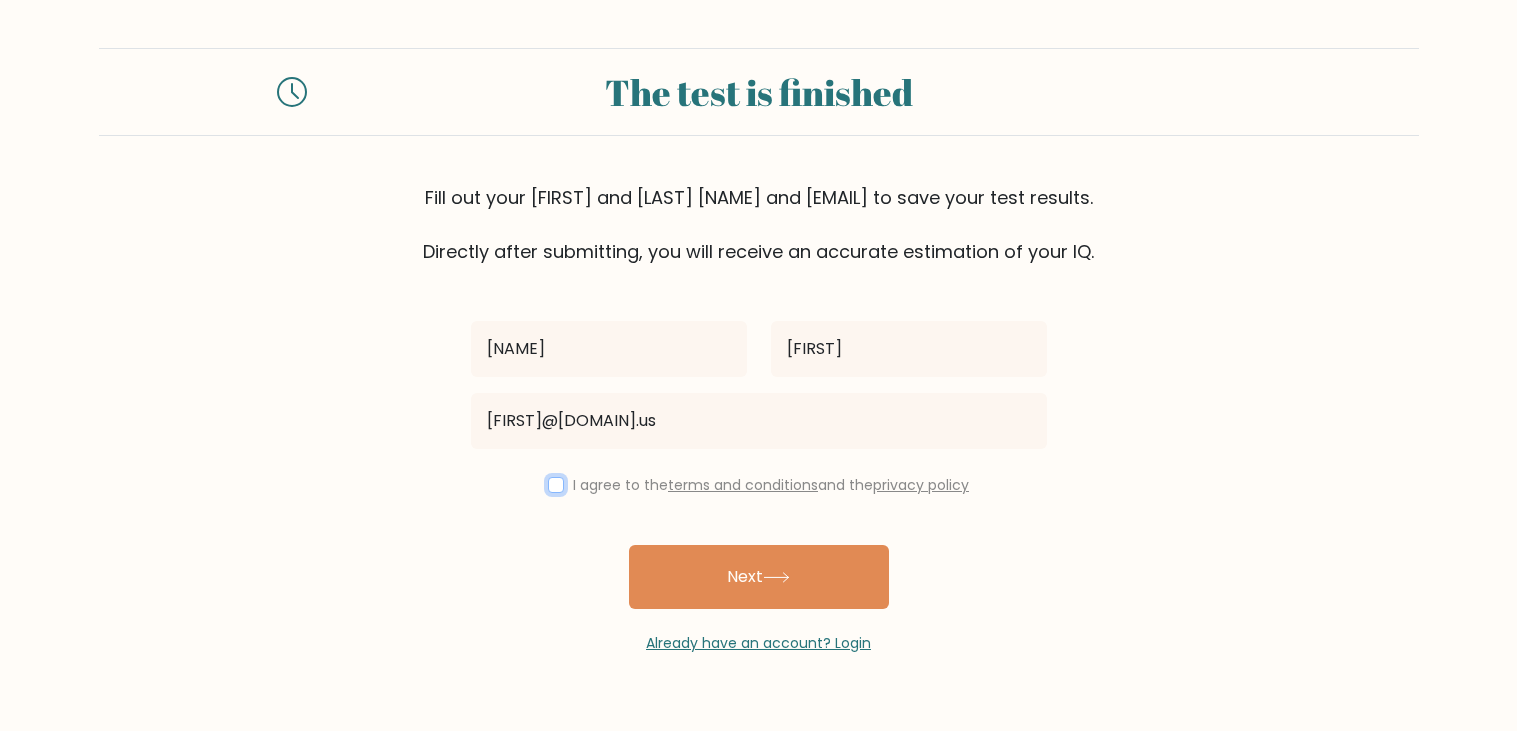 click at bounding box center [556, 485] 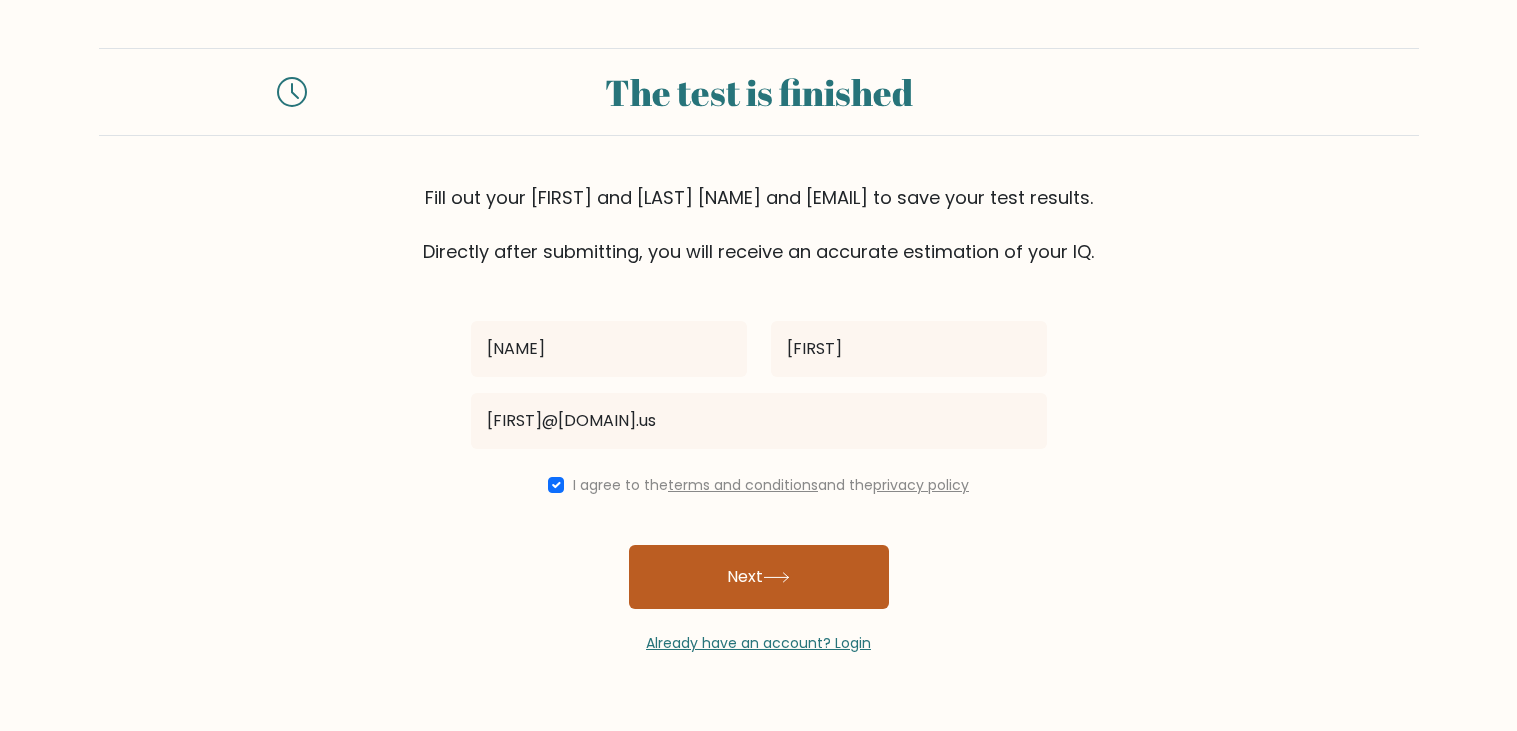 click on "Next" at bounding box center [759, 577] 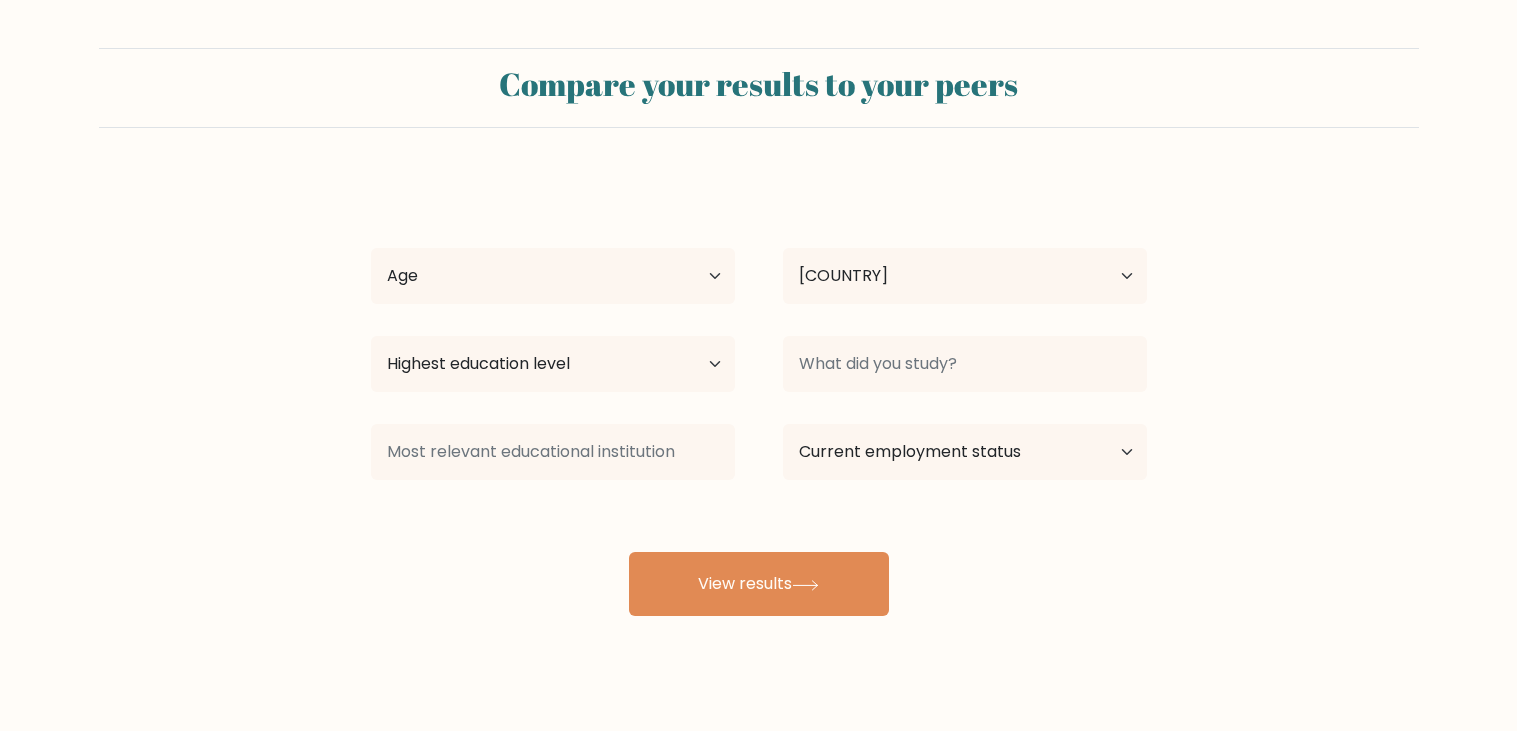 scroll, scrollTop: 0, scrollLeft: 0, axis: both 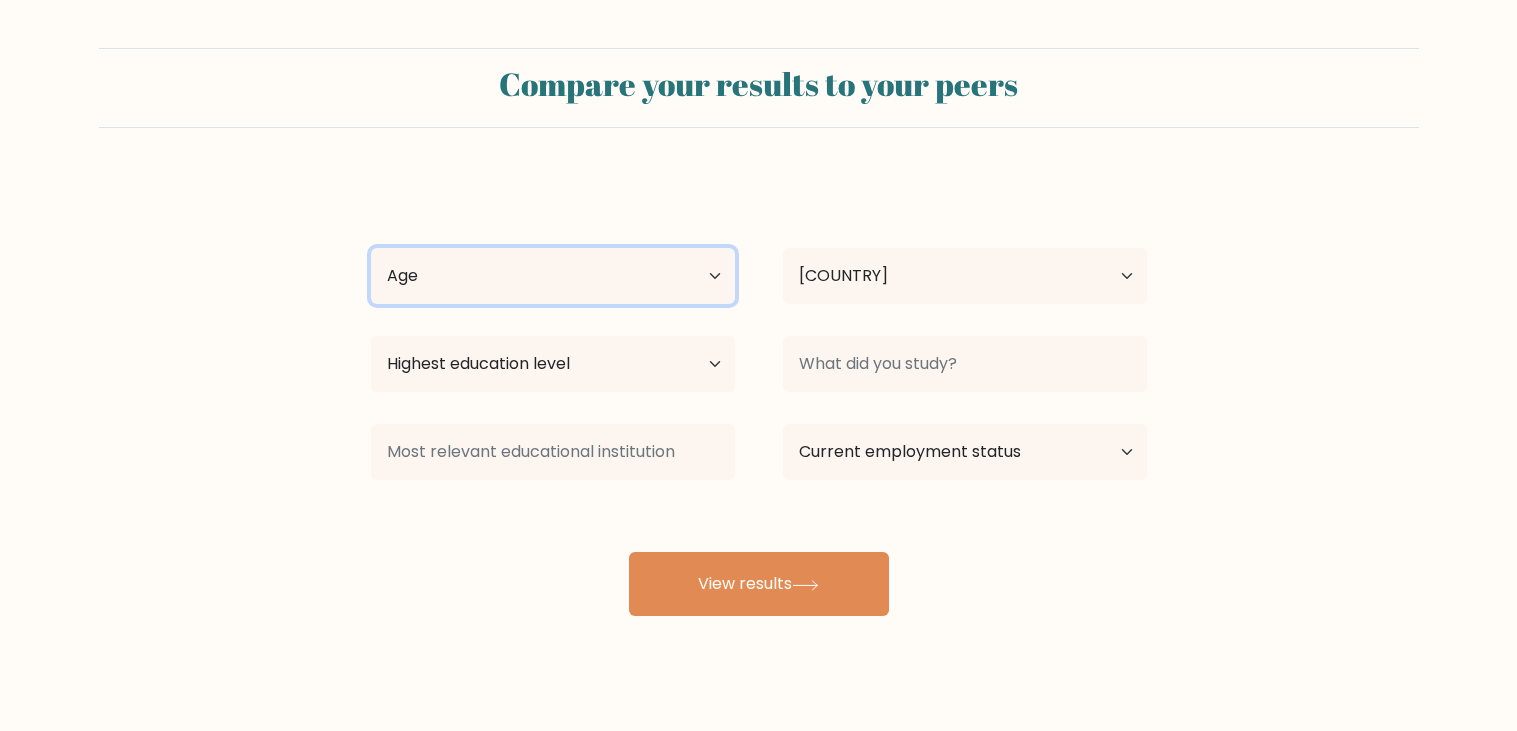 click on "[AGE_GROUP]" at bounding box center (553, 276) 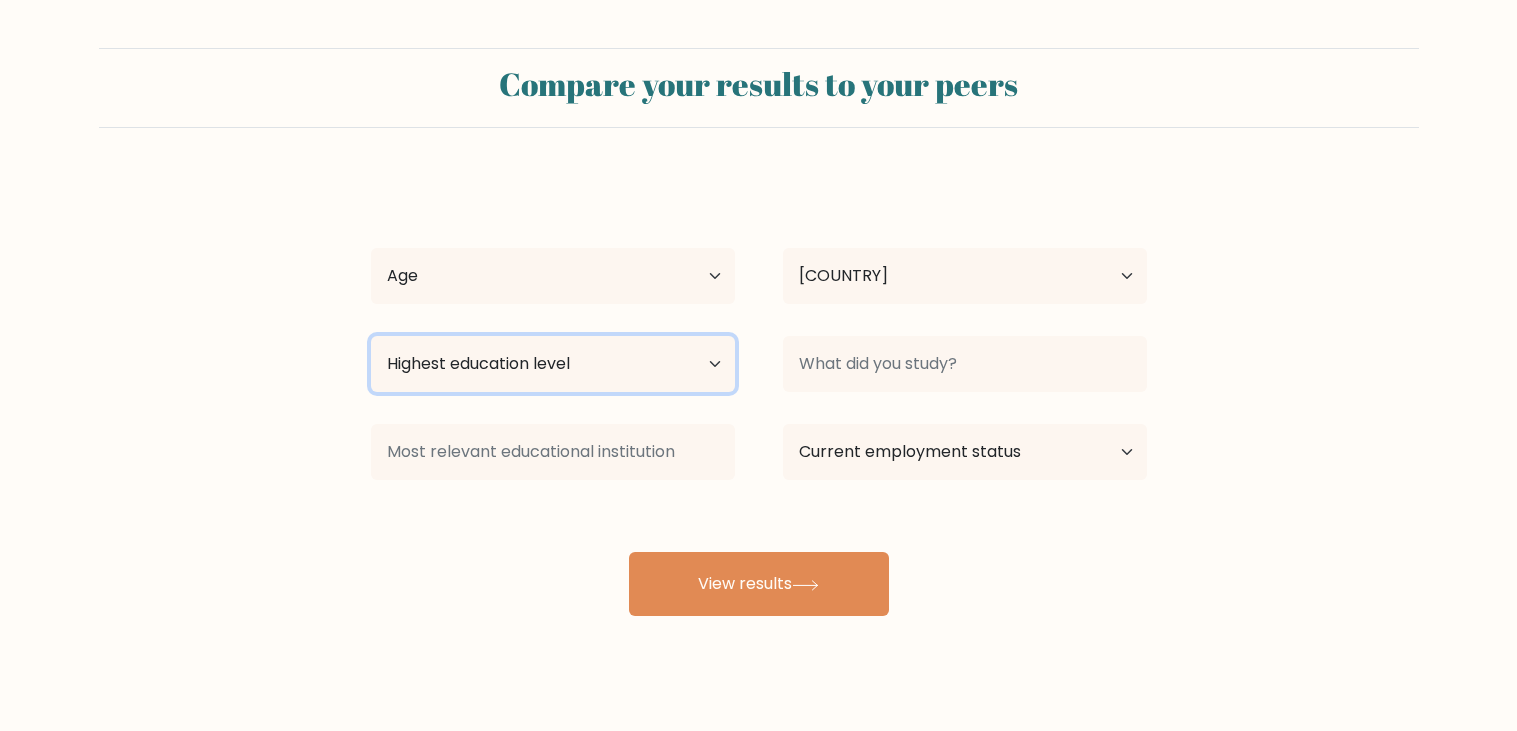 click on "[EDUCATION_LEVEL]" at bounding box center [553, 364] 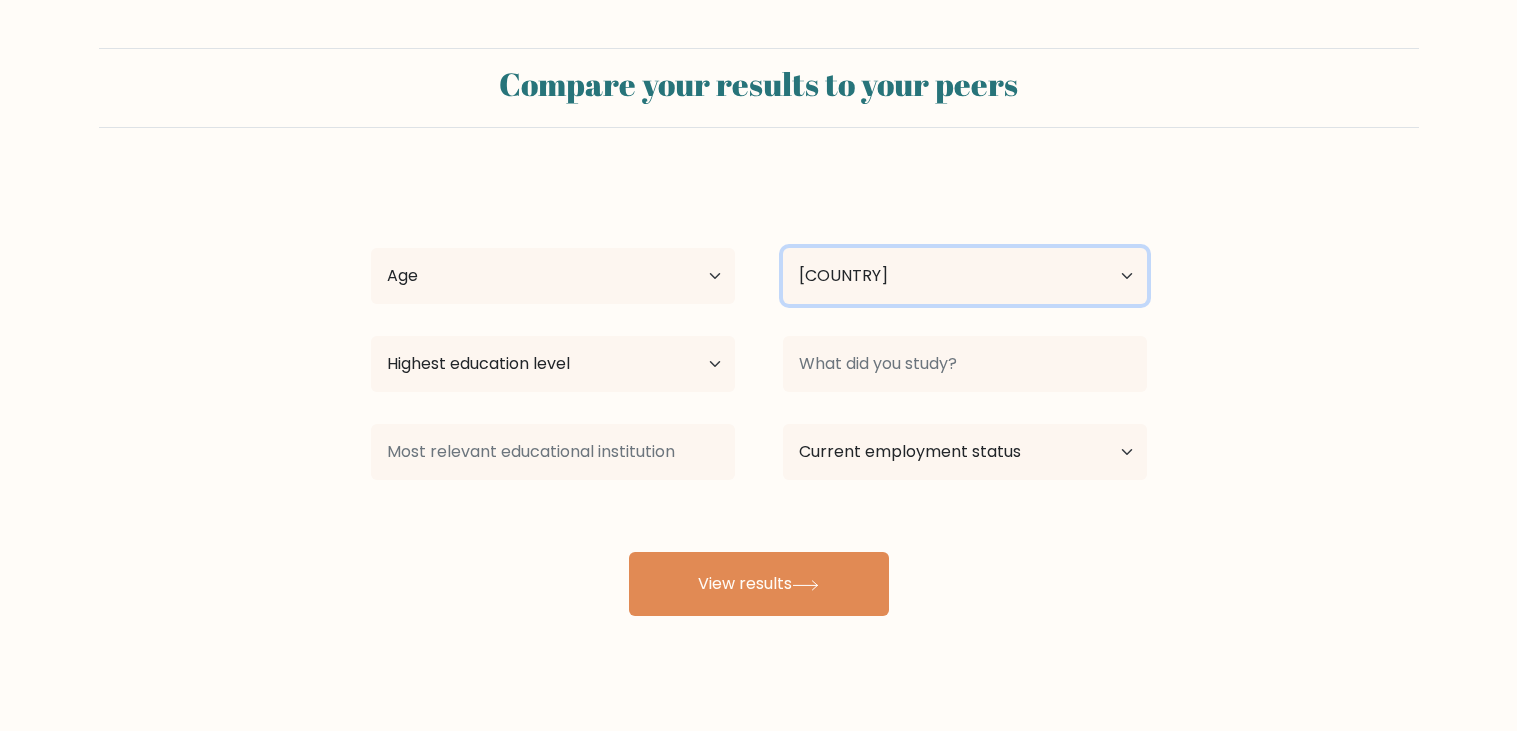 click on "Country
[COUNTRY]
[COUNTRY]
[COUNTRY]
[COUNTRY]
[COUNTRY]
[COUNTRY]
[COUNTRY]
[COUNTRY]
[COUNTRY]
[COUNTRY]
[COUNTRY]
[COUNTRY]
[COUNTRY]
[COUNTRY]
[COUNTRY]
[COUNTRY]
[COUNTRY]
[COUNTRY]
[COUNTRY]
[COUNTRY]
[COUNTRY]
[COUNTRY]
[COUNTRY]
[COUNTRY]
[COUNTRY]
[COUNTRY]
[COUNTRY]
[COUNTRY]
[COUNTRY]
[COUNTRY]
[COUNTRY]
[COUNTRY]
[COUNTRY]
[COUNTRY]
[COUNTRY]
[COUNTRY]
[COUNTRY]
[COUNTRY]
[COUNTRY]
[COUNTRY]
[COUNTRY]
[COUNTRY]
[COUNTRY]
[COUNTRY]
[COUNTRY]
[COUNTRY]
[COUNTRY]
[COUNTRY]
[COUNTRY]
[COUNTRY]
[COUNTRY]
[COUNTRY]
[COUNTRY]
[COUNTRY]
[COUNTRY]
[COUNTRY]
[COUNTRY]
[COUNTRY]
[COUNTRY]
[COUNTRY]
[COUNTRY]
[COUNTRY]
[COUNTRY]
[COUNTRY]
[COUNTRY]
[COUNTRY]
[COUNTRY]
[COUNTRY]
[COUNTRY]
[COUNTRY]
[COUNTRY]
[COUNTRY]
[COUNTRY]
[COUNTRY]
[COUNTRY]
[COUNTRY]
[COUNTRY]
[COUNTRY]
[COUNTRY]
[COUNTRY]
[COUNTRY]
[COUNTRY]
[COUNTRY]
[COUNTRY]
[COUNTRY]
[COUNTRY]
[COUNTRY]
[COUNTRY]
[COUNTRY]
[COUNTRY]
[COUNTRY]
[COUNTRY]
[COUNTRY]
[COUNTRY]
[COUNTRY]
[COUNTRY]
[COUNTRY]
[COUNTRY]
[COUNTRY]
[COUNTRY]
[COUNTRY]
[COUNTRY]
[COUNTRY]
[COUNTRY]
[COUNTRY]
[COUNTRY]
[COUNTRY]
[COUNTRY]
[COUNTRY]
[COUNTRY]
[COUNTRY]
[COUNTRY]
[COUNTRY]
[COUNTRY]
[COUNTRY]
[COUNTRY]
[COUNTRY]
[COUNTRY]
[COUNTRY]
[COUNTRY]
[COUNTRY]
[COUNTRY]
[COUNTRY]
[COUNTRY]
[COUNTRY]
[COUNTRY]
[COUNTRY]
[COUNTRY]
[COUNTRY]
[COUNTRY]
[COUNTRY]
[COUNTRY]
[COUNTRY]
[COUNTRY]
[COUNTRY]
[COUNTRY]
[COUNTRY]
[COUNTRY]
[COUNTRY]
[COUNTRY]
[COUNTRY]
[COUNTRY]
[COUNTRY]
[COUNTRY]
[COUNTRY]
[COUNTRY]
[COUNTRY]
[COUNTRY]
[COUNTRY]
[COUNTRY]
[COUNTRY]
[COUNTRY]
[COUNTRY]
[COUNTRY]
[COUNTRY]
[COUNTRY]
[COUNTRY]
[COUNTRY]
[COUNTRY]
[COUNTRY]
[COUNTRY]
[COUNTRY]
[COUNTRY]
[COUNTRY]
[COUNTRY]
[COUNTRY]
[COUNTRY]
[COUNTRY]
[COUNTRY]
[COUNTRY]
[COUNTRY]
[COUNTRY]
[COUNTRY]
[COUNTRY]
[COUNTRY]
[COUNTRY]
[COUNTRY]
[COUNTRY]
[COUNTRY]
[COUNTRY]
[COUNTRY]
[COUNTRY]
[COUNTRY]
[COUNTRY]
[COUNTRY]
[COUNTRY]
[COUNTRY]
[COUNTRY]
[COUNTRY]
[COUNTRY]
[COUNTRY]
[COUNTRY]
[COUNTRY]
[COUNTRY]
[COUNTRY]
[COUNTRY]
[COUNTRY]
[COUNTRY]
[COUNTRY]
[COUNTRY]
[COUNTRY]
[COUNTRY]
[COUNTRY]
[COUNTRY]
[COUNTRY]
[COUNTRY]
[COUNTRY]
[COUNTRY]
[COUNTRY]
[COUNTRY]
[COUNTRY]
[COUNTRY]
[COUNTRY]
[COUNTRY]
[COUNTRY]
[COUNTRY]
[COUNTRY]
[COUNTRY]
[COUNTRY]
[COUNTRY]
[COUNTRY]
[COUNTRY]
[COUNTRY]
[COUNTRY]
[COUNTRY]
[COUNTRY]
[COUNTRY]
[COUNTRY]
[COUNTRY]
[COUNTRY]
[COUNTRY]
[COUNTRY]
[COUNTRY]
[COUNTRY]
[COUNTRY]
[COUNTRY]
[COUNTRY]
[COUNTRY]
[COUNTRY]
[COUNTRY]
[COUNTRY]
[COUNTRY]
[COUNTRY]
[COUNTRY]
[COUNTRY]
[COUNTRY]
[COUNTRY]
[COUNTRY]
[COUNTRY]
[COUNTRY]
[COUNTRY]
[COUNTRY]
[COUNTRY]
[COUNTRY]
[COUNTRY]
[COUNTRY]
[COUNTRY]
[COUNTRY]
[COUNTRY]
[COUNTRY]
[COUNTRY]
[COUNTRY]
[COUNTRY]
[COUNTRY]
[COUNTRY]
[COUNTRY]
[COUNTRY]
[COUNTRY]
[COUNTRY]
[COUNTRY]
[COUNTRY]
[COUNTRY]
[COUNTRY]
[COUNTRY]
[COUNTRY]
[COUNTRY]
[COUNTRY]
[COUNTRY]
[COUNTRY]
[COUNTRY]
[COUNTRY]
[COUNTRY]
[COUNTRY]
[COUNTRY]
[COUNTRY]
[COUNTRY]
[COUNTRY]
[COUNTRY]
[COUNTRY]
[COUNTRY]
[COUNTRY]
[COUNTRY]
[COUNTRY]
[COUNTRY]
[COUNTRY]
[COUNTRY]
[COUNTRY]
[COUNTRY]
[COUNTRY]
[COUNTRY]
[COUNTRY]
[COUNTRY]
[COUNTRY]
[COUNTRY]
[COUNTRY]
[COUNTRY]
[COUNTRY]
[COUNTRY]
[COUNTRY]
[COUNTRY]
[COUNTRY]
[COUNTRY]
[COUNTRY]
[COUNTRY]
[COUNTRY]
[COUNTRY]
[COUNTRY]
[COUNTRY]
[COUNTRY]
[COUNTRY]
[COUNTRY]
[COUNTRY]
[COUNTRY]
[COUNTRY]
[COUNTRY]
[COUNTRY]
[COUNTRY]
Aland Islands
Albania
Algeria
American Samoa
Andorra
Angola
Anguilla
Antarctica
Antigua and Barbuda
Argentina
Armenia
Aruba
Australia
Austria
Azerbaijan
Bahamas
Bahrain
Bangladesh
Barbados
Belarus
Belgium
Belize
Benin
Bermuda
Bhutan
Bolivia
Bonaire, Sint Eustatius and Saba
Bosnia and Herzegovina
Botswana
Bouvet Island
Brazil
British Indian Ocean Territory
Brunei
Bulgaria
Burkina Faso
Burundi
Cabo Verde
Cambodia
Cameroon
Canada
Cayman Islands
Central African Republic
Chad
Chile
China
Christmas Island
Cocos (Keeling) Islands
Colombia
Comoros
Congo
Congo (the Democratic Republic of the)
Cook Islands
Costa Rica
Côte d'Ivoire
Croatia
Cuba" at bounding box center (965, 276) 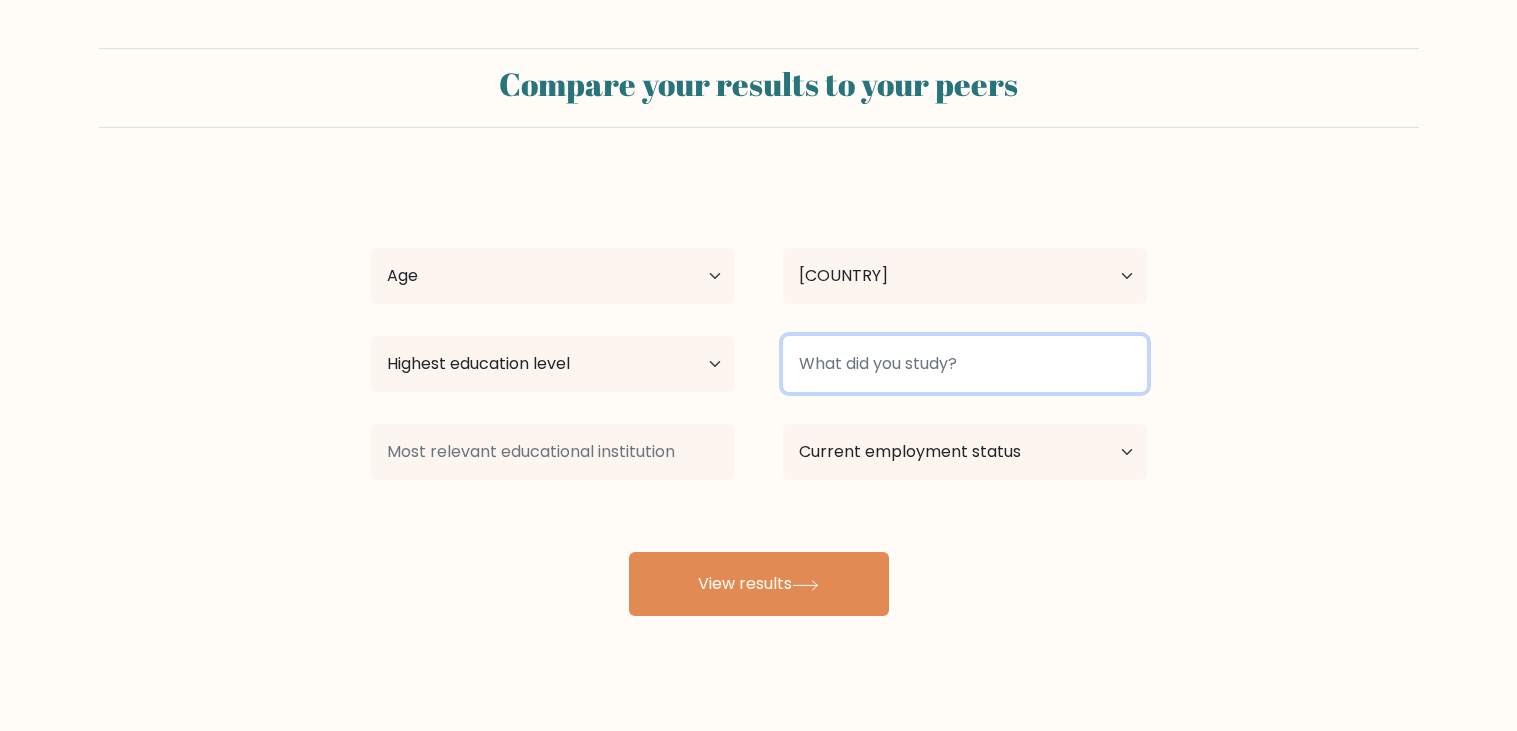 click at bounding box center (965, 364) 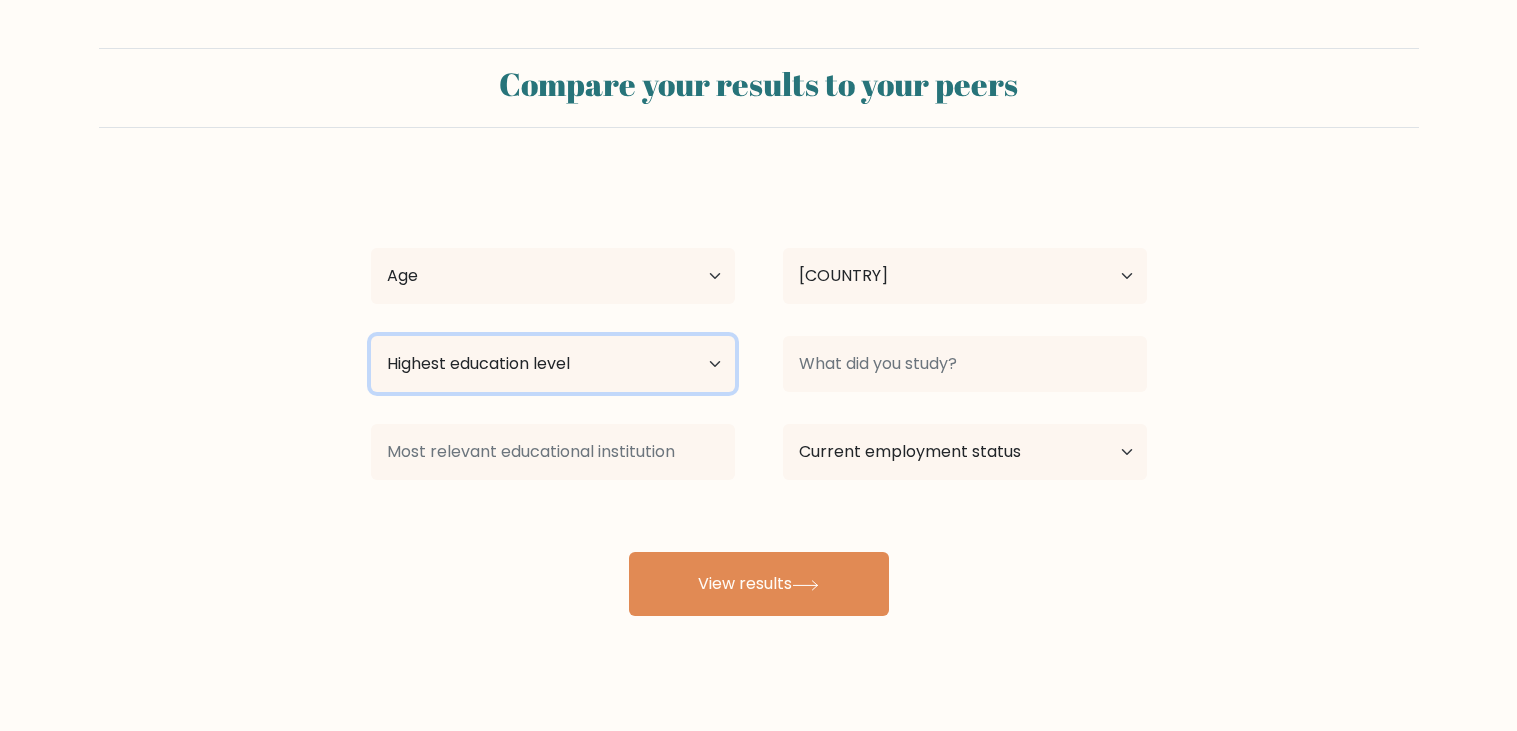 click on "[EDUCATION_LEVEL]" at bounding box center (553, 364) 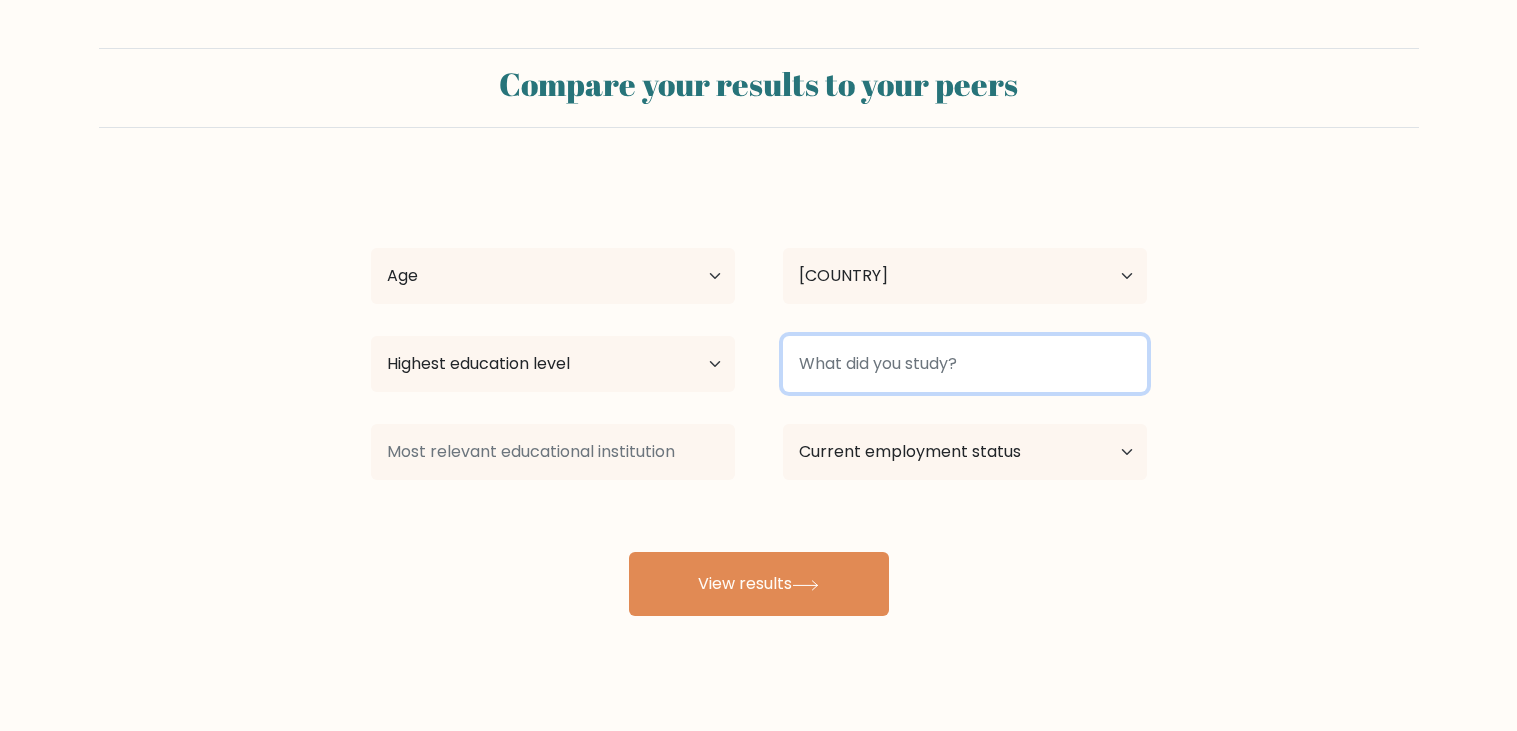 click at bounding box center [965, 364] 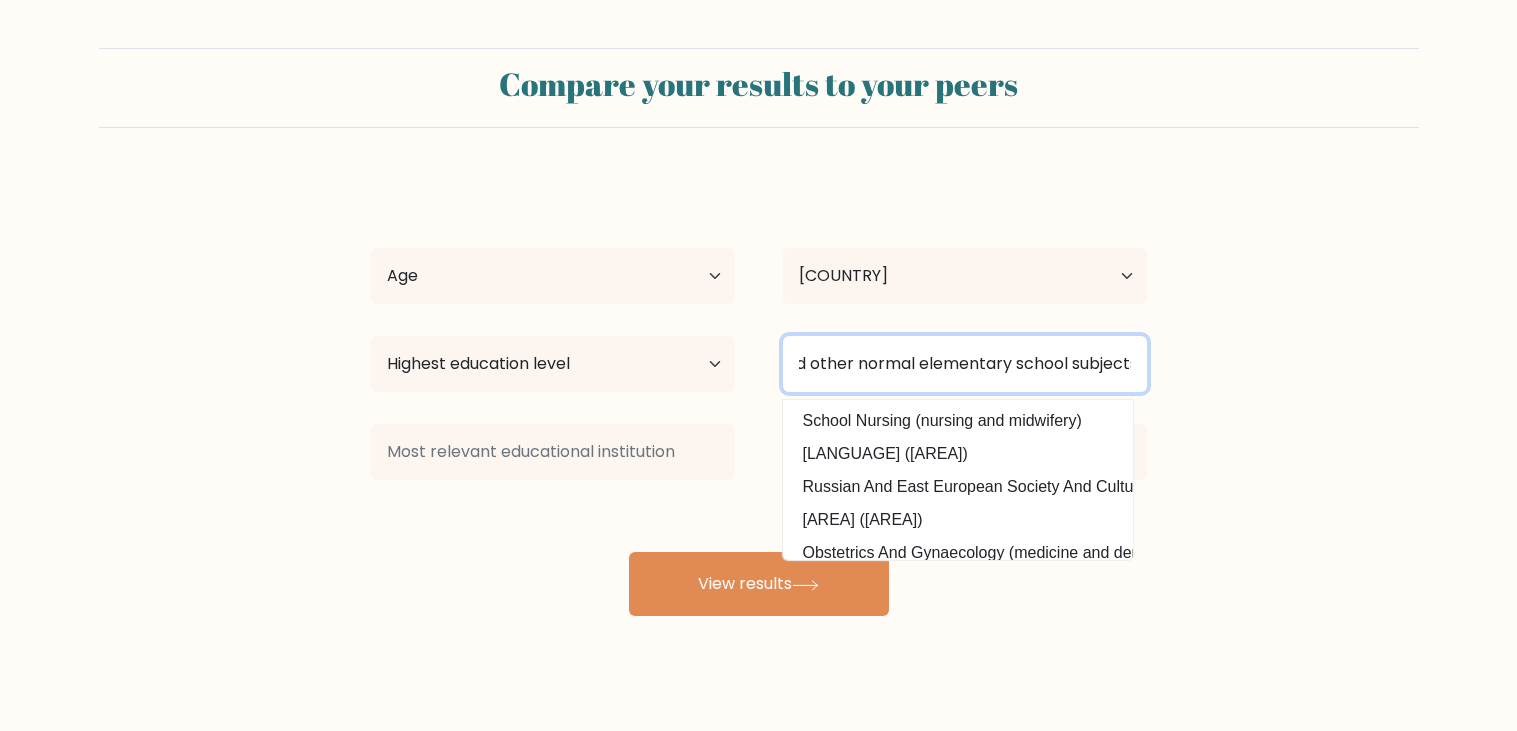 scroll, scrollTop: 0, scrollLeft: 88, axis: horizontal 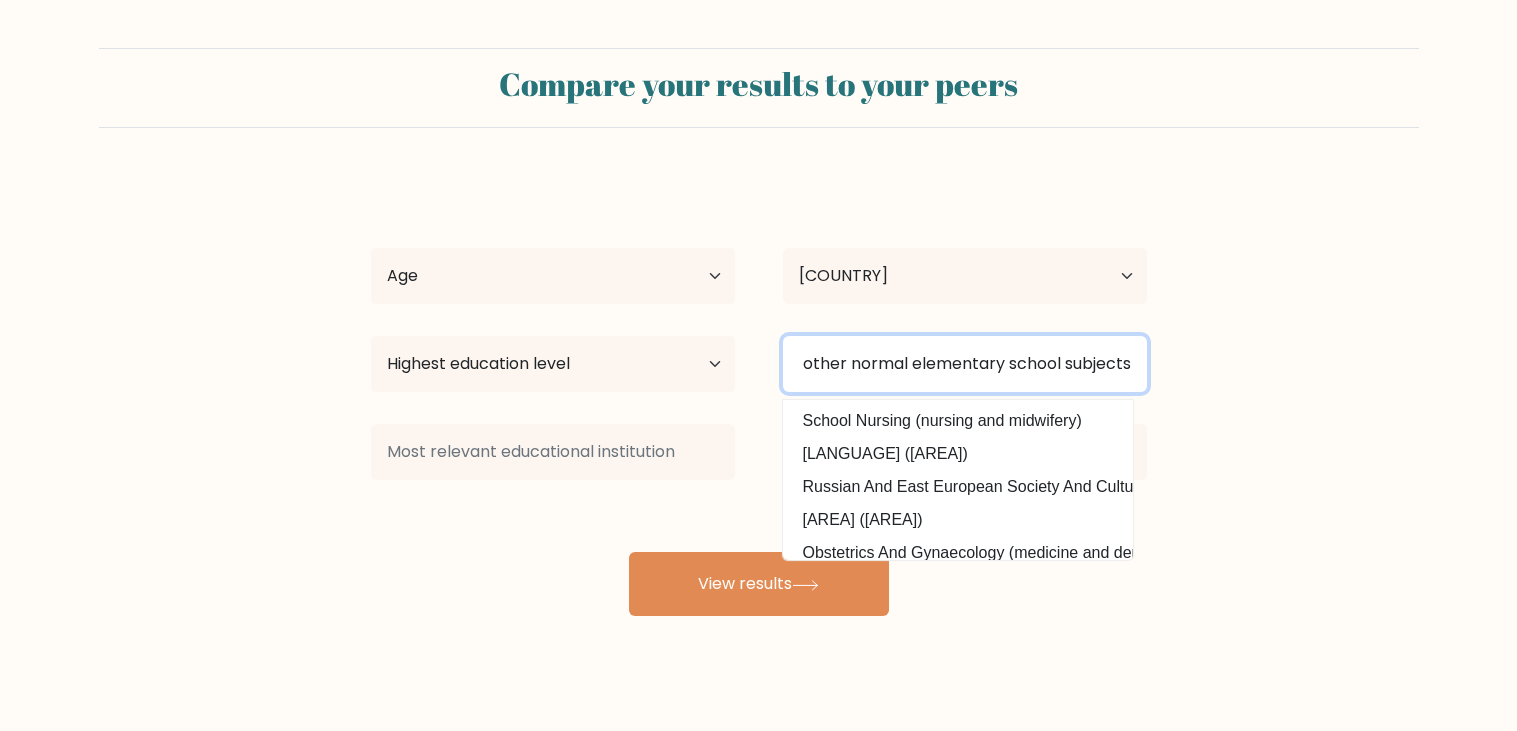 type on "Maths, and other normal elementary school subjects" 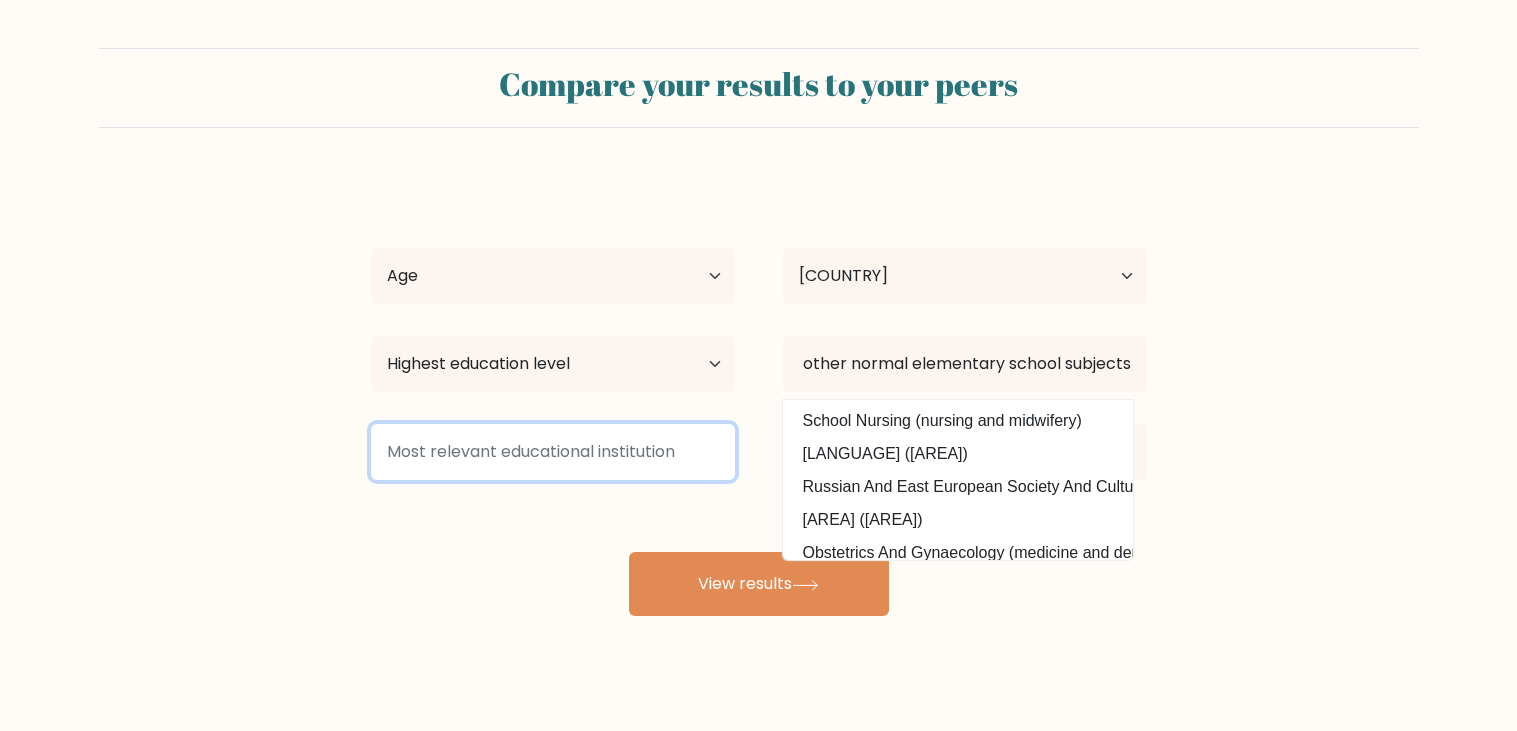 click at bounding box center [553, 452] 